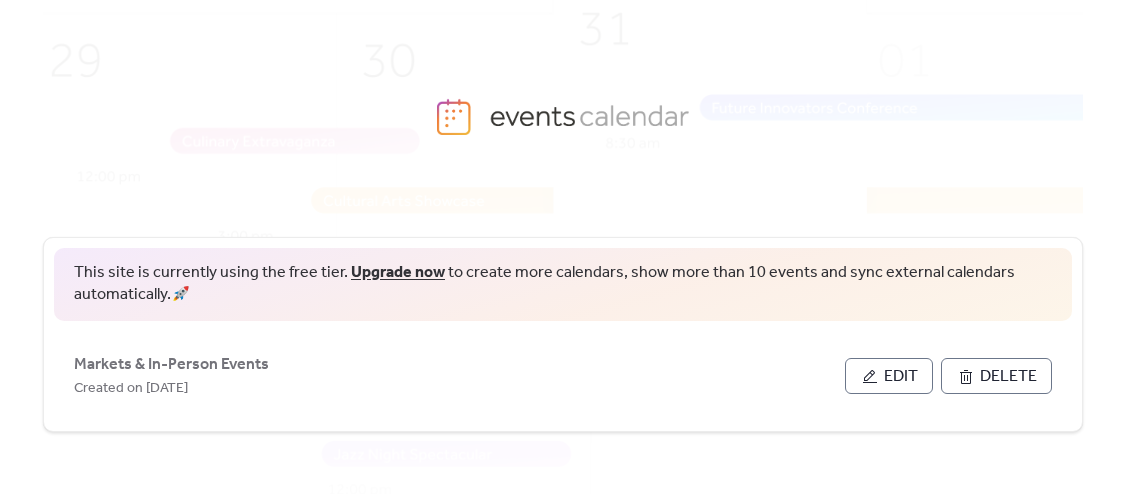 scroll, scrollTop: 0, scrollLeft: 0, axis: both 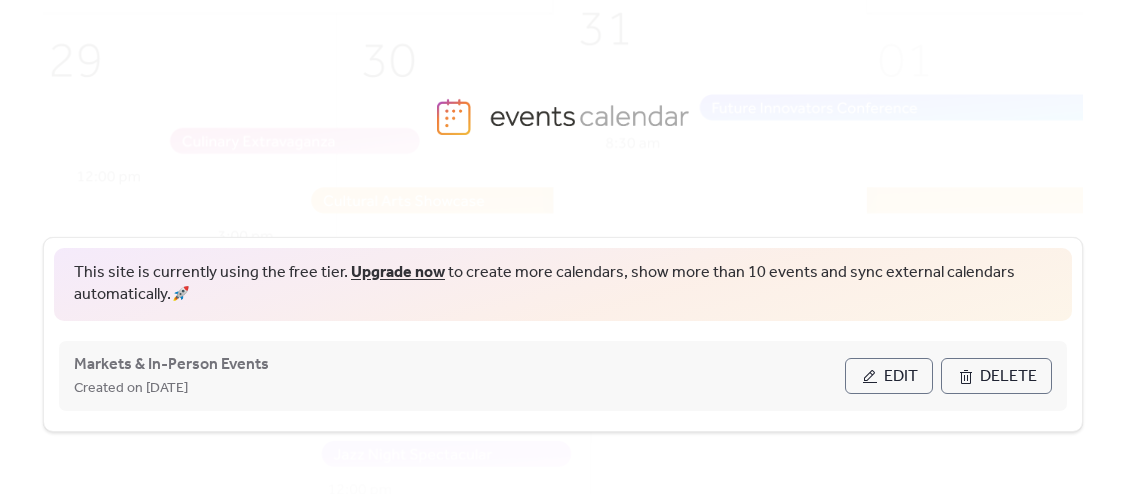 click on "Edit" at bounding box center [901, 377] 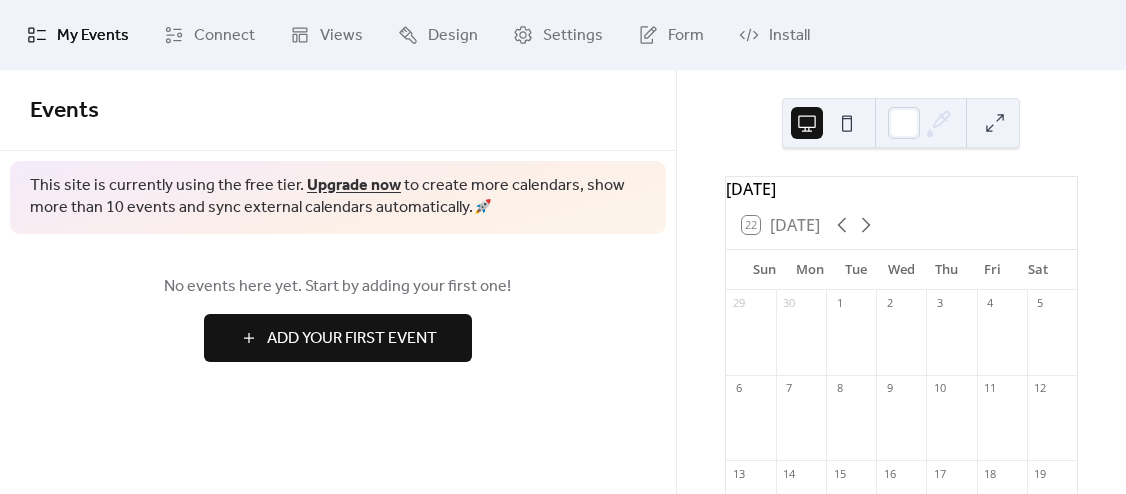 click on "Add Your First Event" at bounding box center (352, 339) 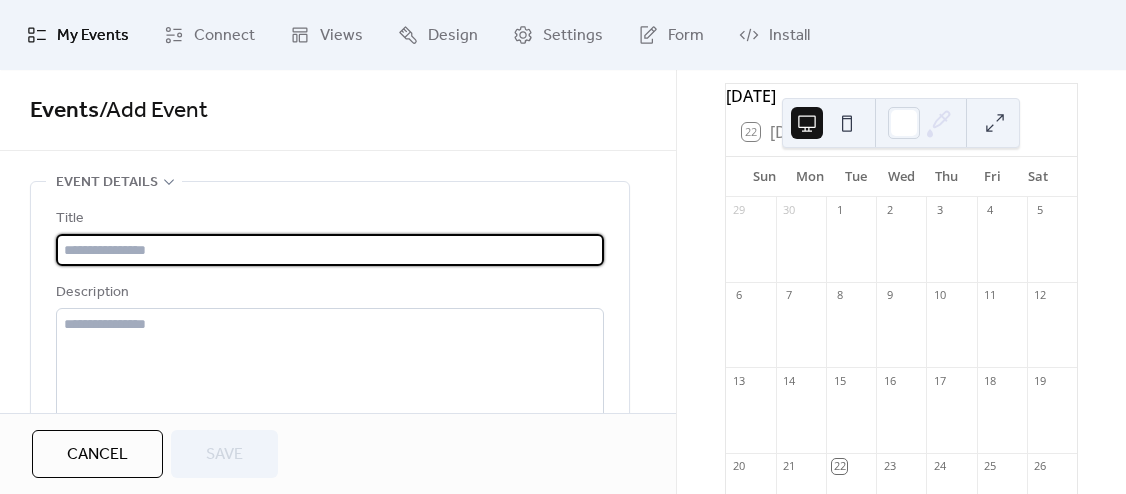 scroll, scrollTop: 113, scrollLeft: 0, axis: vertical 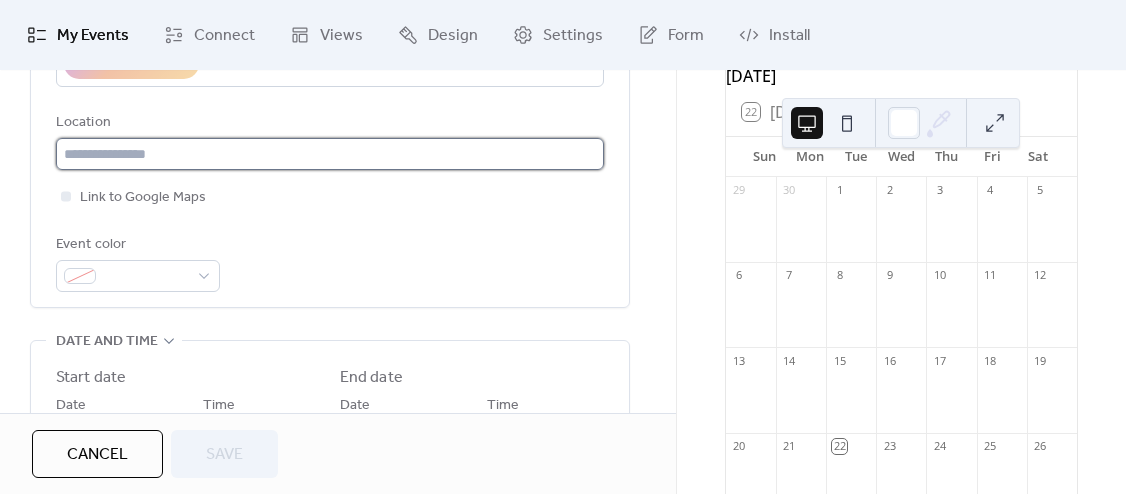 click at bounding box center (330, 154) 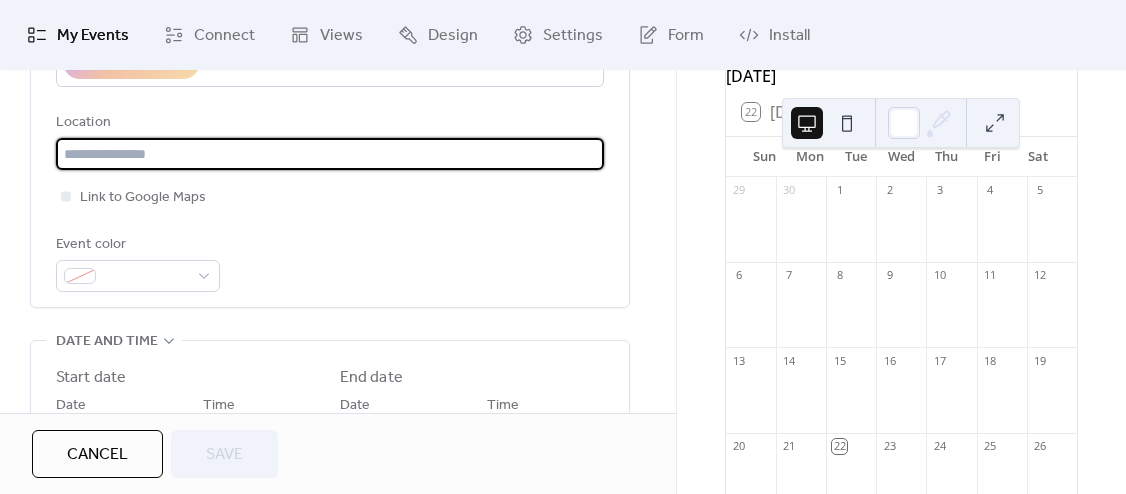 paste on "**********" 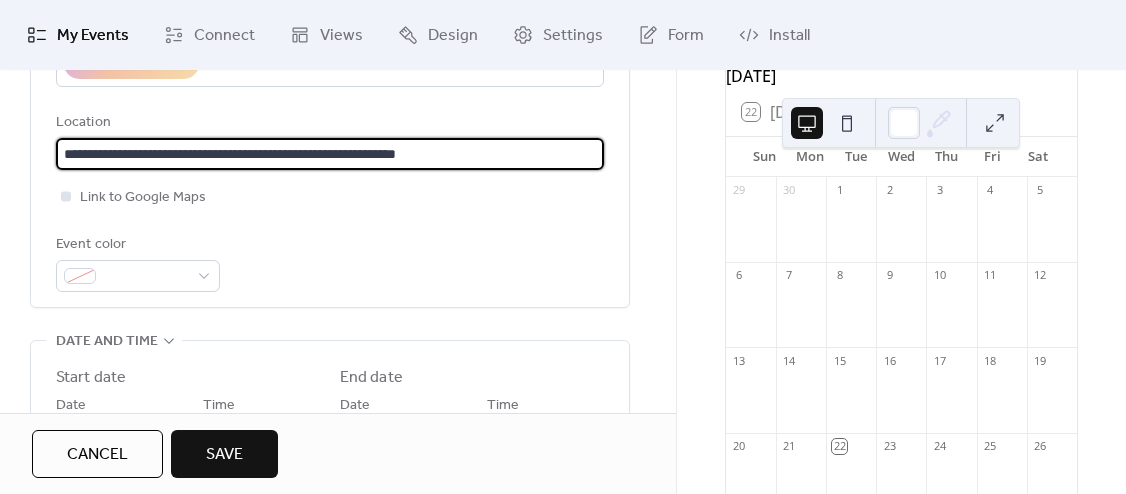 type on "**********" 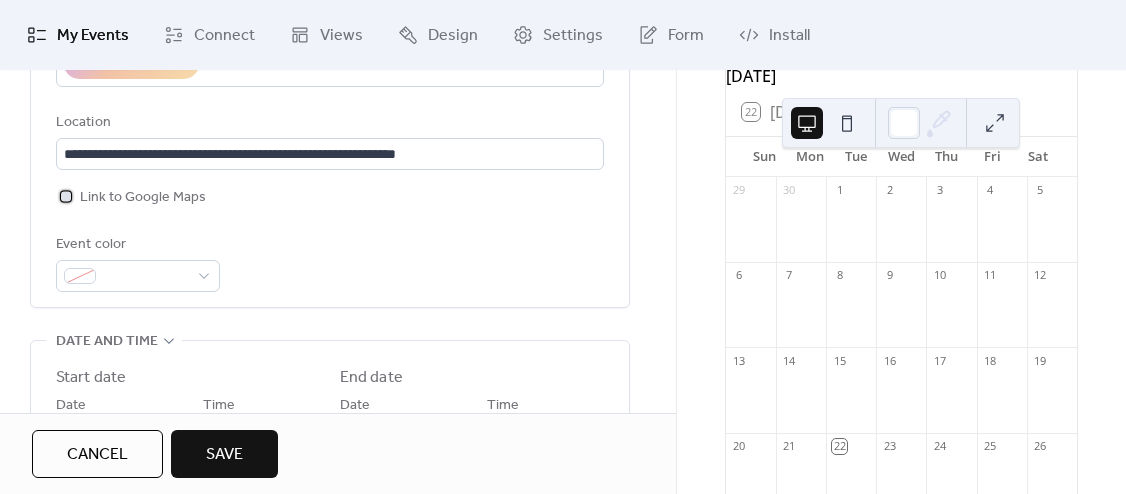 click at bounding box center (66, 196) 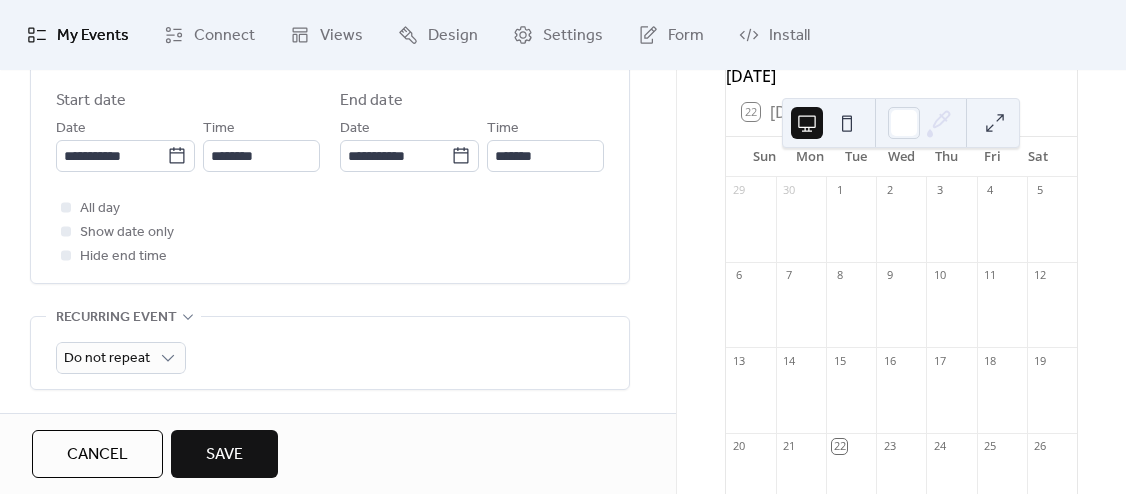 scroll, scrollTop: 714, scrollLeft: 0, axis: vertical 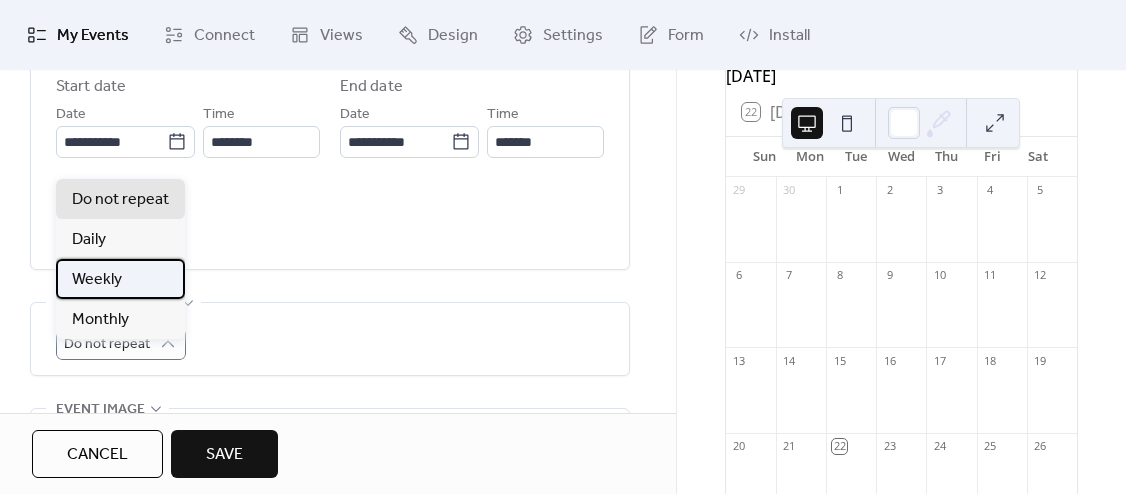 click on "Weekly" at bounding box center [120, 279] 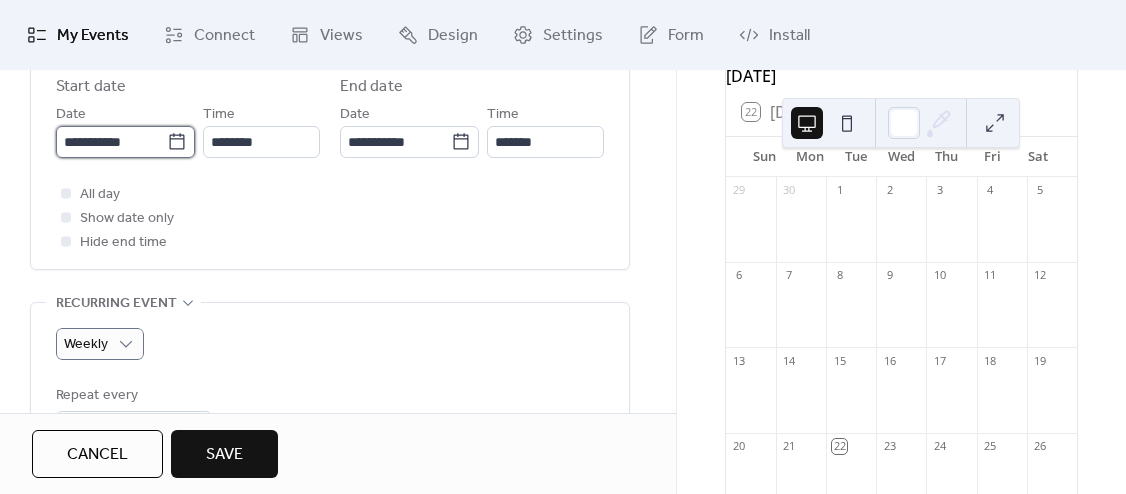 click on "**********" at bounding box center (111, 142) 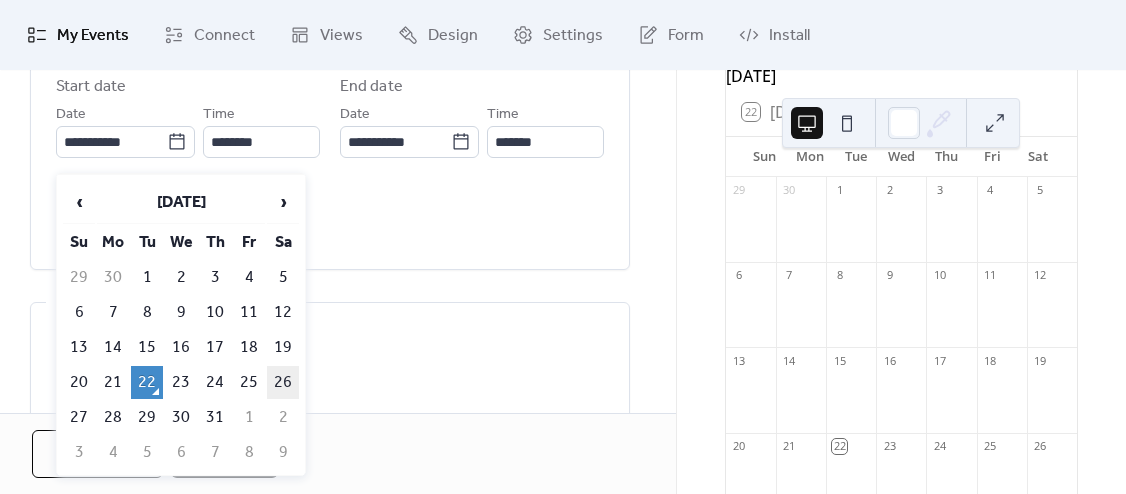 click on "26" at bounding box center [283, 382] 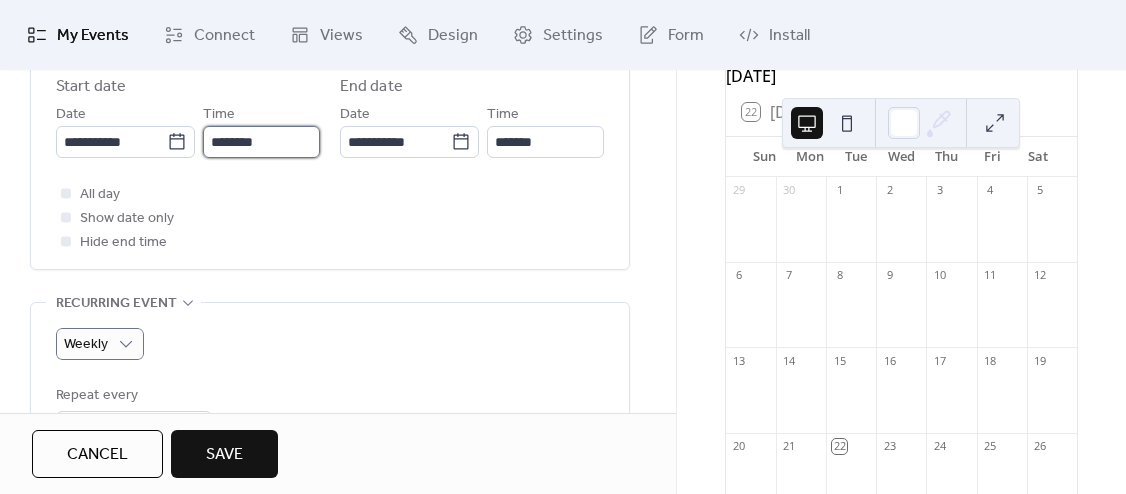 click on "********" at bounding box center (261, 142) 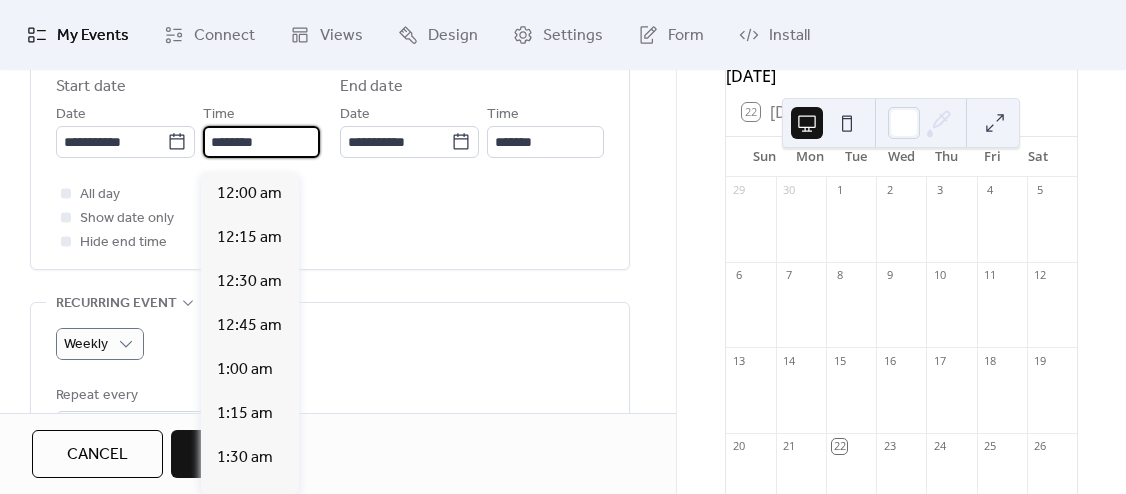 scroll, scrollTop: 2088, scrollLeft: 0, axis: vertical 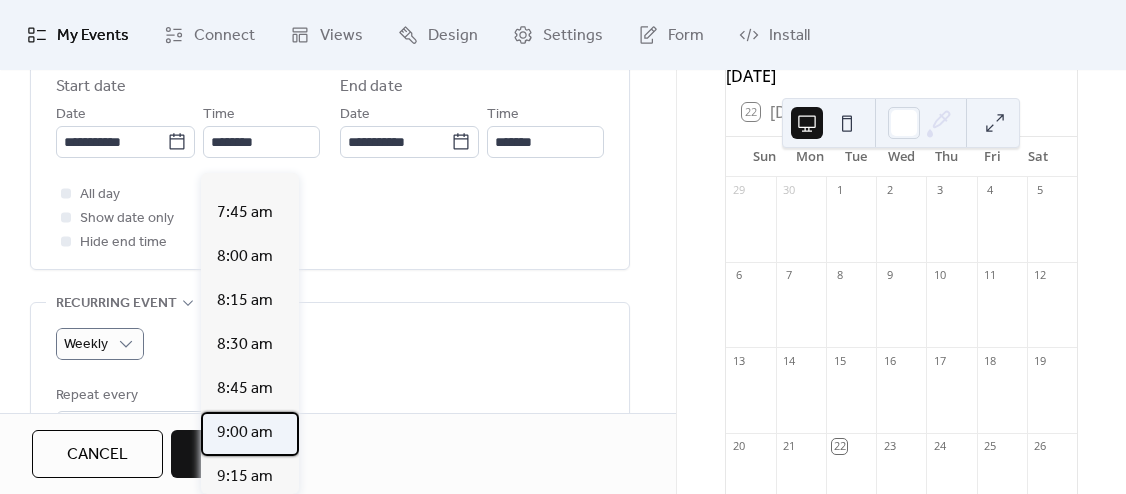 click on "9:00 am" at bounding box center [245, 433] 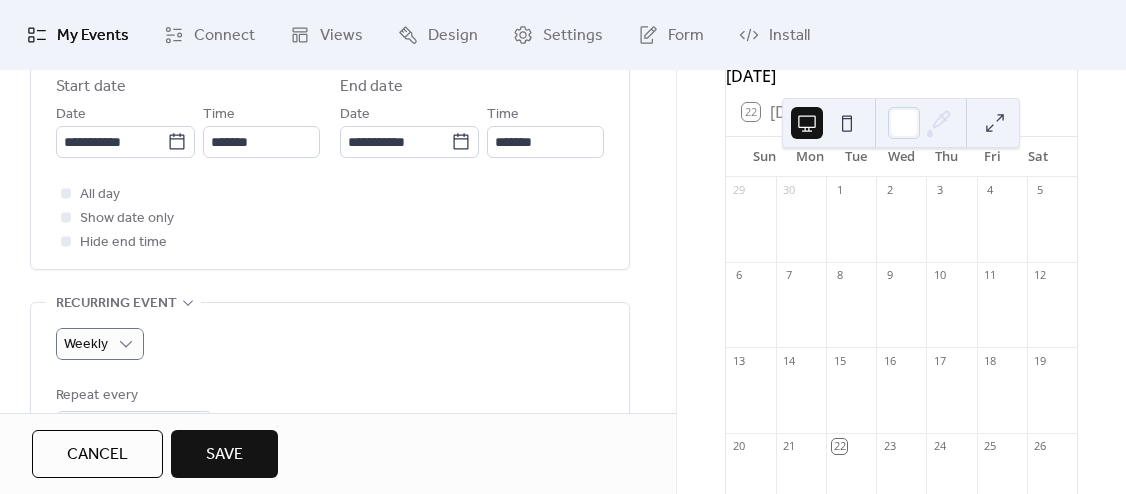type on "*******" 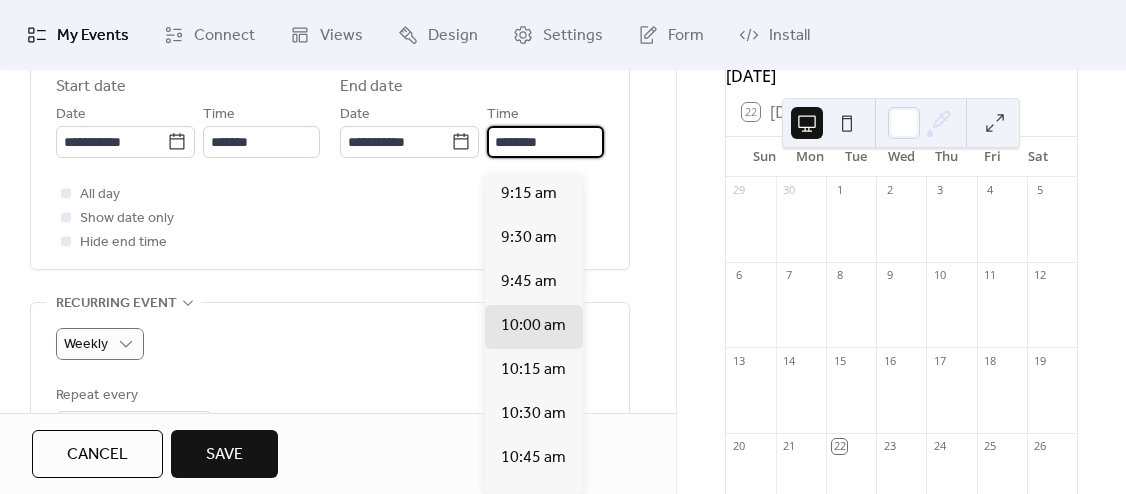 click on "********" at bounding box center (545, 142) 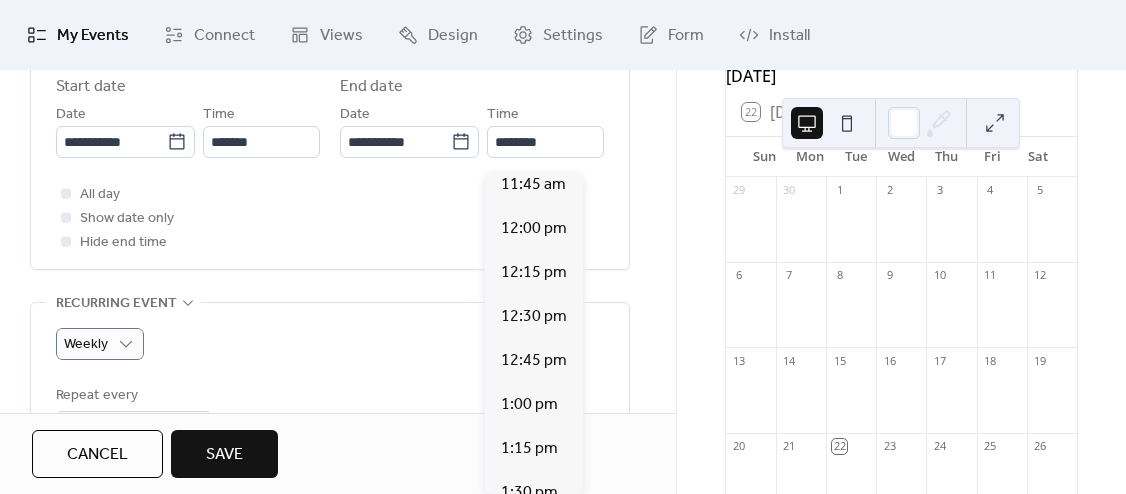 scroll, scrollTop: 458, scrollLeft: 0, axis: vertical 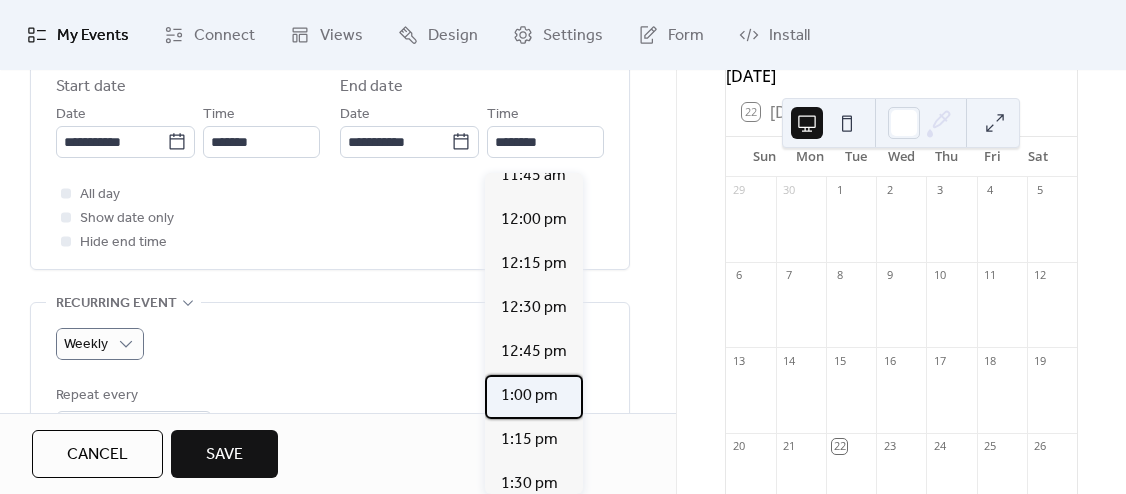 click on "1:00 pm" at bounding box center [529, 396] 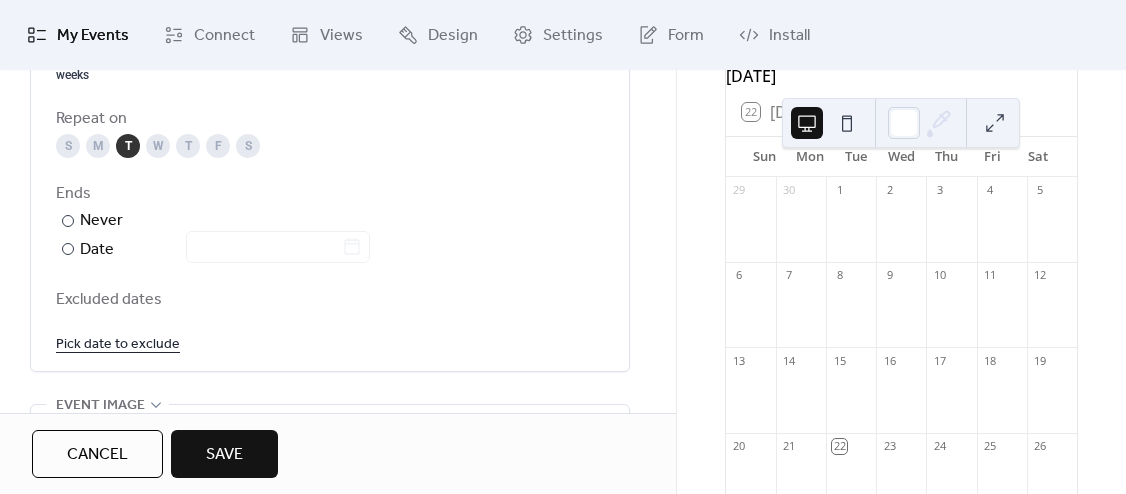 scroll, scrollTop: 1106, scrollLeft: 0, axis: vertical 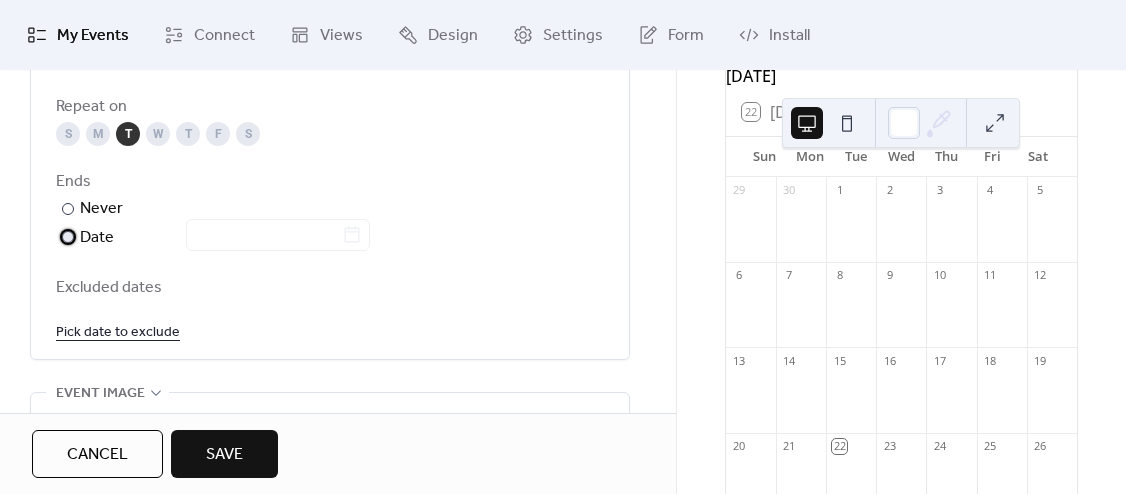 click at bounding box center (68, 237) 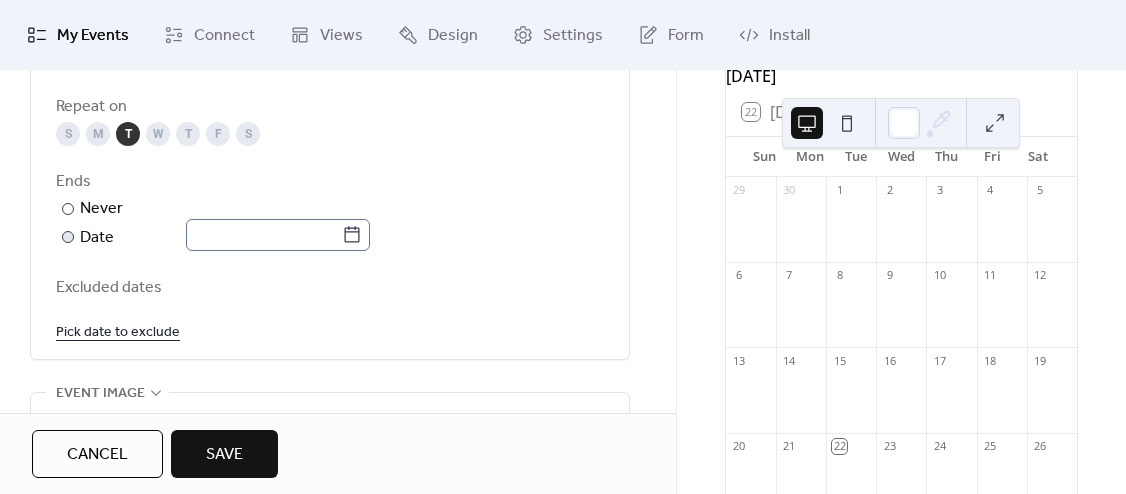 click 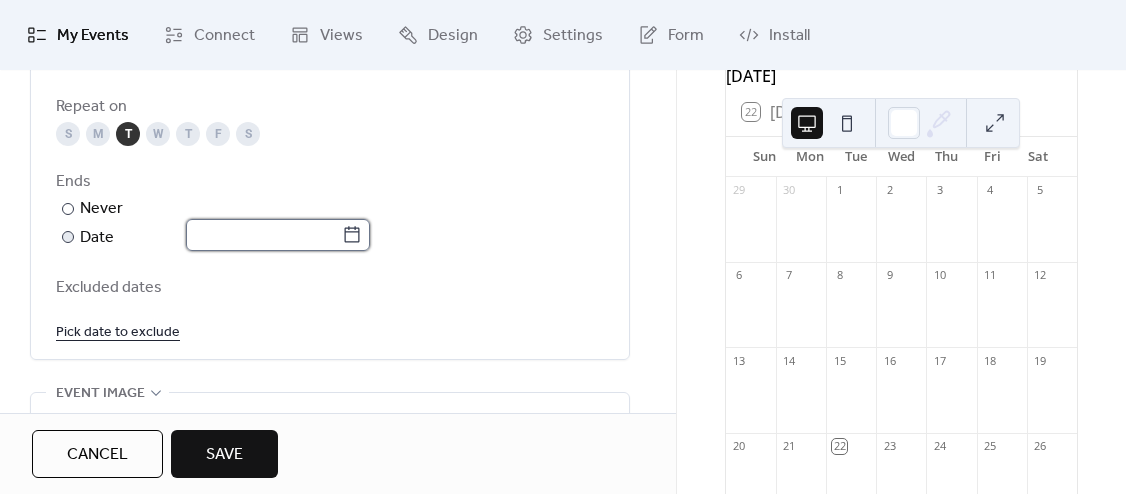 click at bounding box center [264, 235] 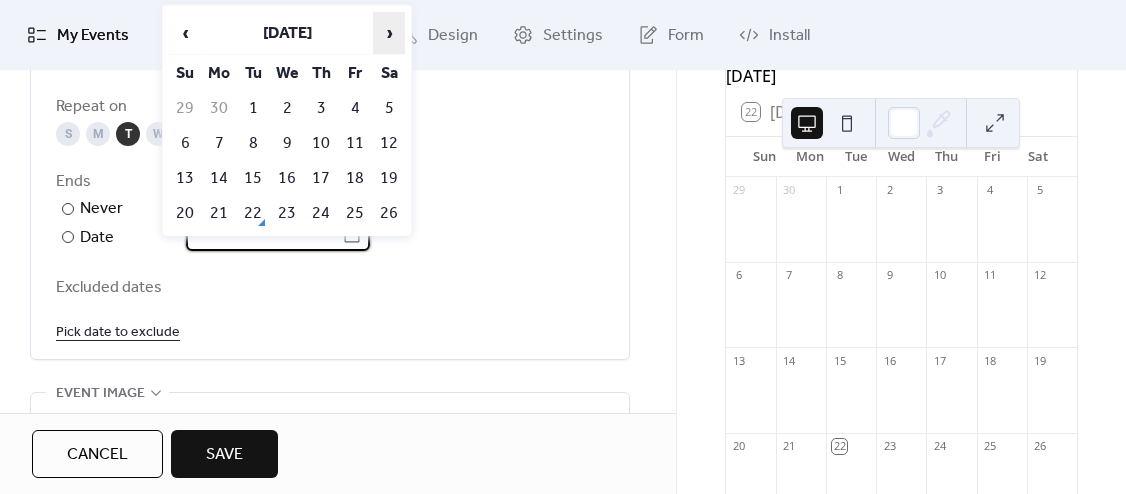 click on "›" at bounding box center [389, 33] 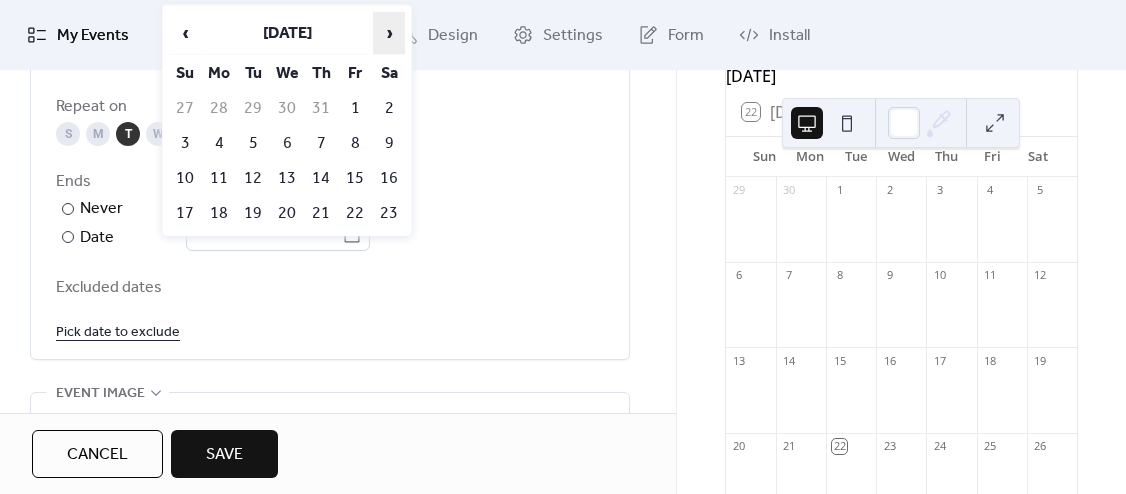 click on "›" at bounding box center (389, 33) 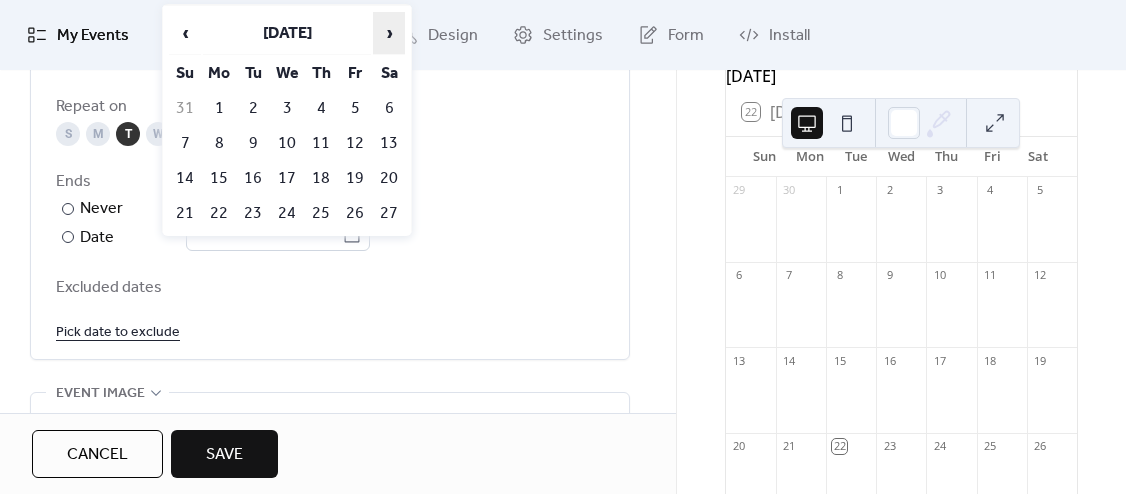 click on "›" at bounding box center [389, 33] 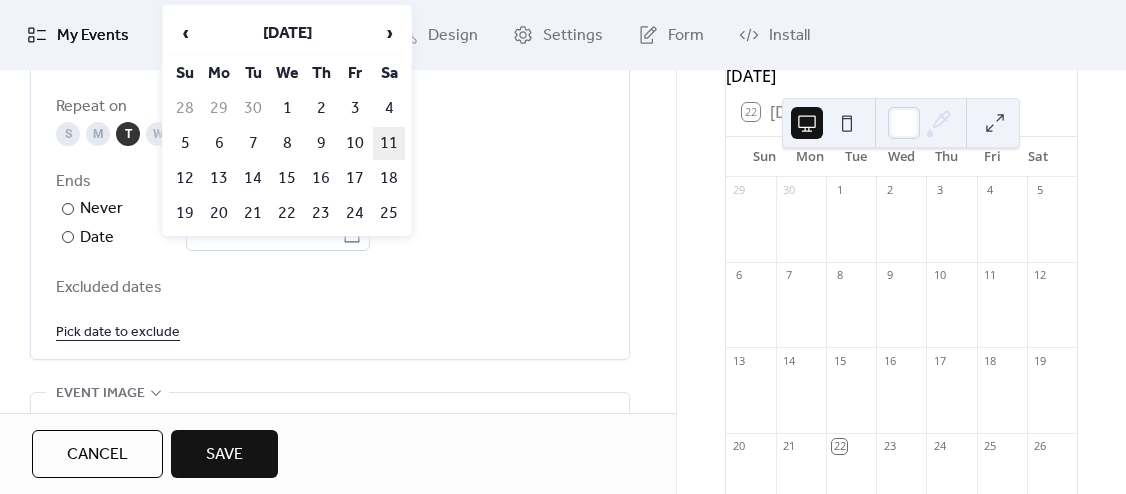 click on "11" at bounding box center [389, 143] 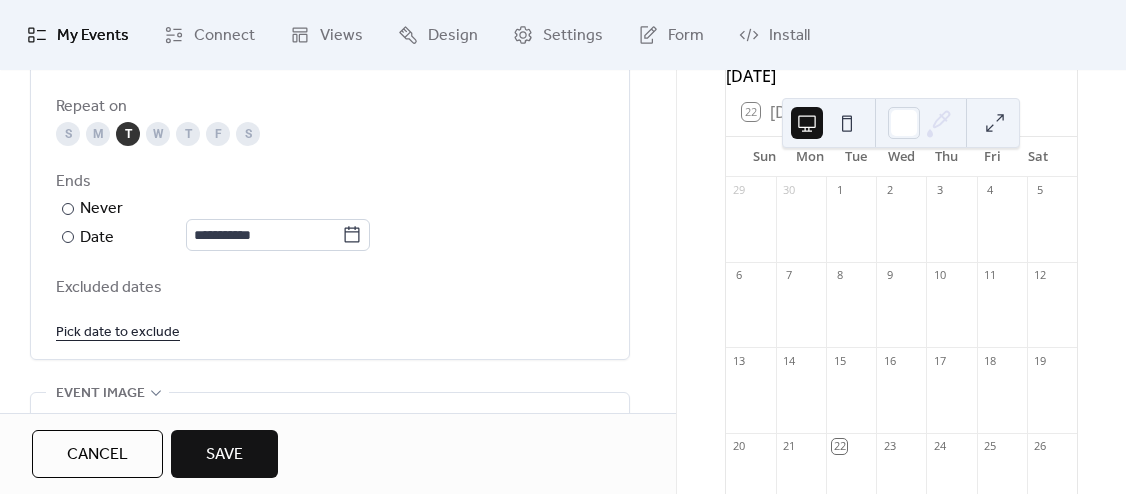 click on "Pick date to exclude" at bounding box center (118, 331) 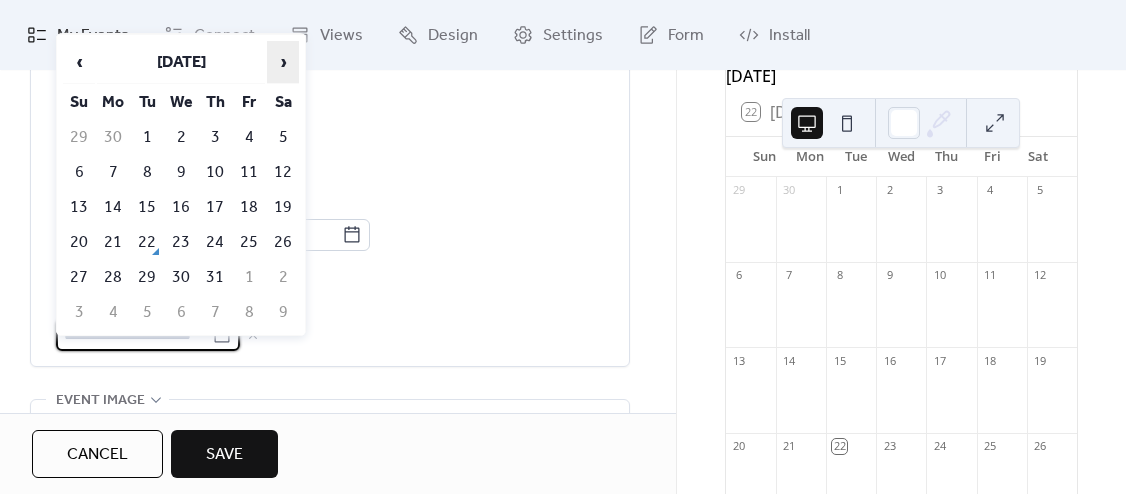 click on "›" at bounding box center [283, 62] 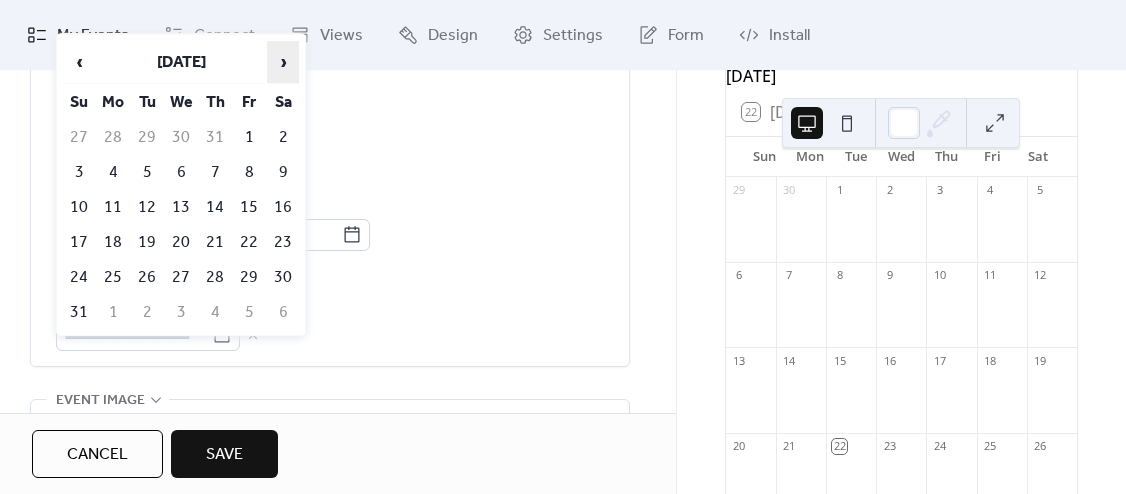 click on "›" at bounding box center (283, 62) 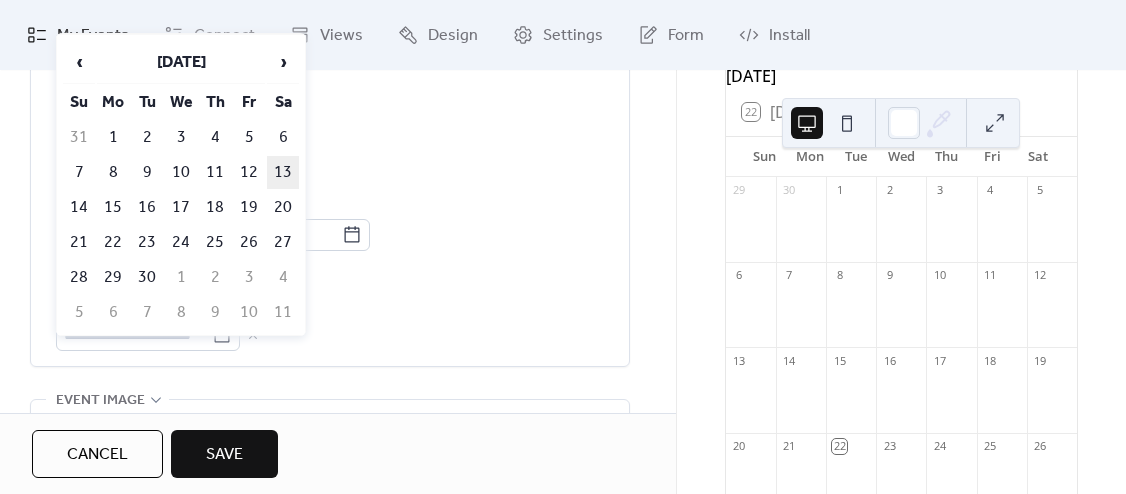 click on "13" at bounding box center [283, 172] 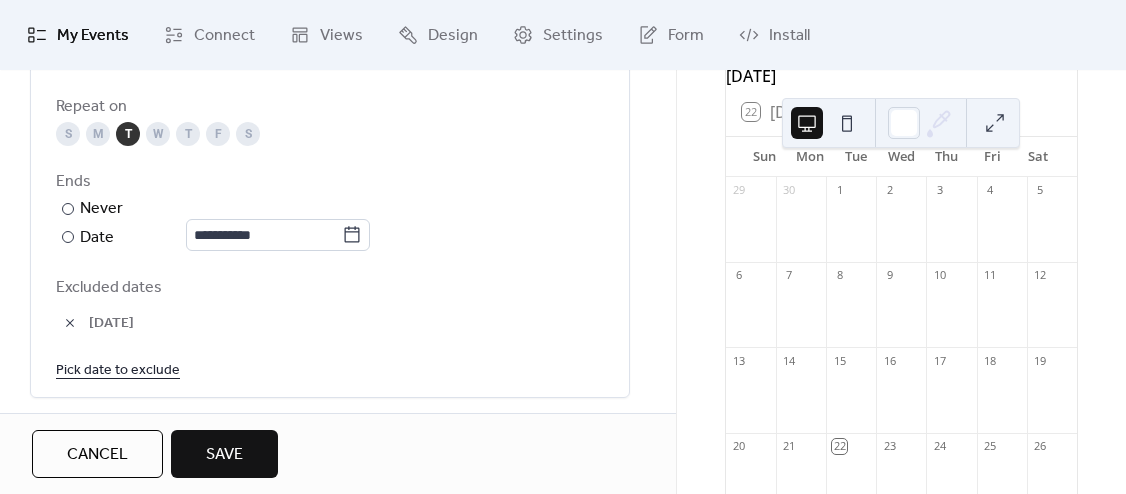 click on "Pick date to exclude" at bounding box center [118, 369] 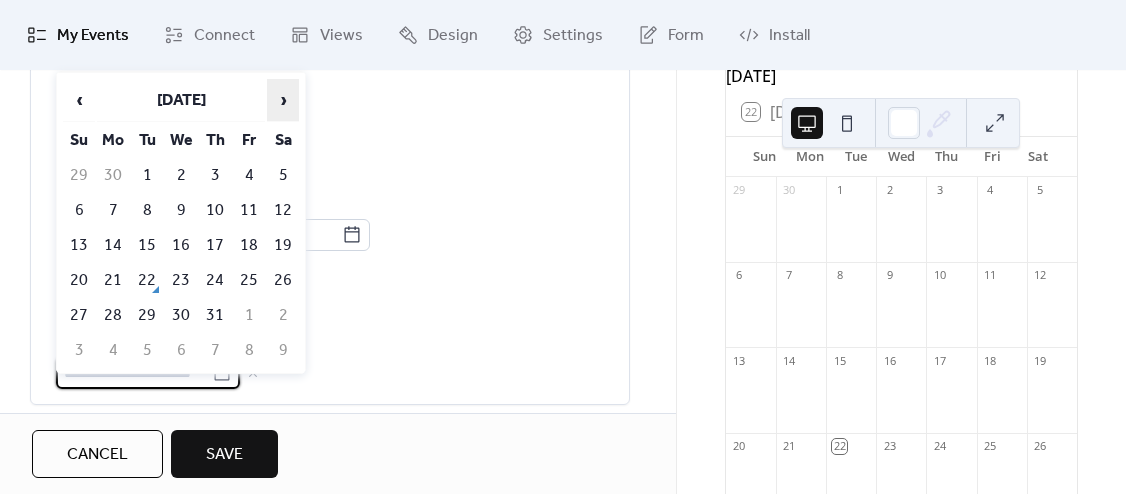 click on "›" at bounding box center (283, 100) 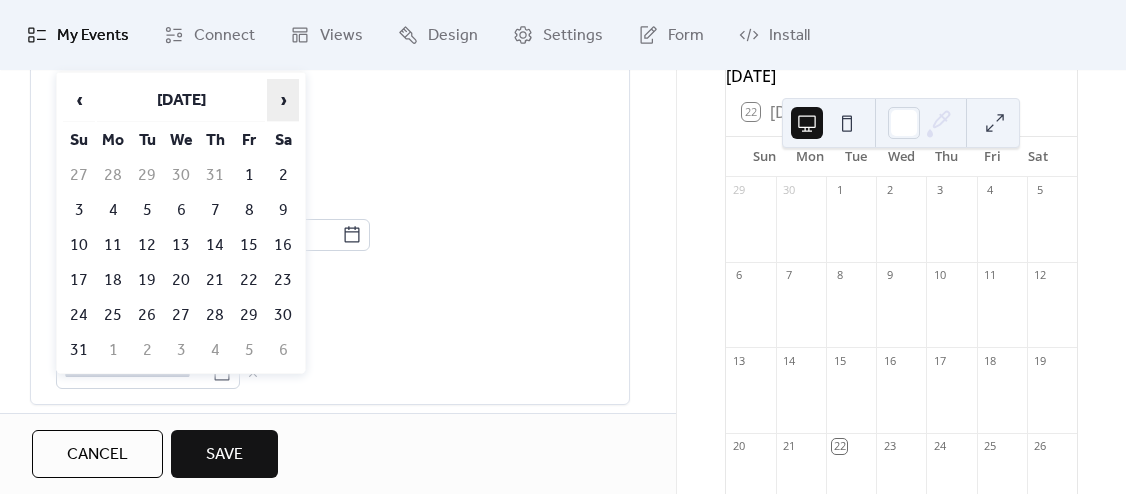 click on "›" at bounding box center (283, 100) 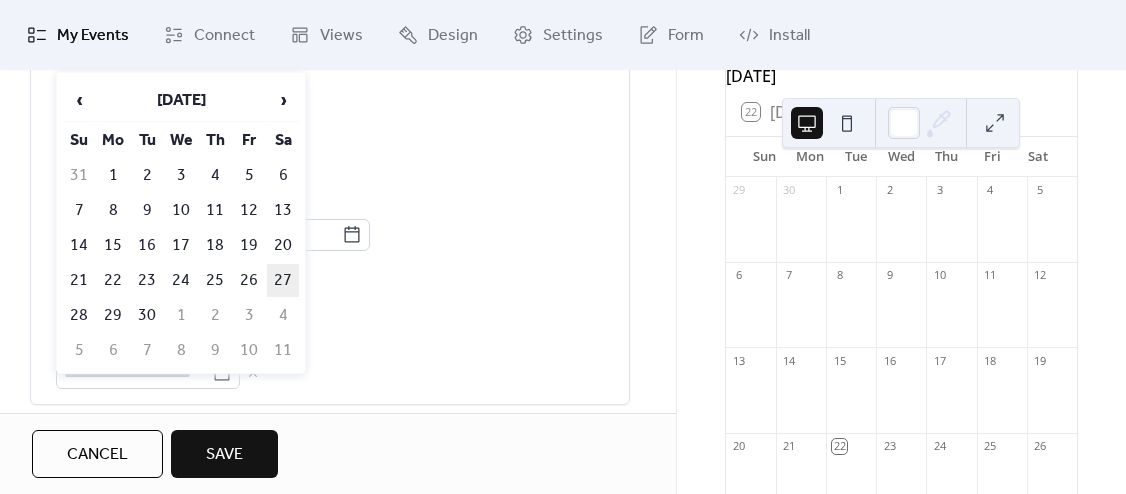 click on "27" at bounding box center (283, 280) 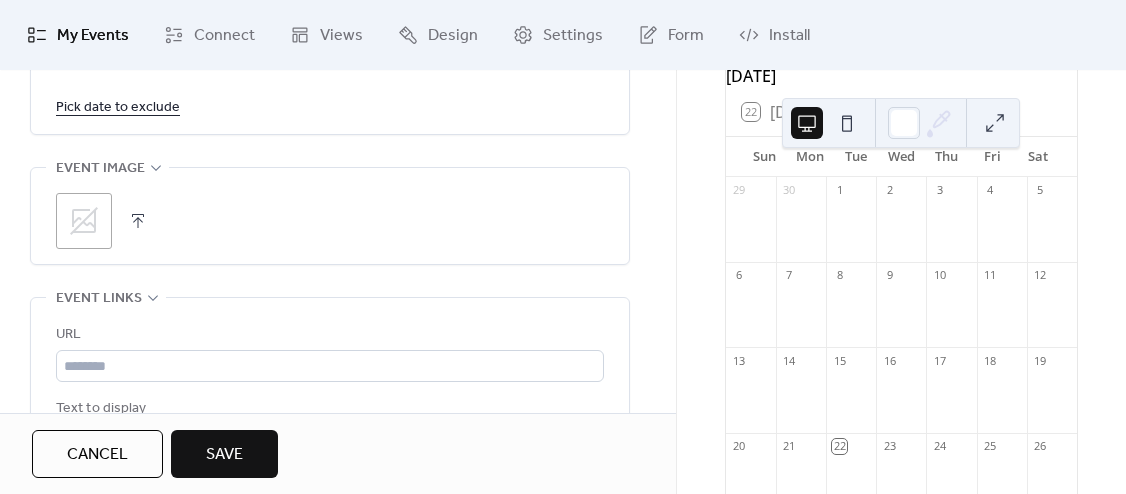 scroll, scrollTop: 1404, scrollLeft: 0, axis: vertical 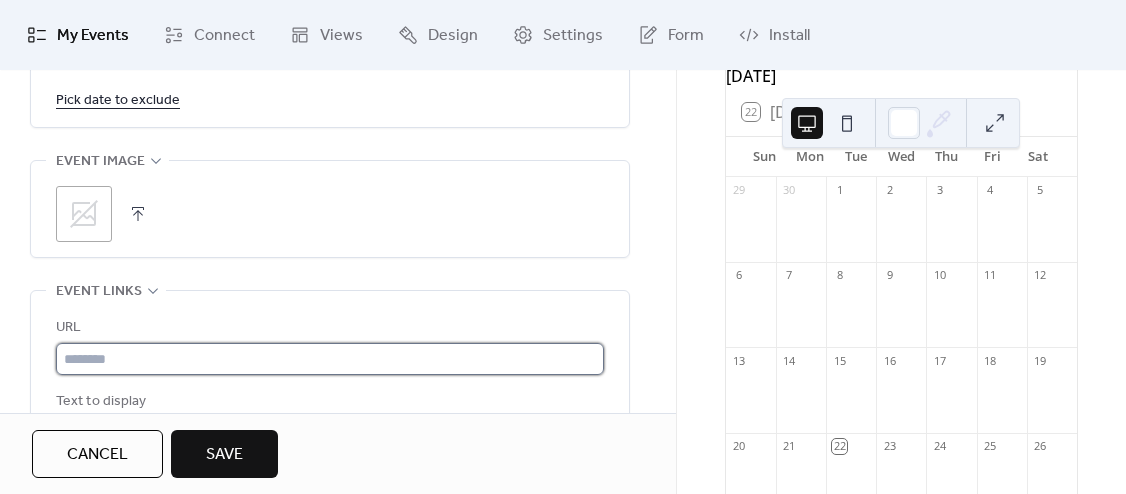 click at bounding box center (330, 359) 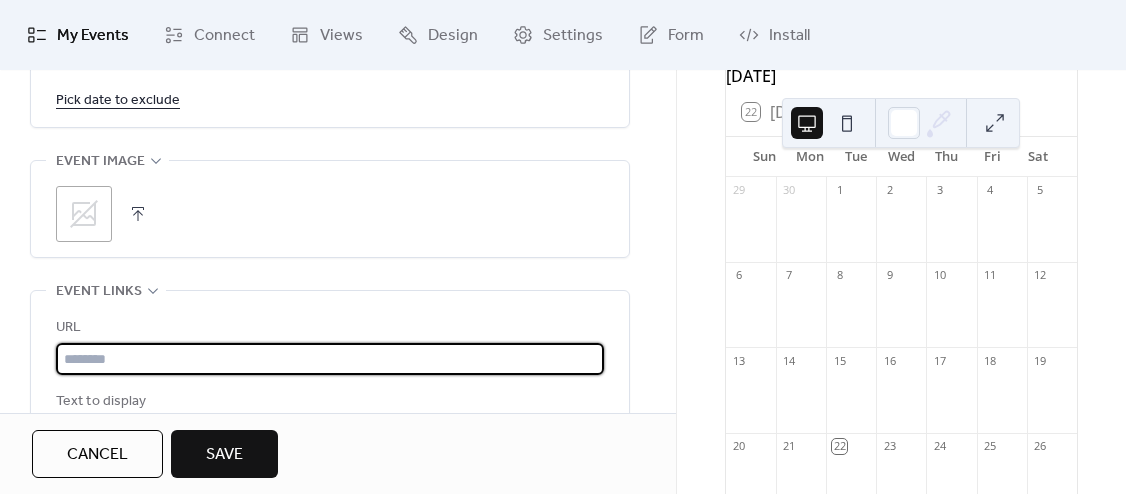 paste on "**********" 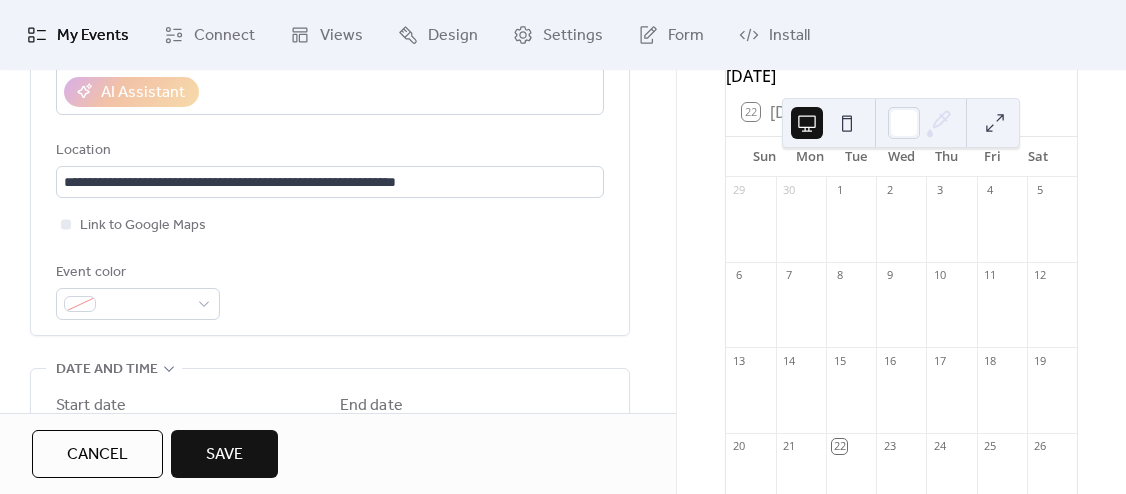 scroll, scrollTop: 376, scrollLeft: 0, axis: vertical 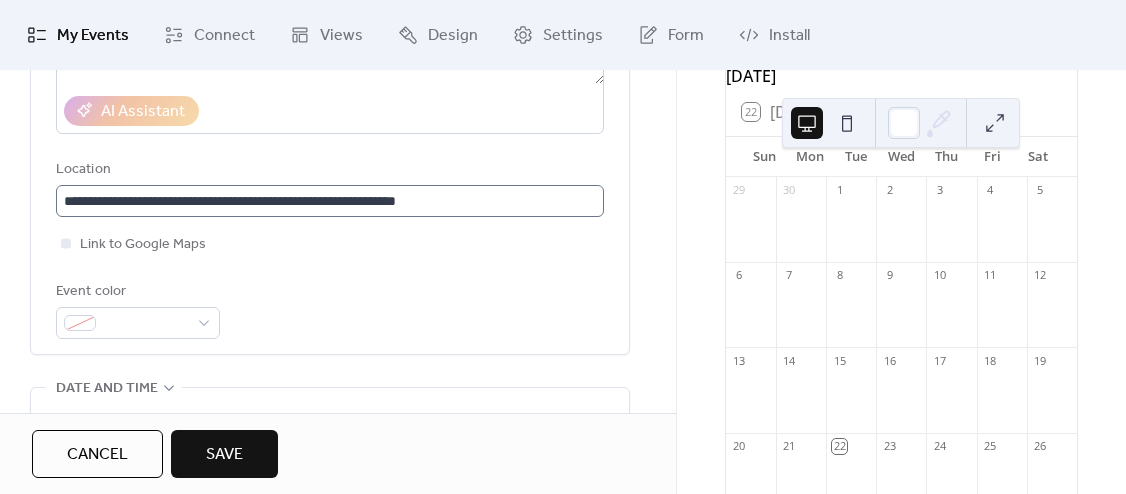 type on "**********" 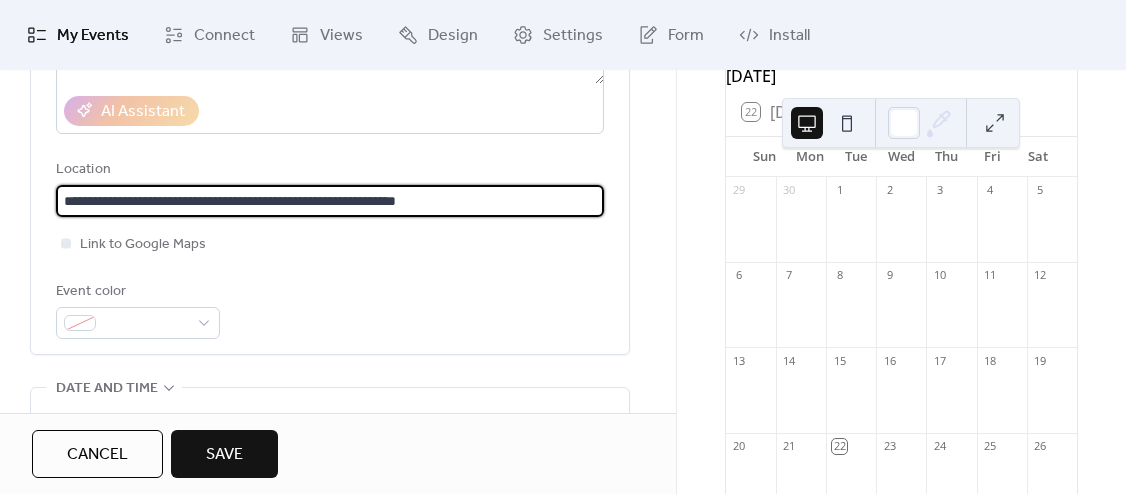 drag, startPoint x: 571, startPoint y: 203, endPoint x: -20, endPoint y: 232, distance: 591.71106 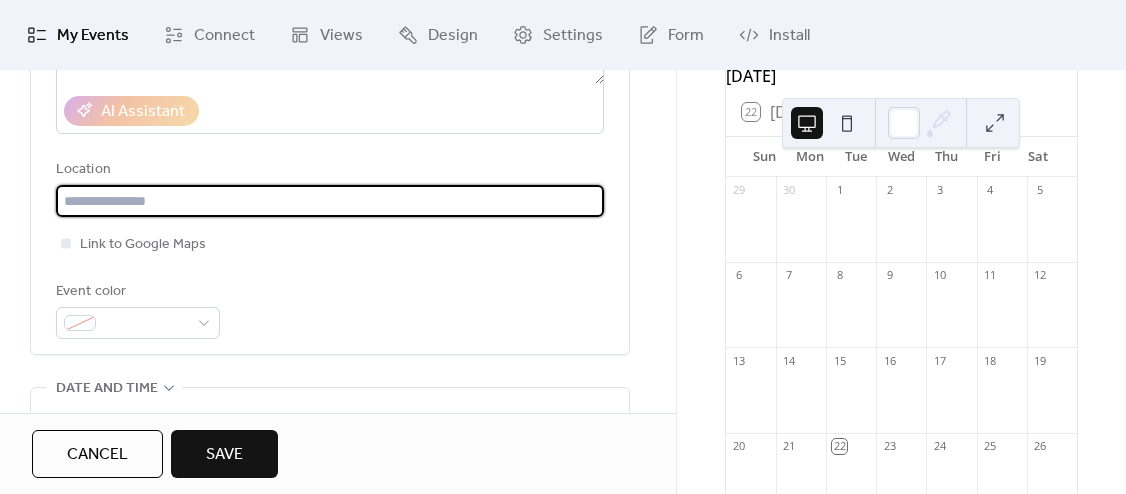 click at bounding box center [330, 201] 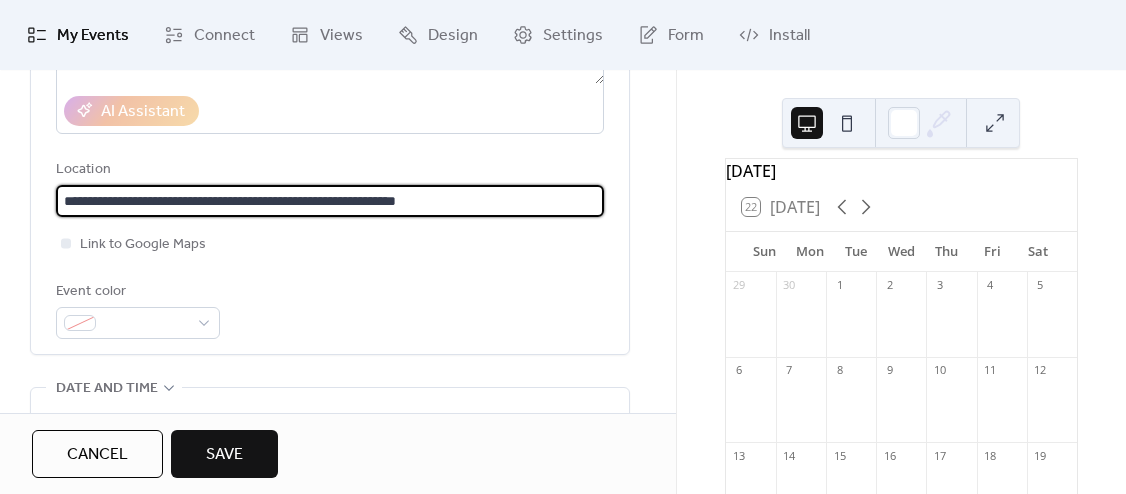 scroll, scrollTop: 6, scrollLeft: 0, axis: vertical 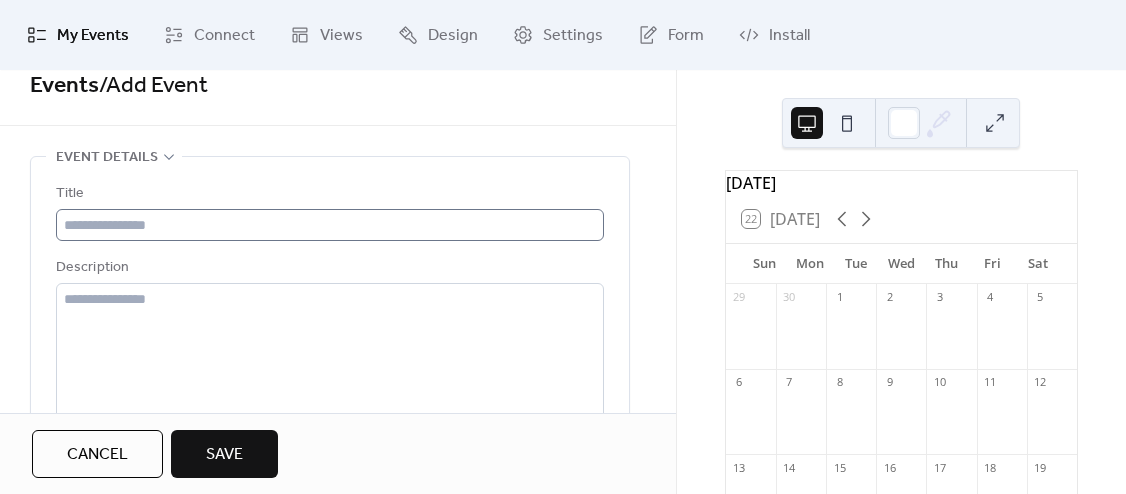 type on "**********" 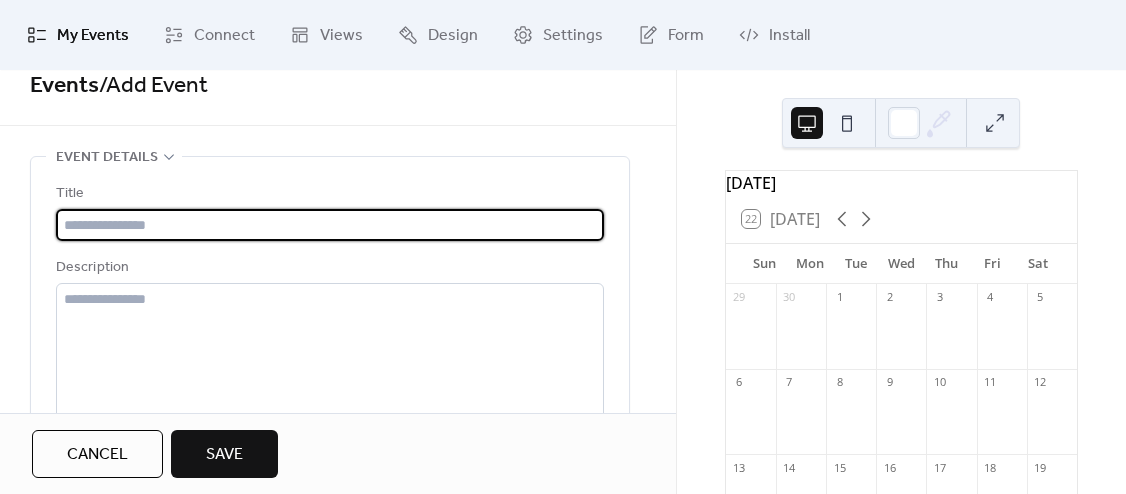 click at bounding box center [330, 225] 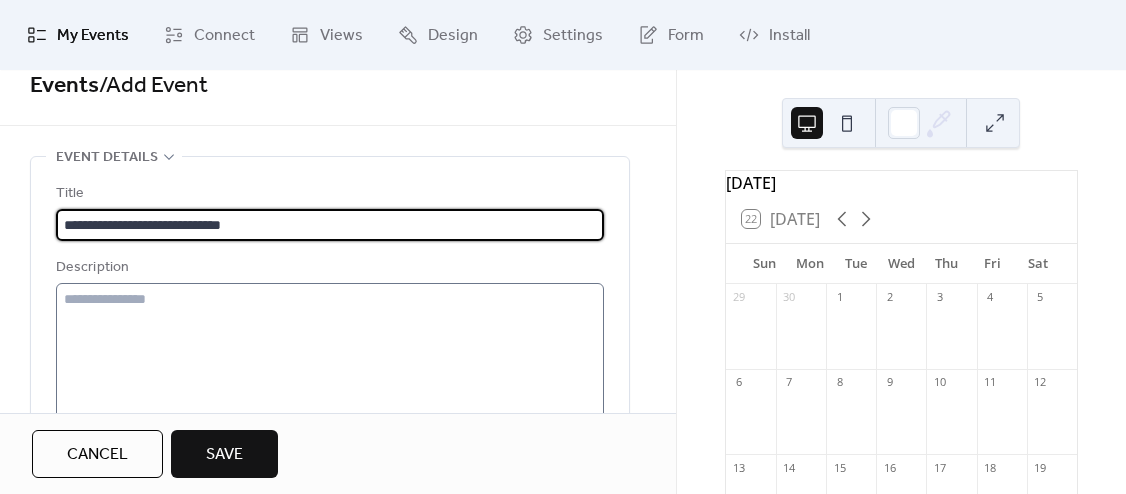 type on "**********" 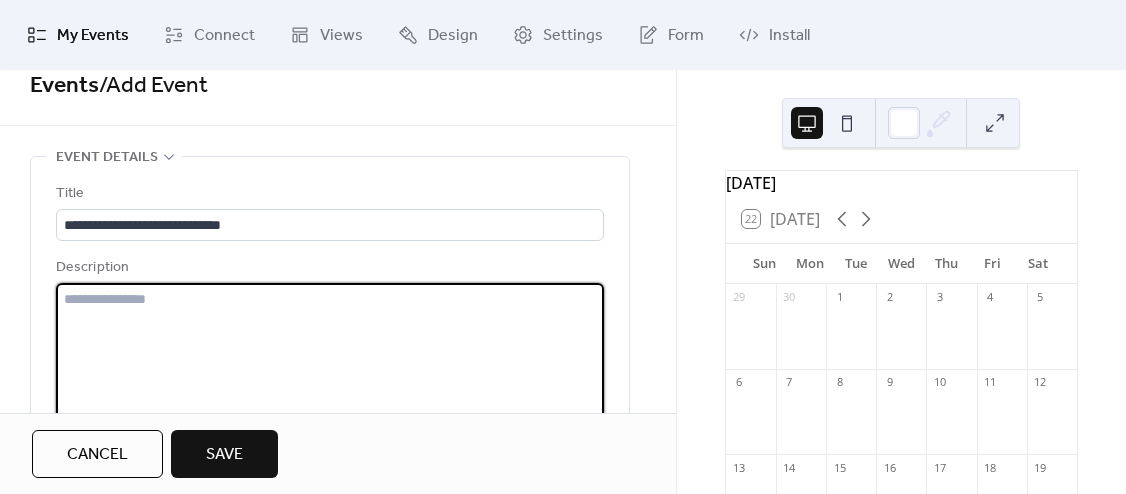 click at bounding box center [330, 359] 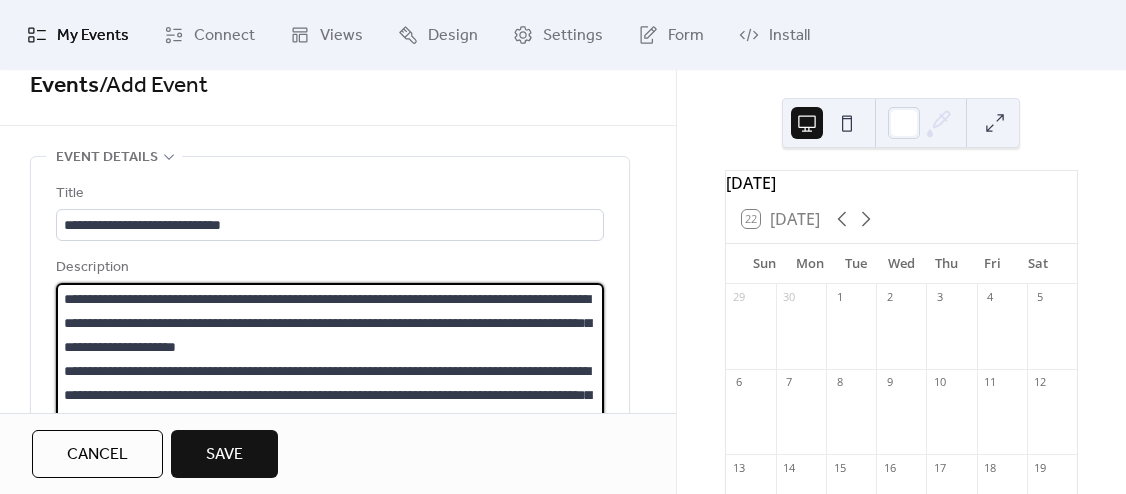 scroll, scrollTop: 310, scrollLeft: 0, axis: vertical 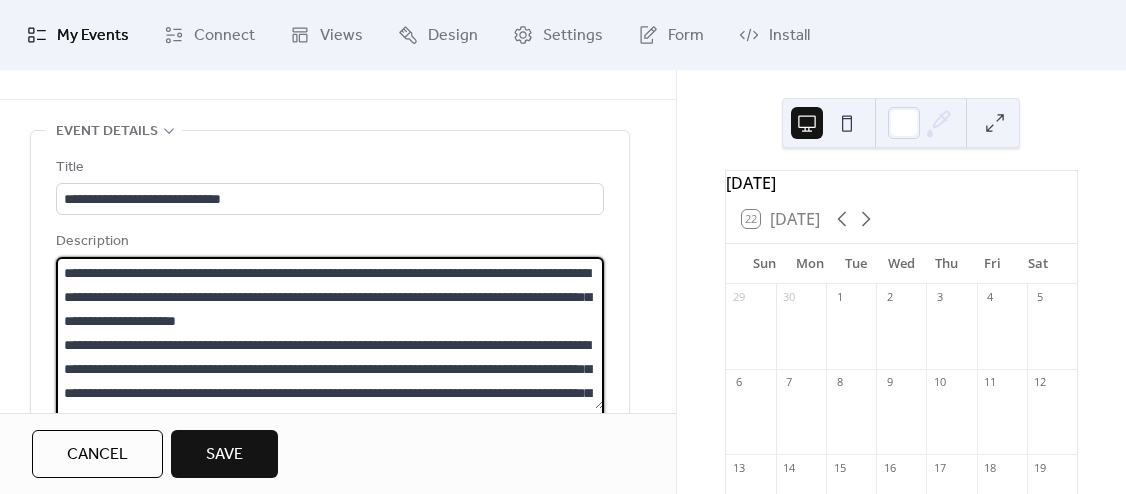 drag, startPoint x: 446, startPoint y: 305, endPoint x: -51, endPoint y: 217, distance: 504.73062 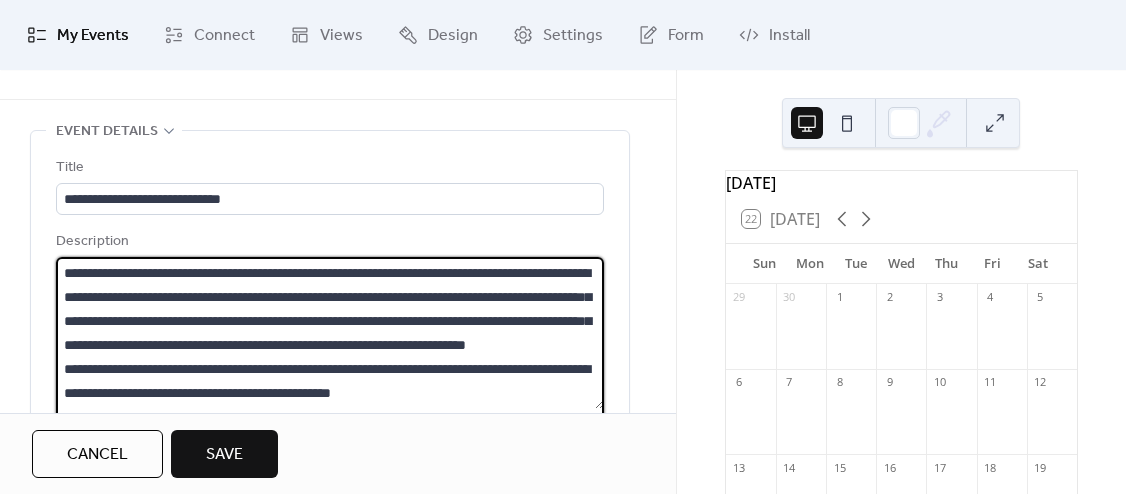 click at bounding box center (330, 333) 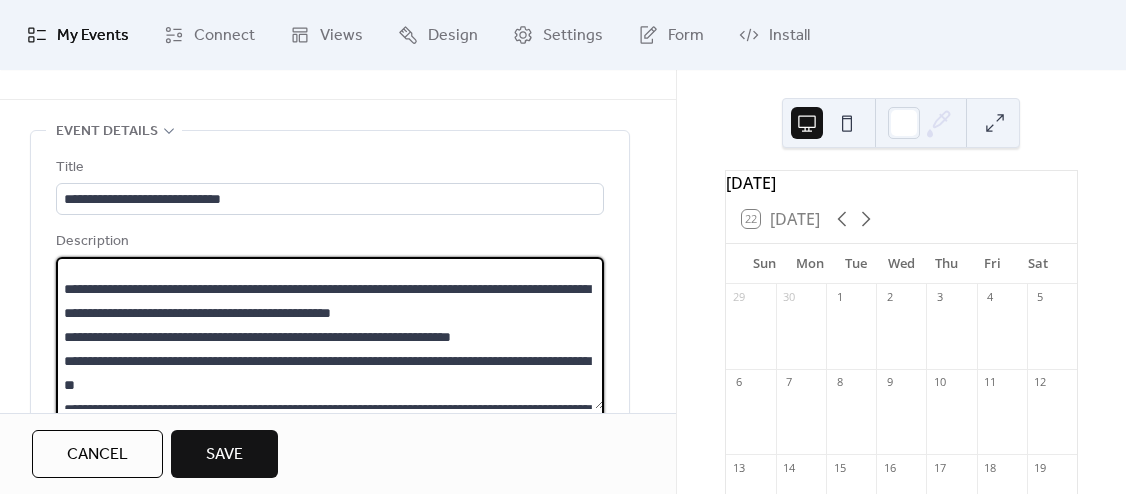 scroll, scrollTop: 0, scrollLeft: 0, axis: both 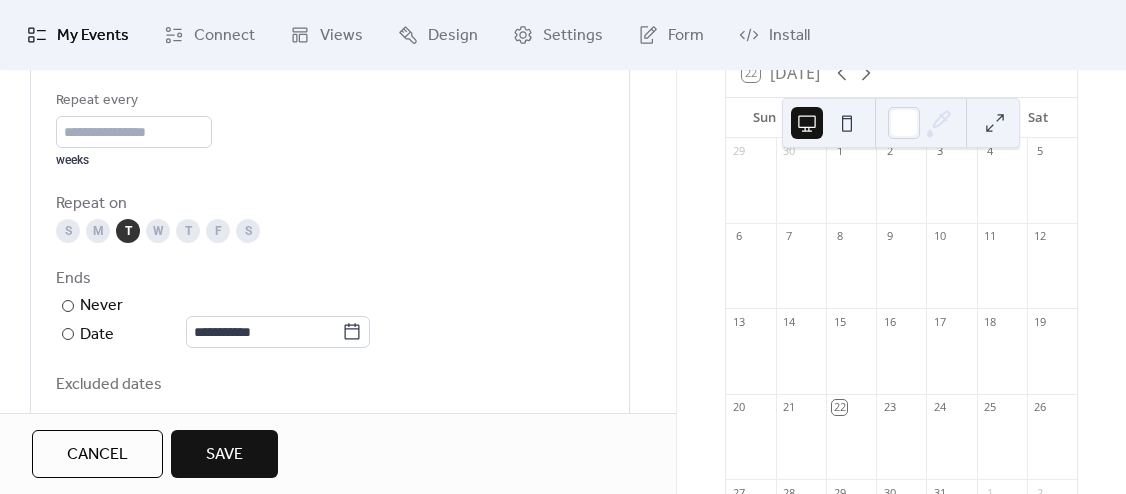 type on "**********" 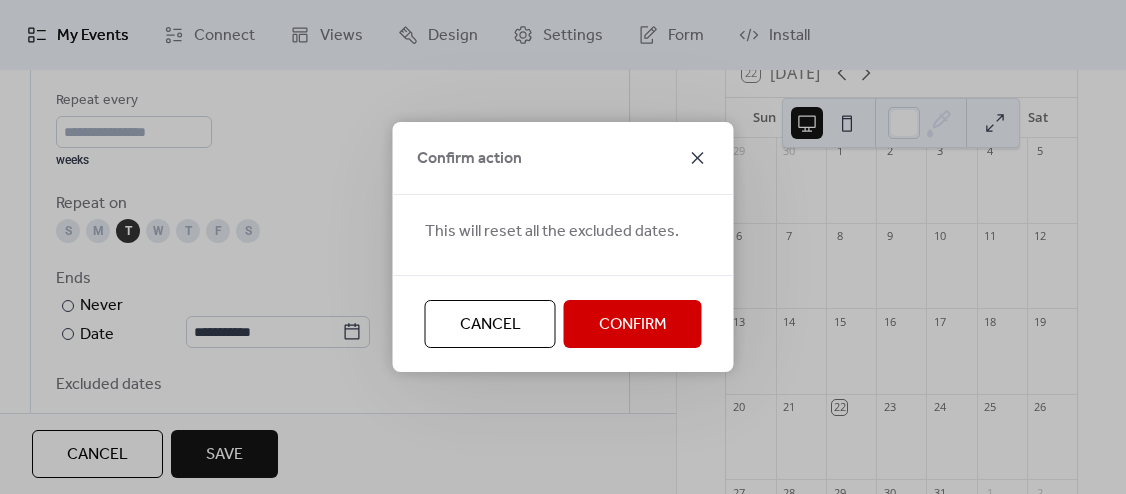 click 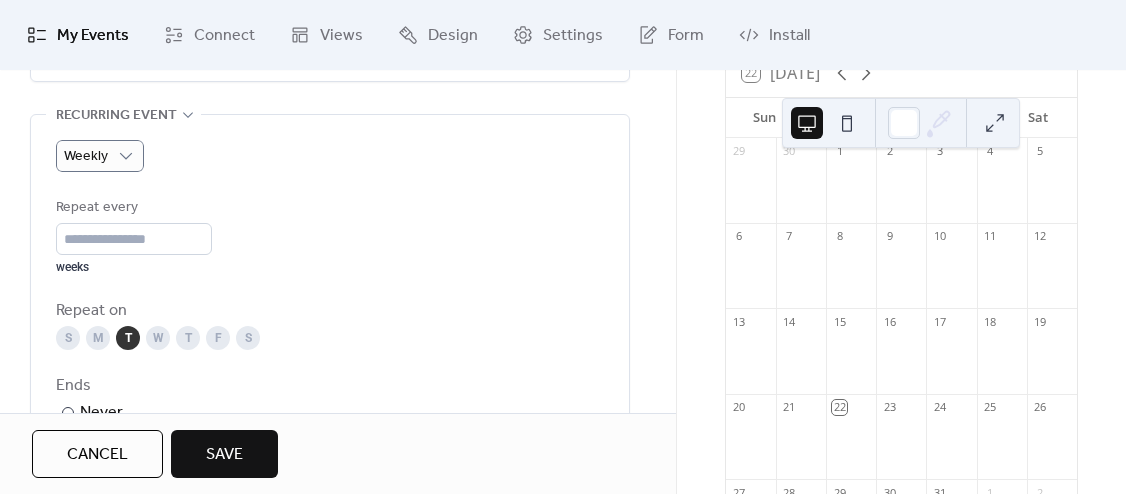 scroll, scrollTop: 884, scrollLeft: 0, axis: vertical 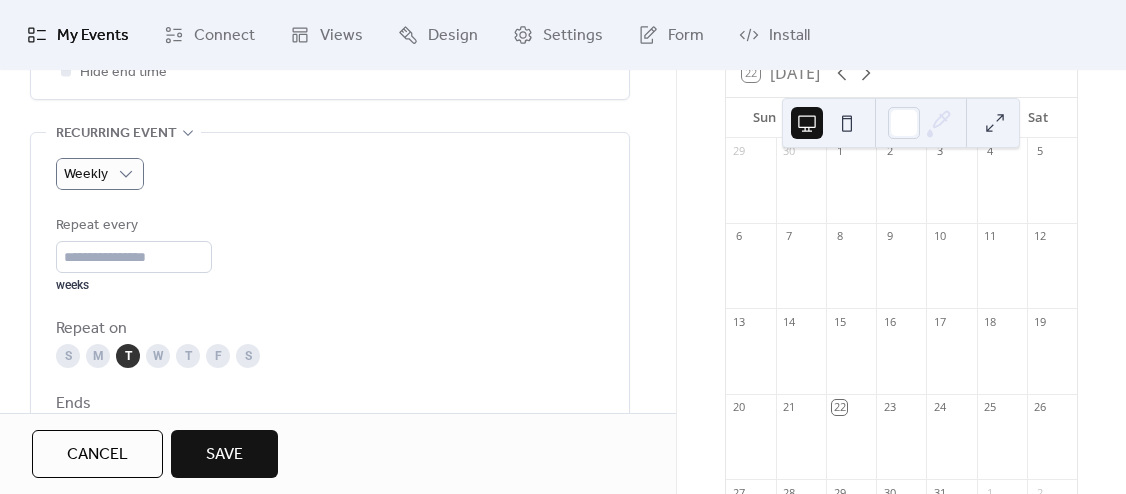 click on "S" at bounding box center [68, 356] 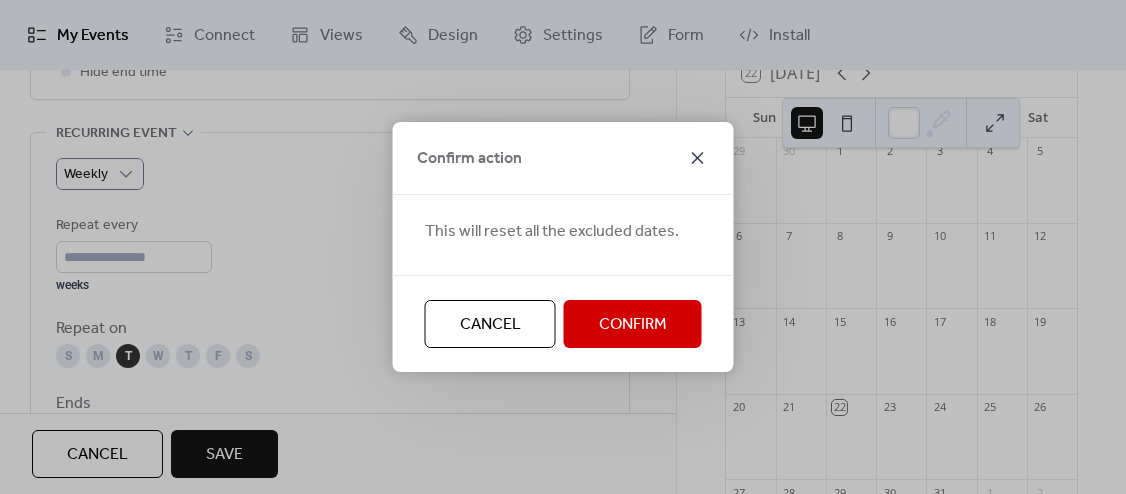 click 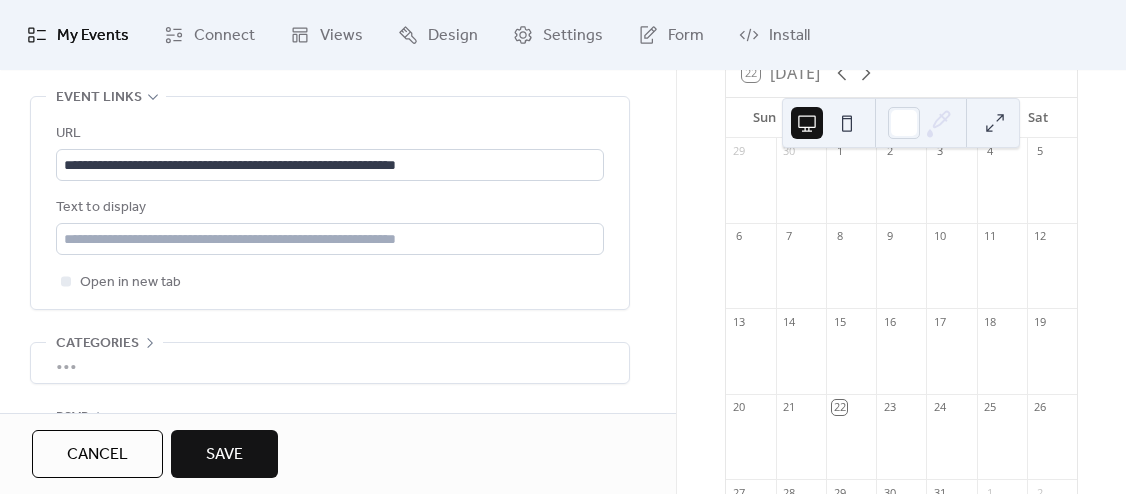 scroll, scrollTop: 1692, scrollLeft: 0, axis: vertical 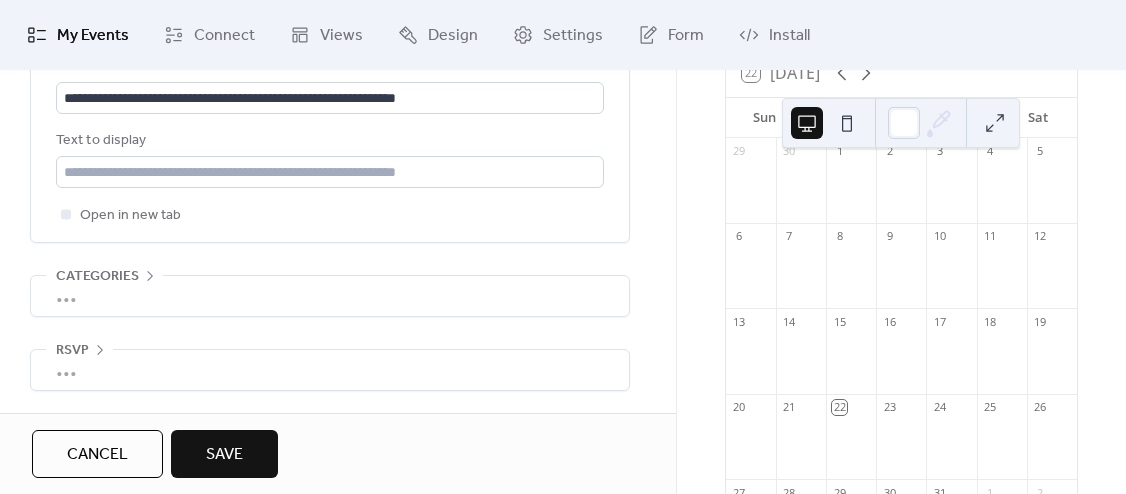 click on "Save" at bounding box center [224, 455] 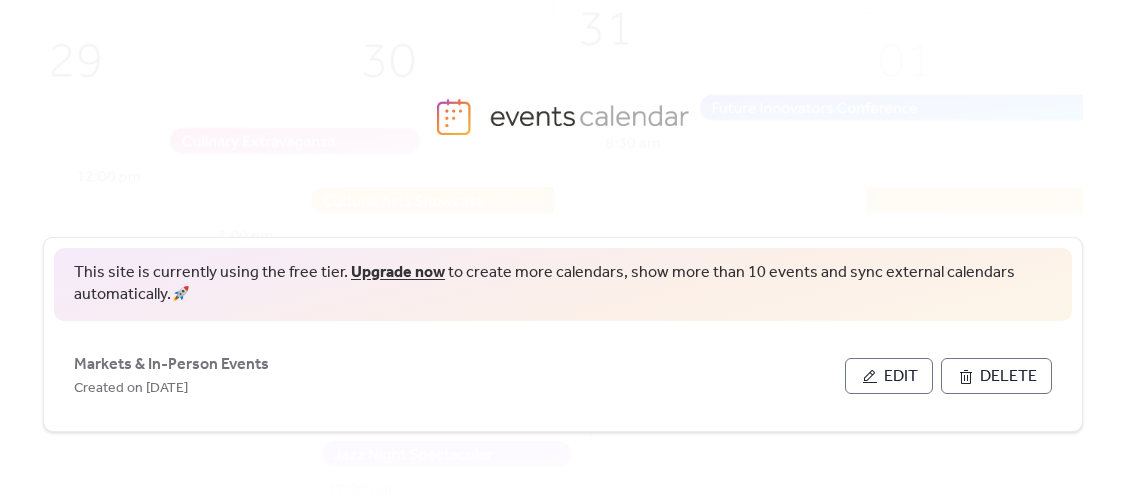 scroll, scrollTop: 0, scrollLeft: 0, axis: both 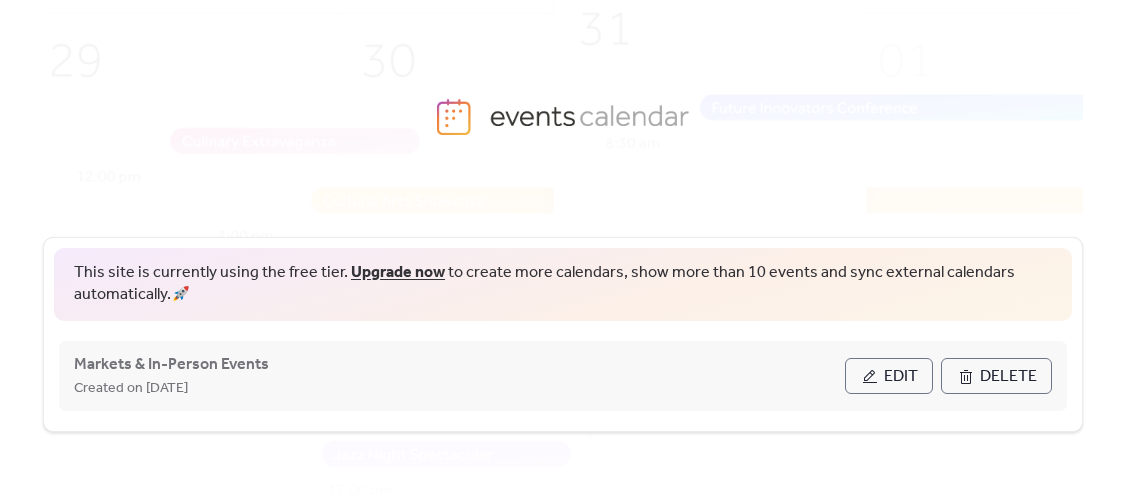 click on "Edit" at bounding box center (901, 377) 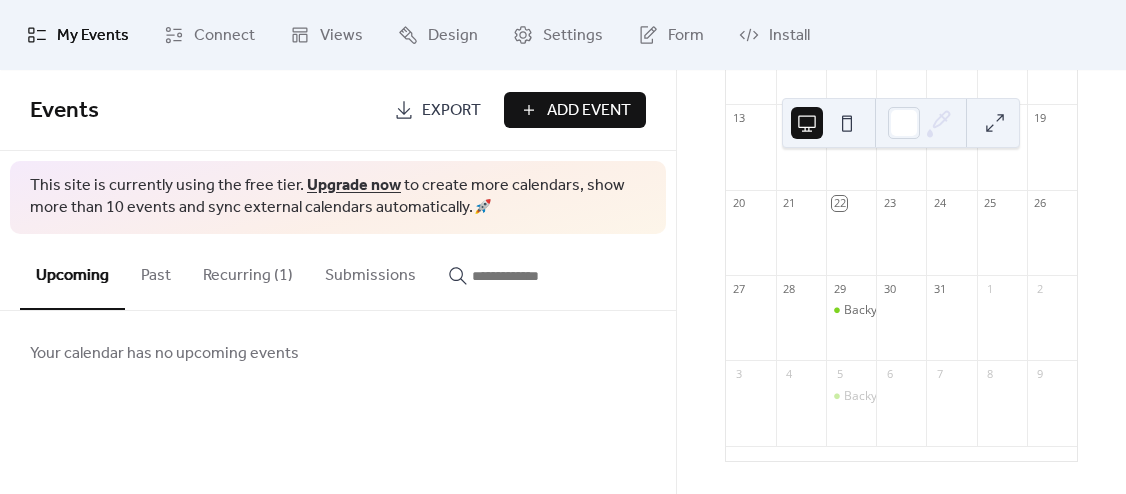 scroll, scrollTop: 337, scrollLeft: 0, axis: vertical 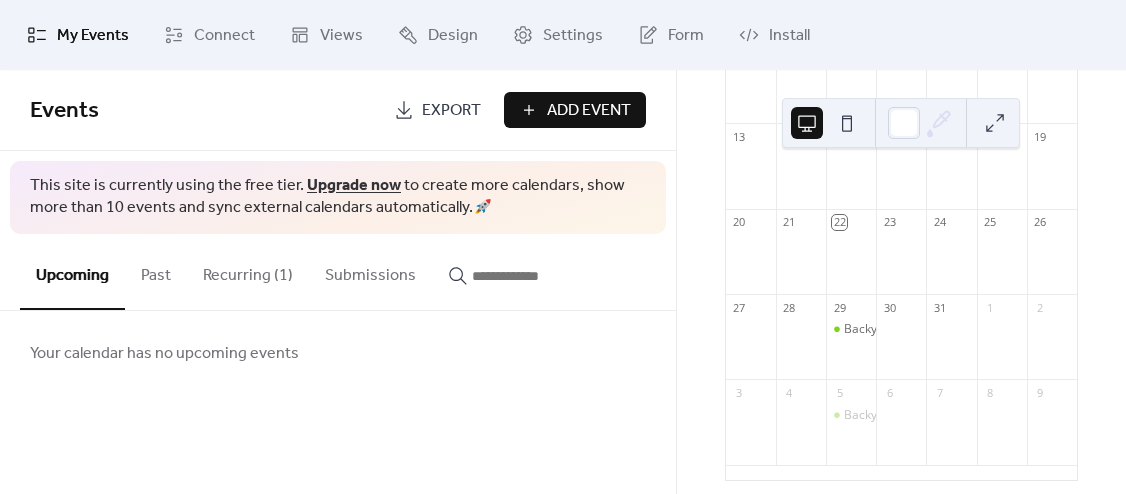 click on "Recurring (1)" at bounding box center (248, 271) 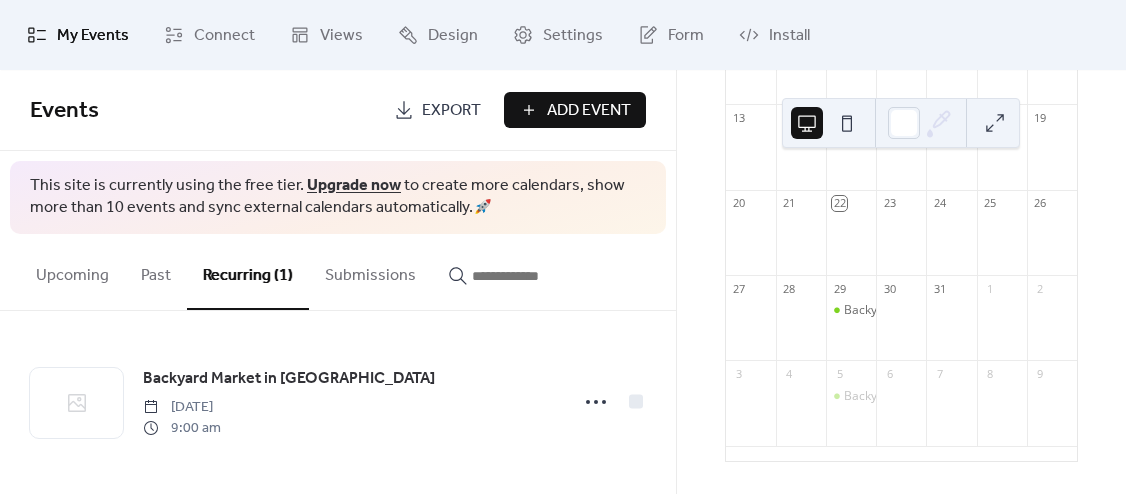scroll, scrollTop: 368, scrollLeft: 0, axis: vertical 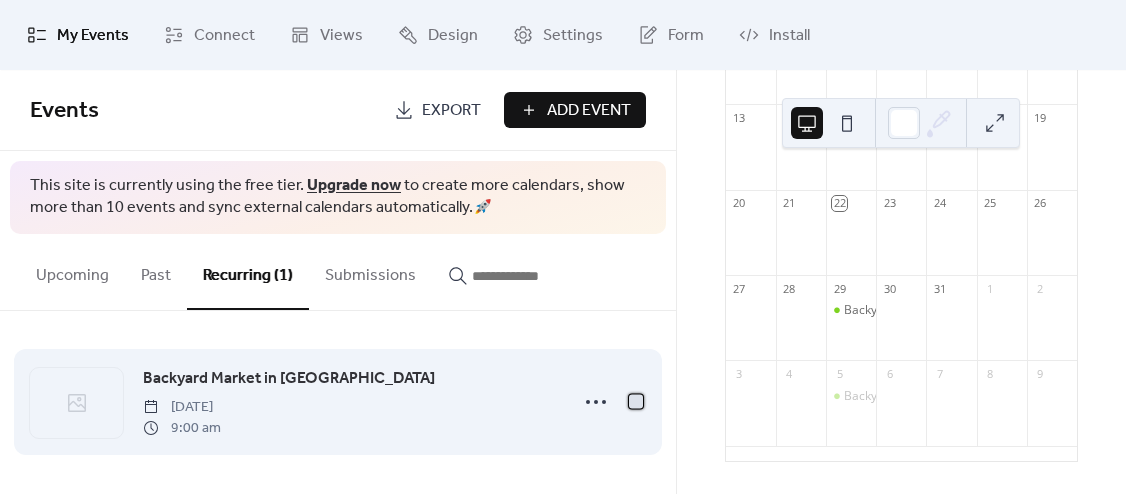 click at bounding box center [636, 401] 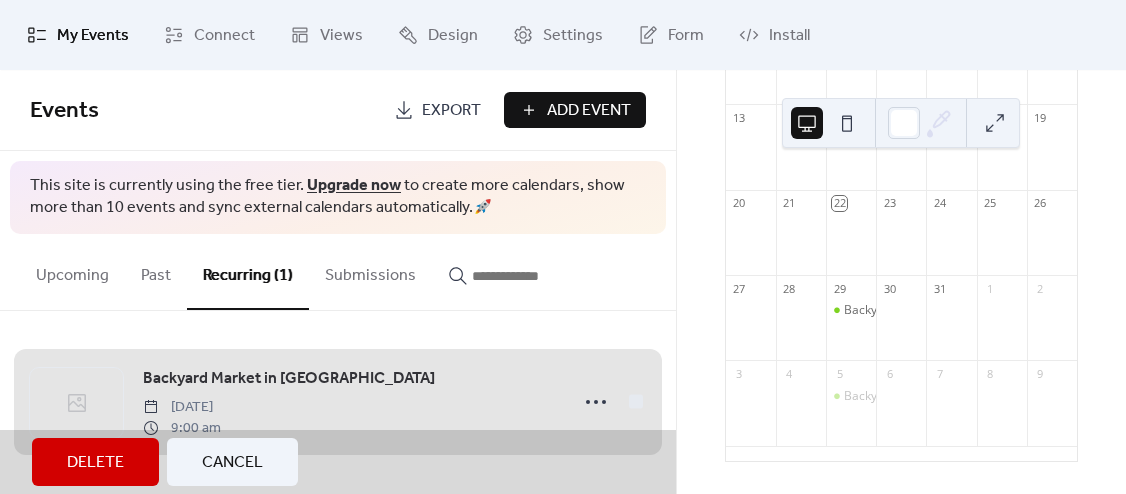 click on "Backyard Market in Black Forest Saturday, July 26, 2025 9:00 am" at bounding box center (338, 402) 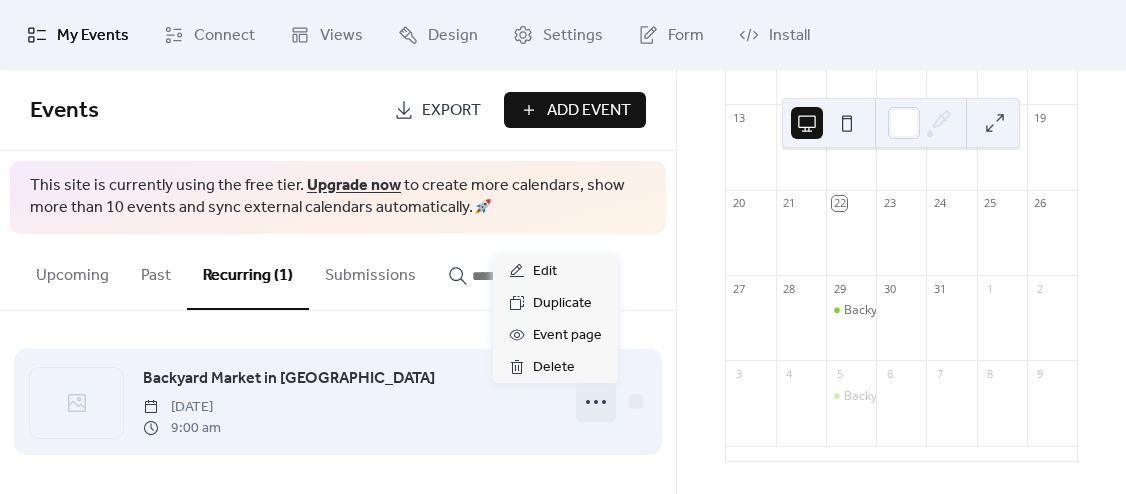 click 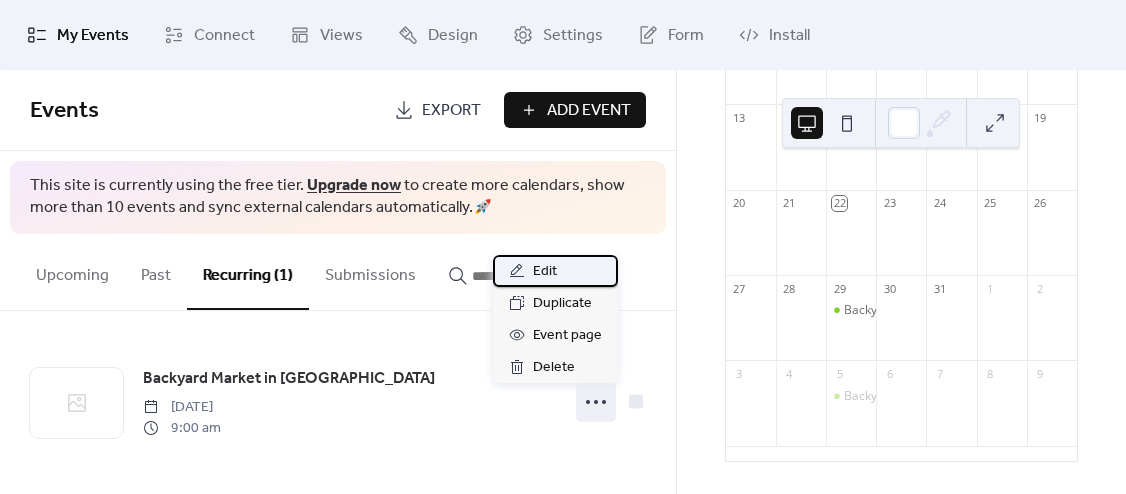 click on "Edit" at bounding box center (545, 272) 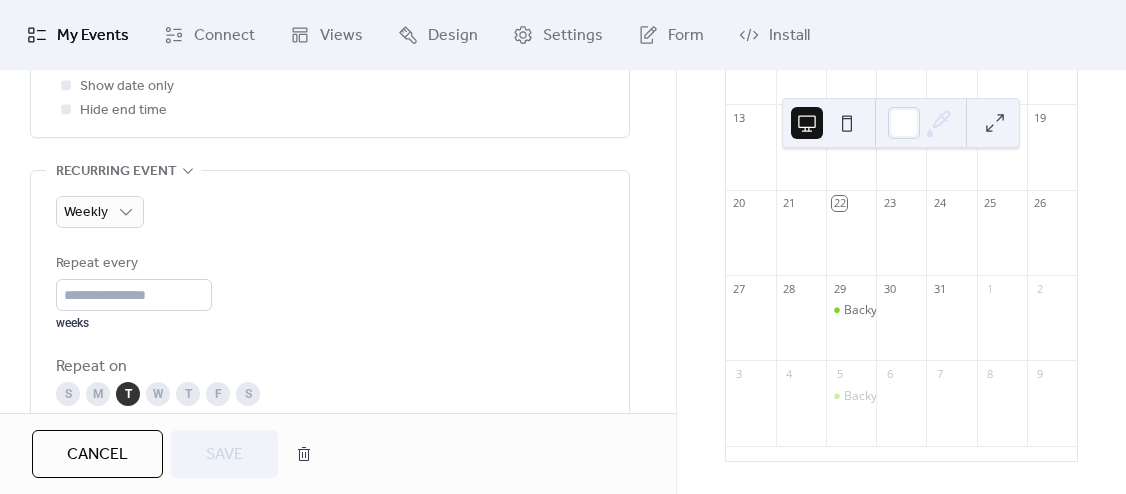 scroll, scrollTop: 934, scrollLeft: 0, axis: vertical 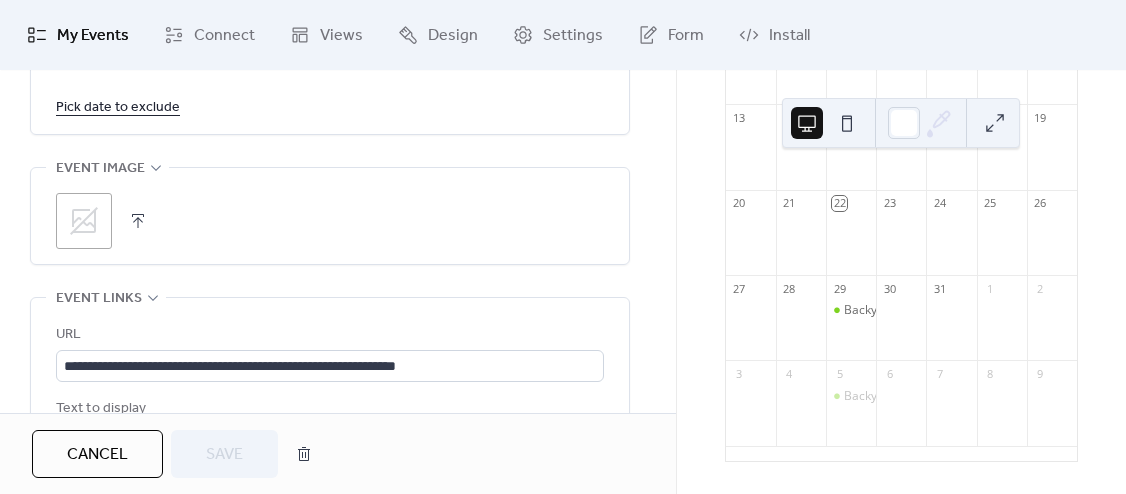 click at bounding box center (138, 221) 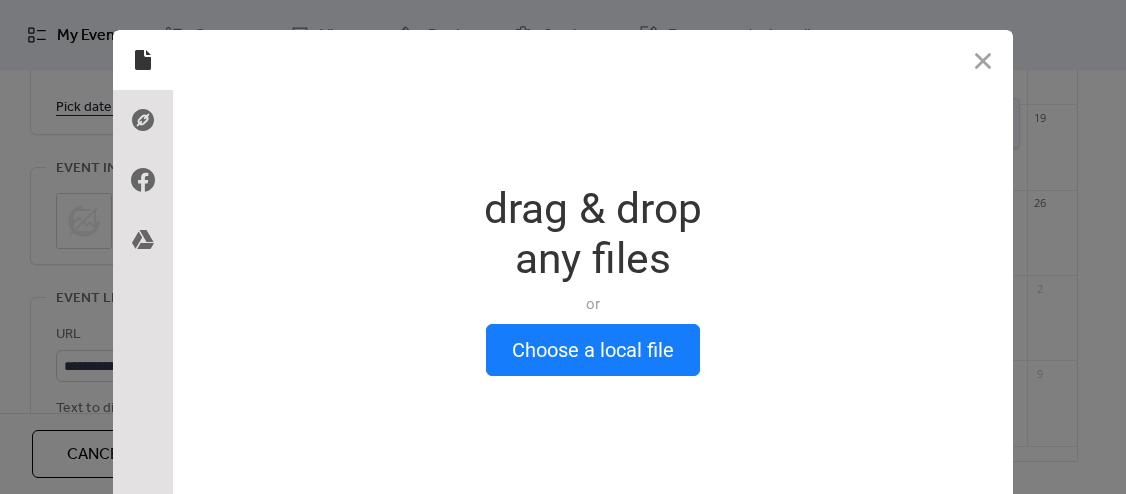scroll, scrollTop: 1397, scrollLeft: 0, axis: vertical 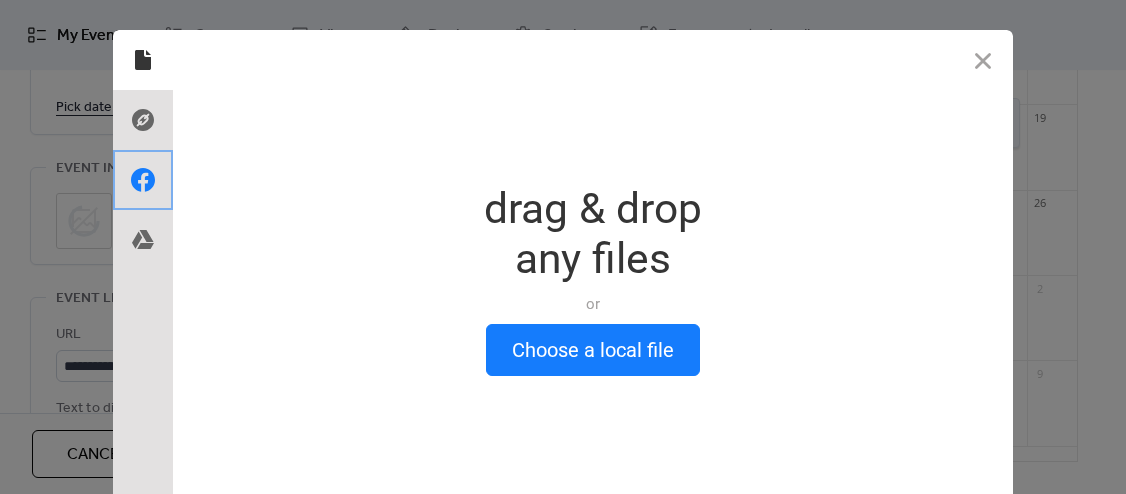 click 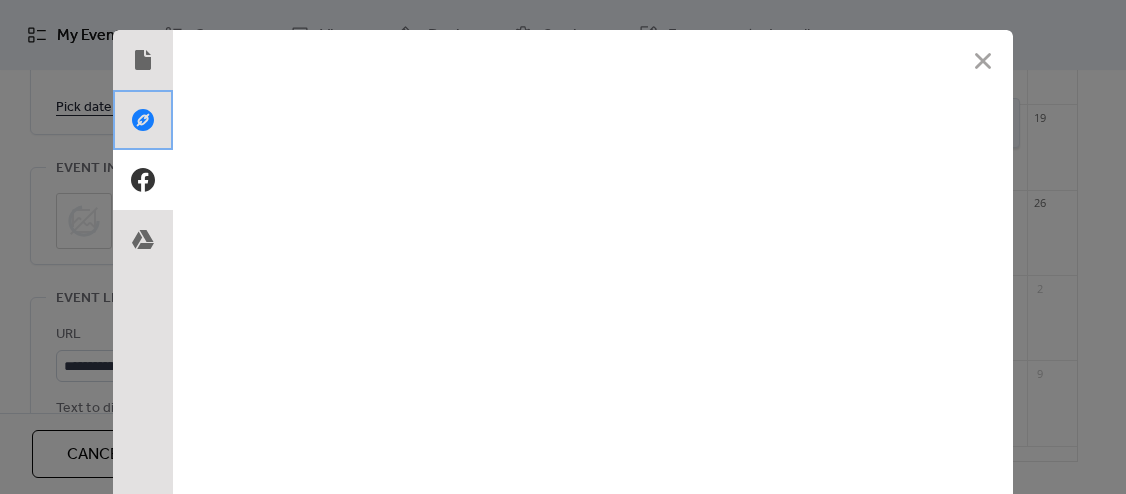 click 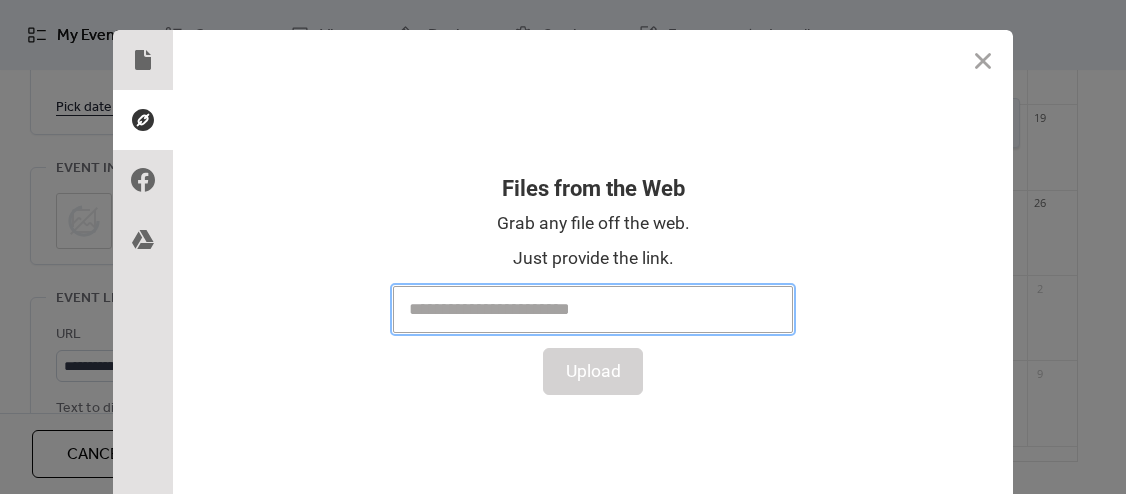 paste on "**********" 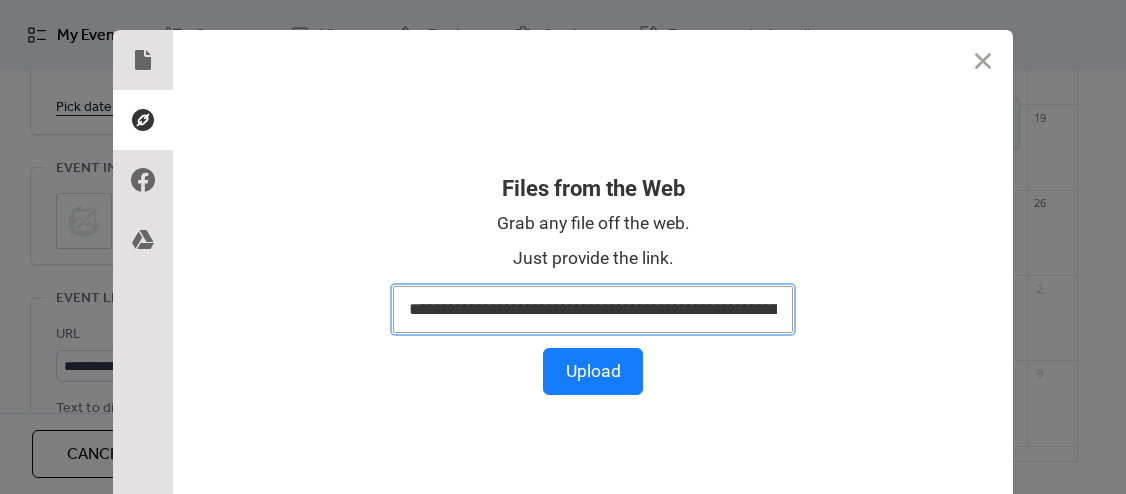 scroll, scrollTop: 0, scrollLeft: 9814, axis: horizontal 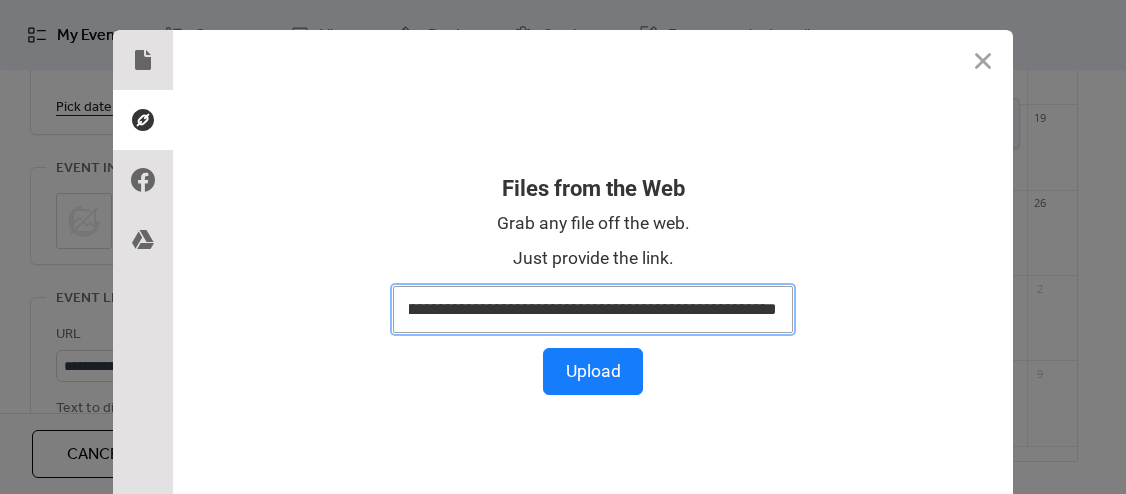 drag, startPoint x: 780, startPoint y: 312, endPoint x: 273, endPoint y: 293, distance: 507.3559 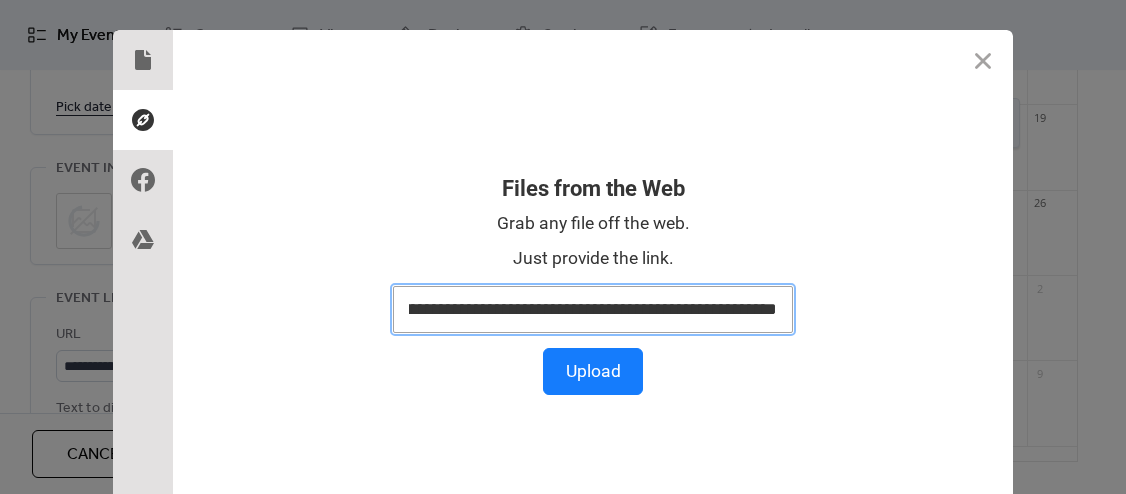click on "Files from the Web Grab any file off the web. Just provide the link.   Upload" at bounding box center [593, 280] 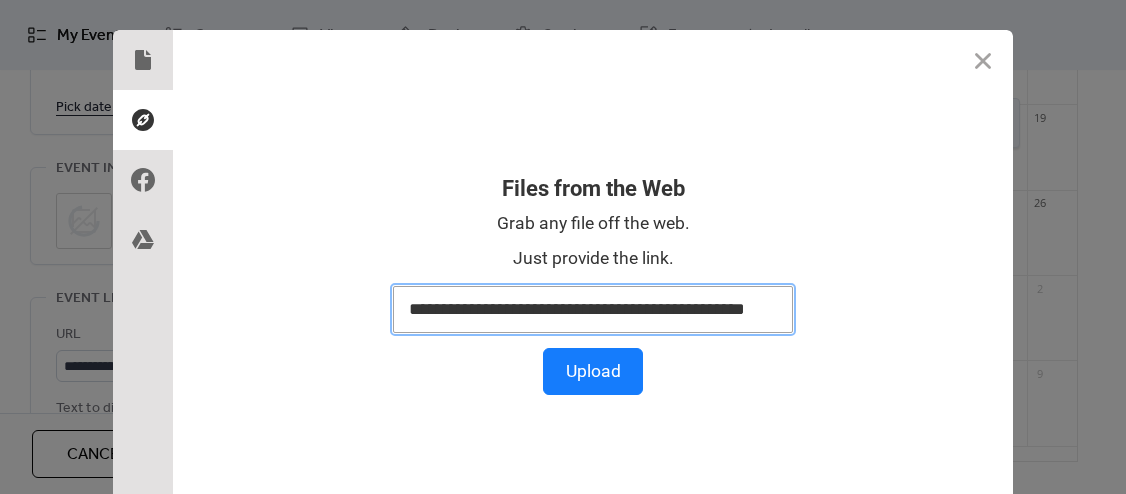 scroll, scrollTop: 0, scrollLeft: 0, axis: both 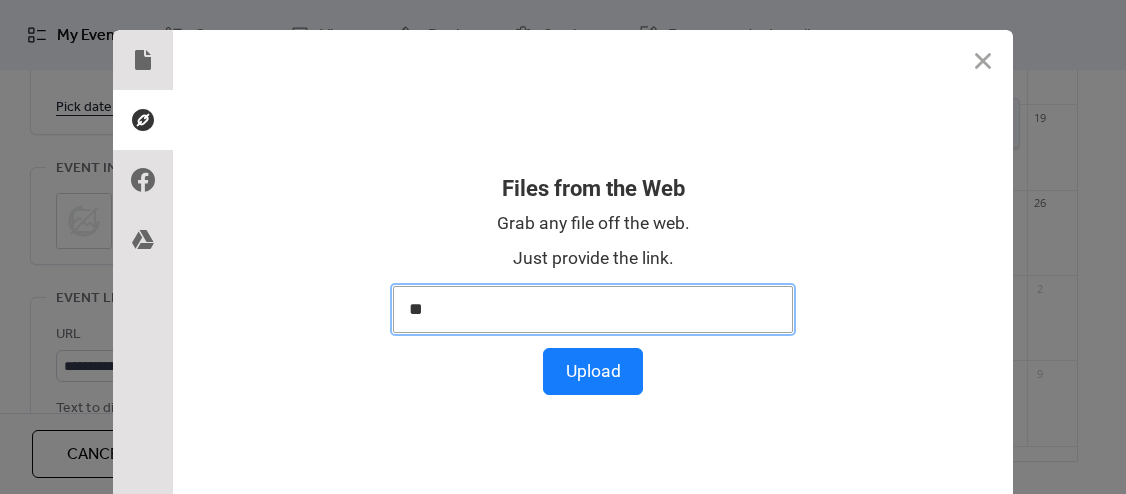 type on "*" 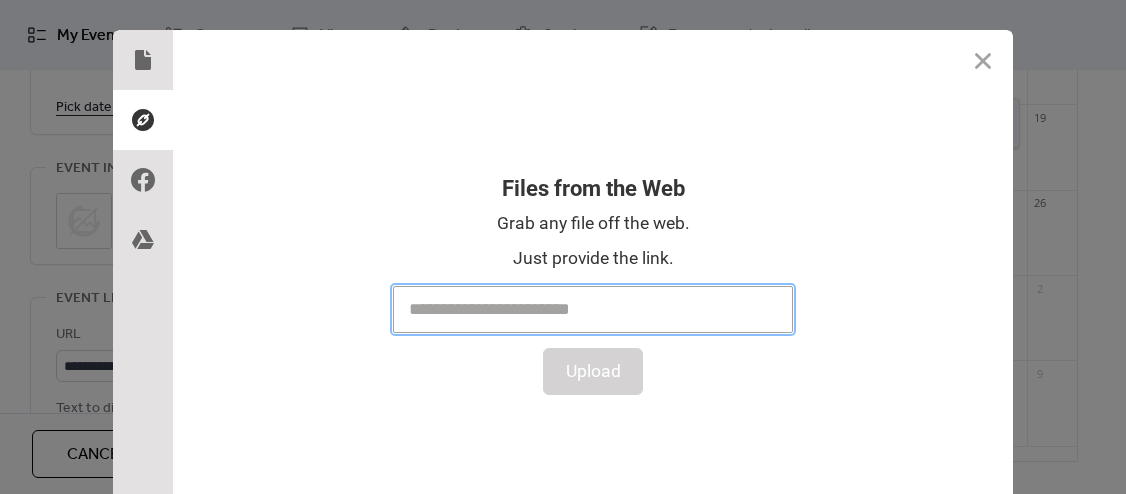 paste on "**********" 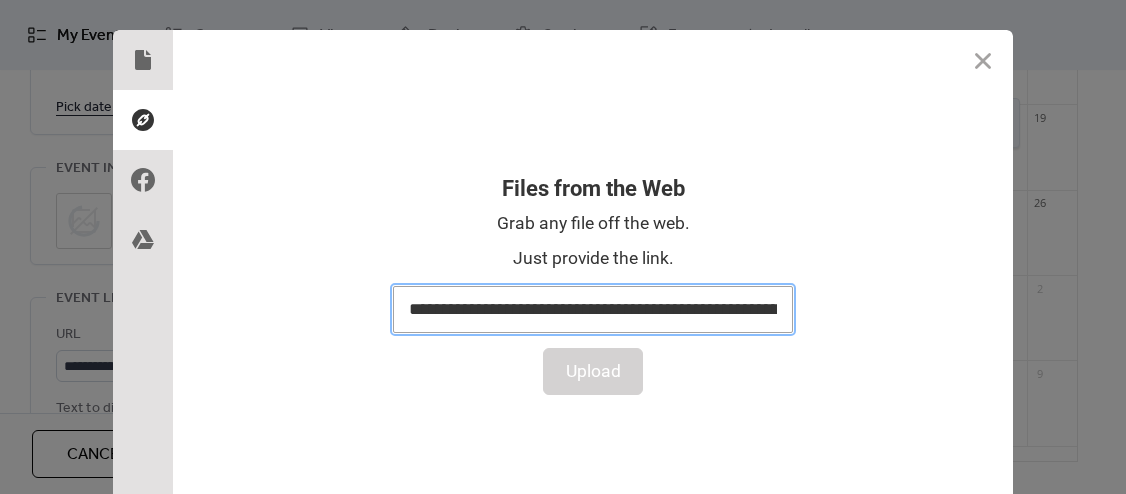scroll, scrollTop: 0, scrollLeft: 224, axis: horizontal 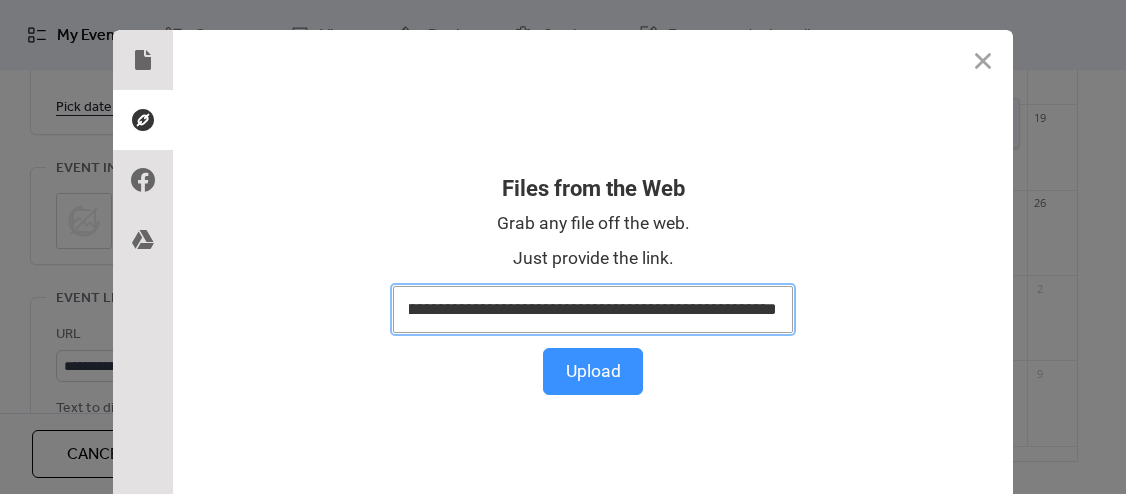 type on "**********" 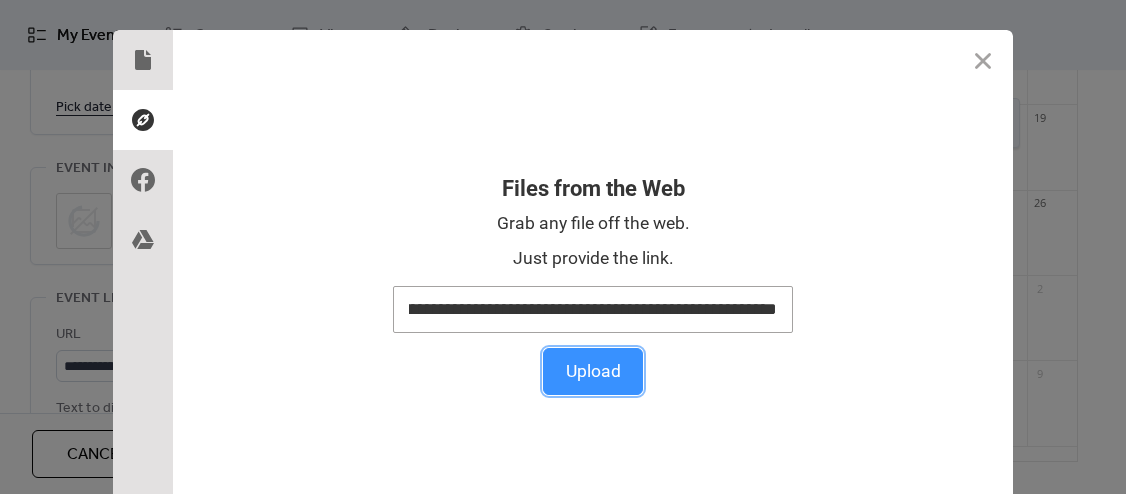 click on "Upload" at bounding box center [593, 371] 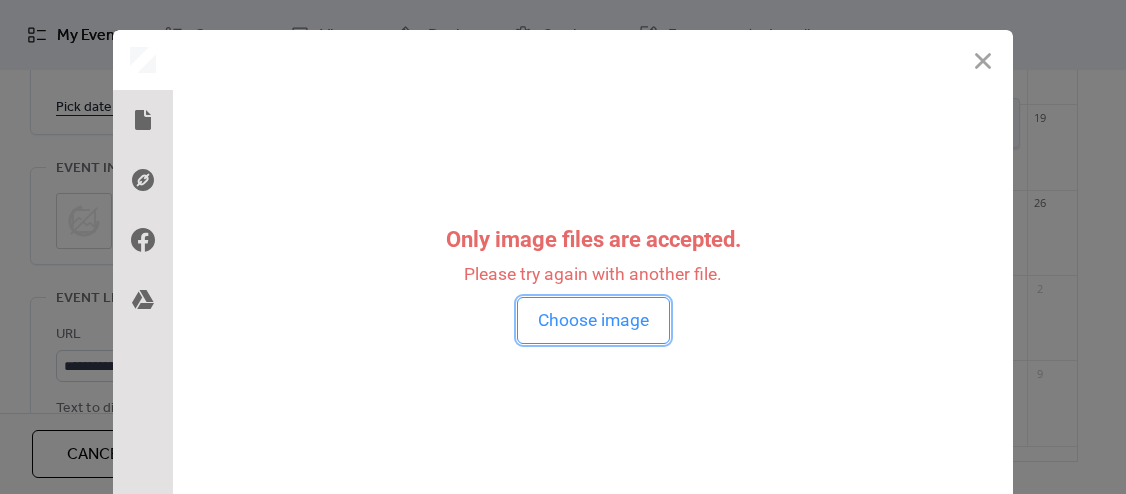 click on "Choose image" at bounding box center (593, 320) 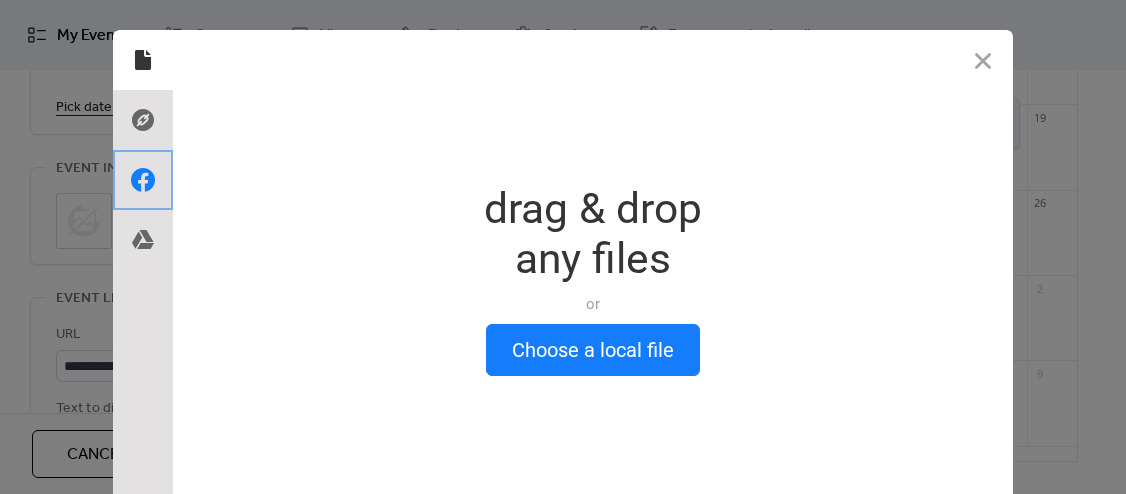 click 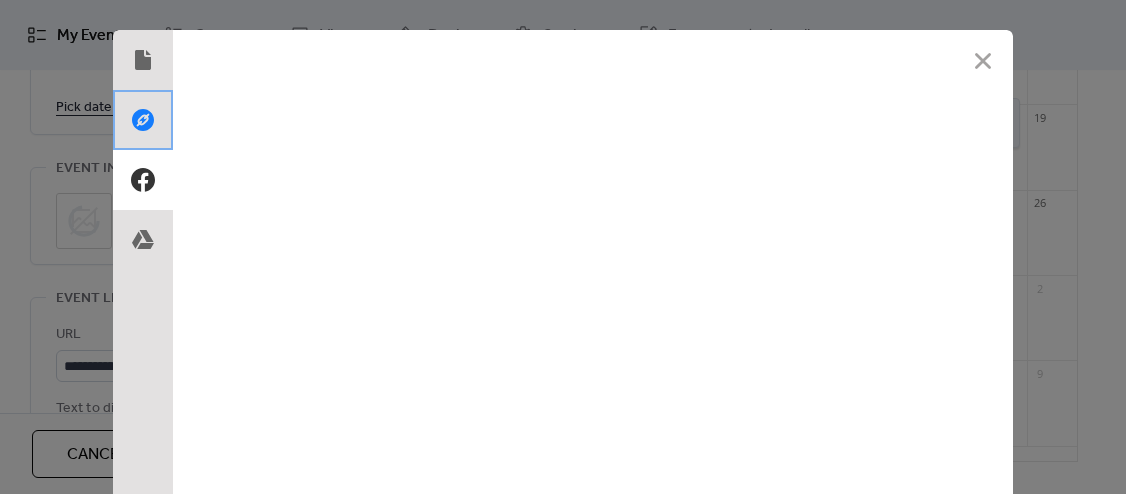 click 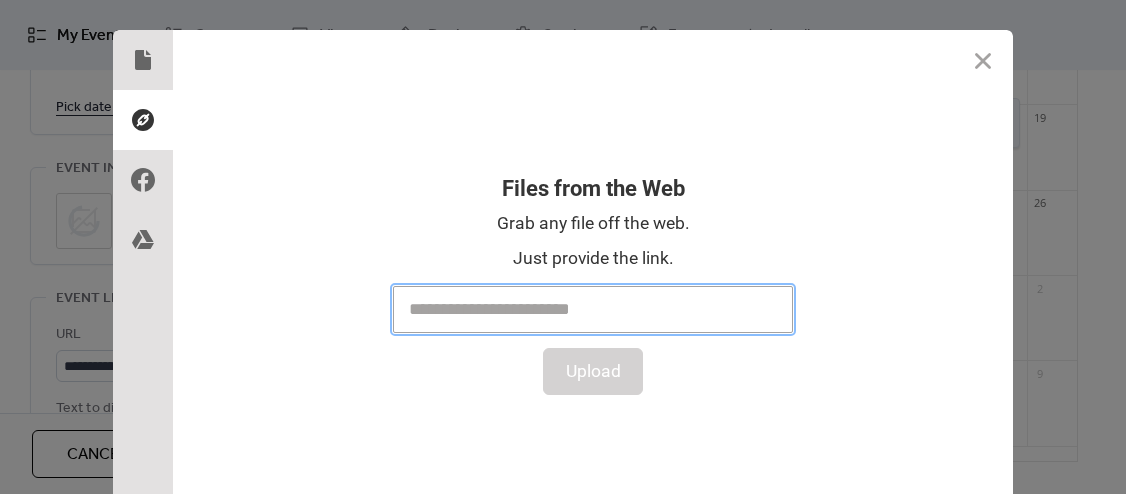 click at bounding box center (593, 309) 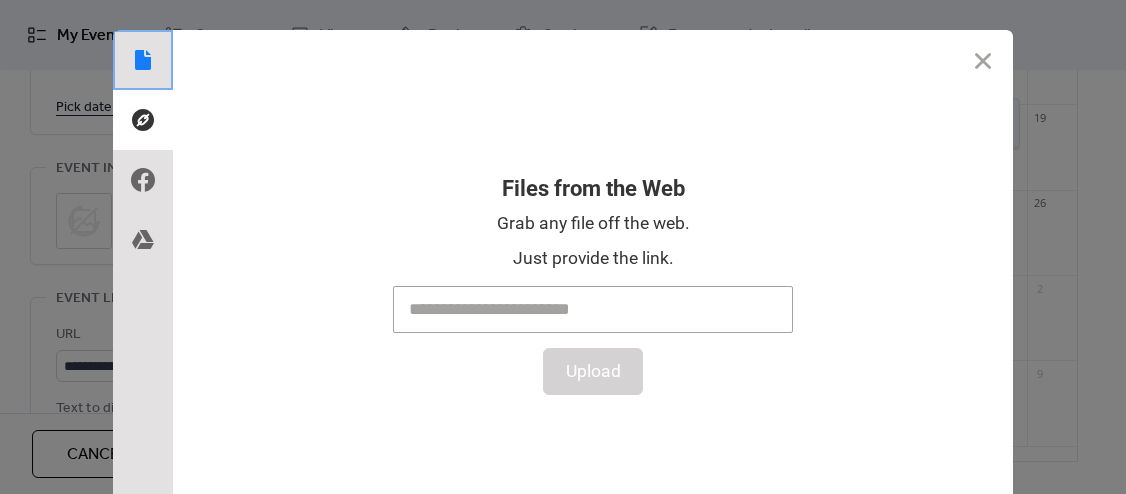 click 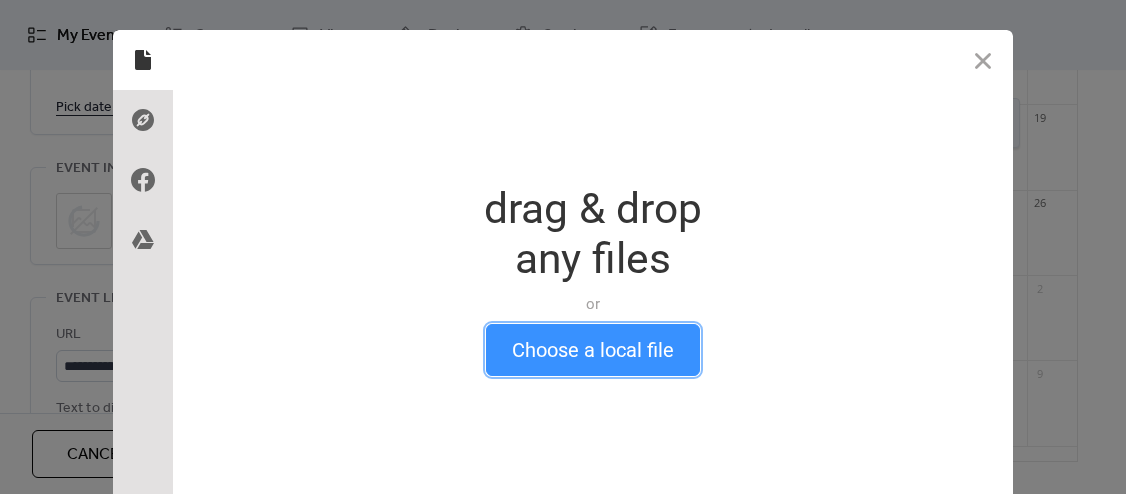 click on "Choose a local file" at bounding box center (593, 350) 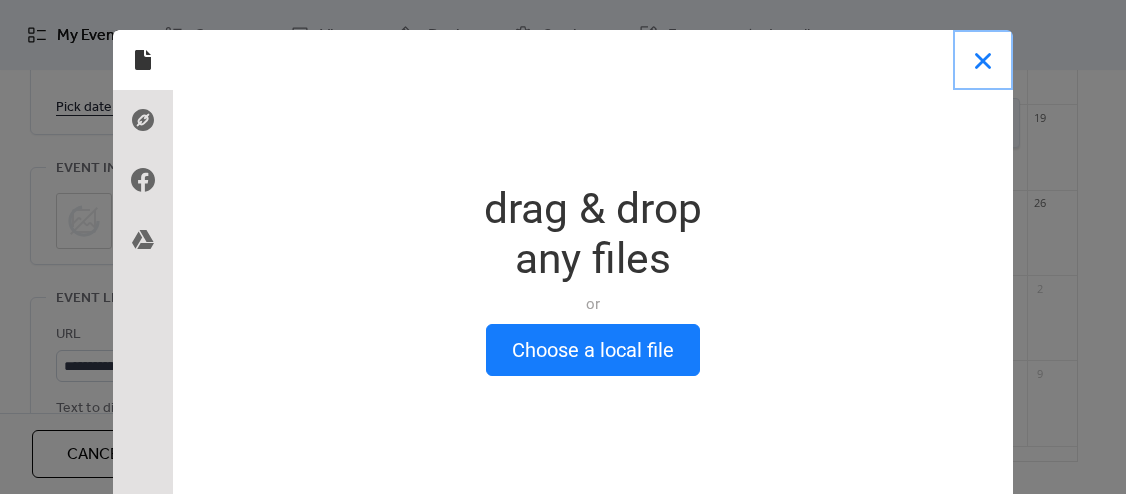click at bounding box center (983, 60) 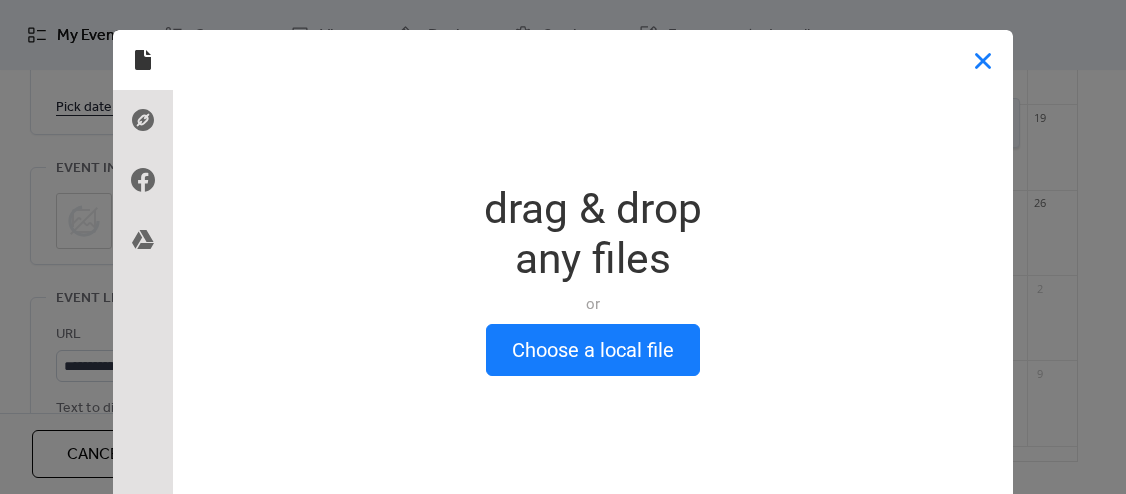 scroll, scrollTop: 1397, scrollLeft: 0, axis: vertical 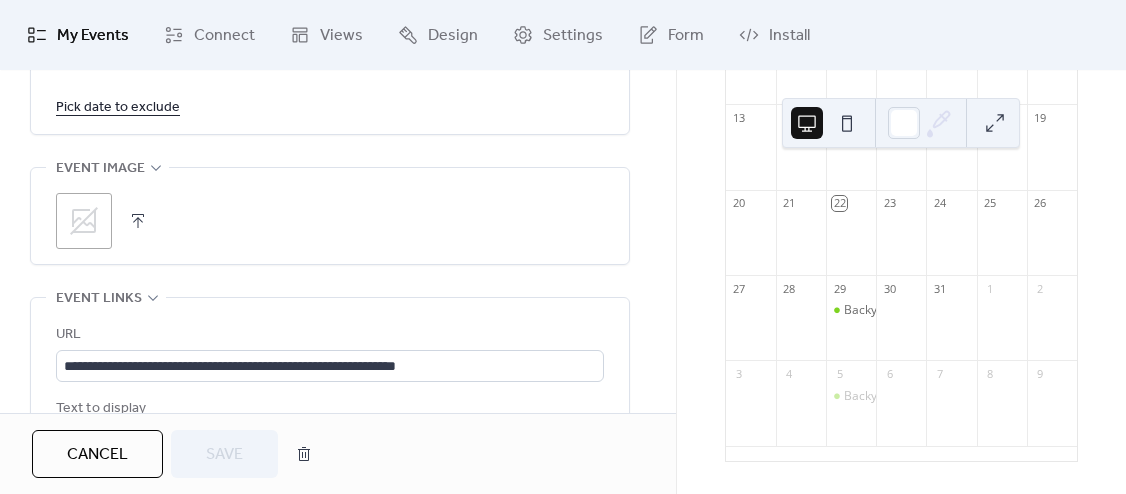 click at bounding box center (138, 221) 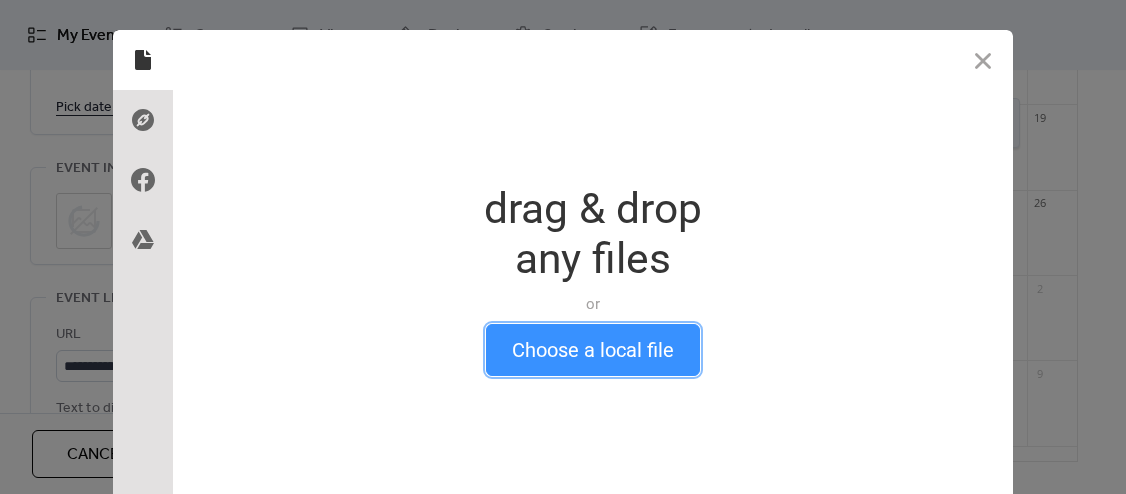 click on "Choose a local file" at bounding box center [593, 350] 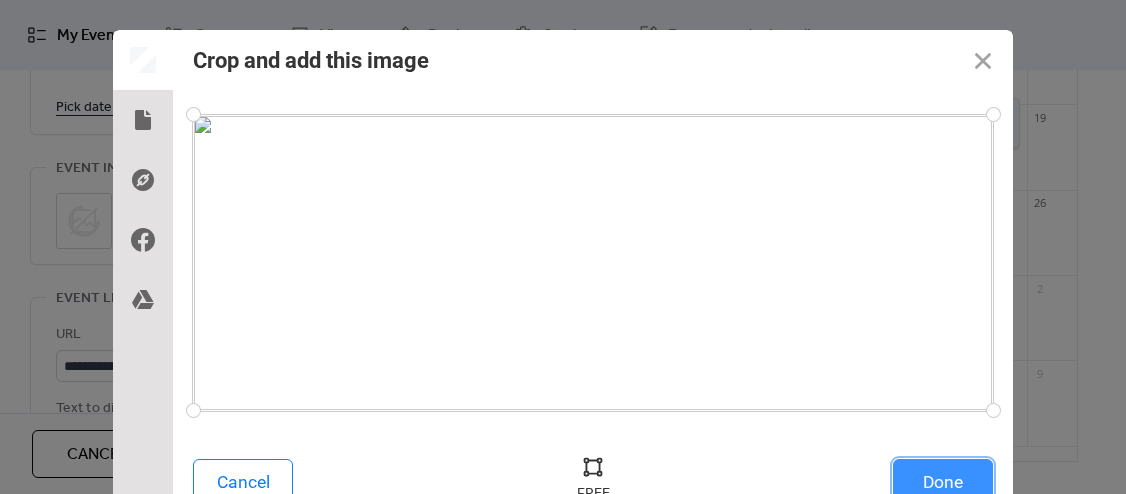 click on "Done" at bounding box center [943, 482] 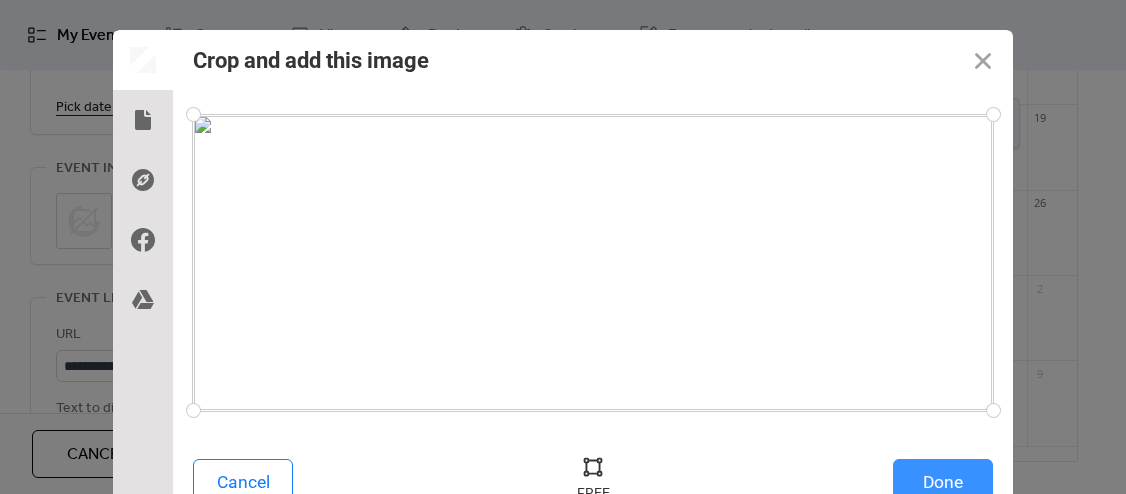 scroll, scrollTop: 1397, scrollLeft: 0, axis: vertical 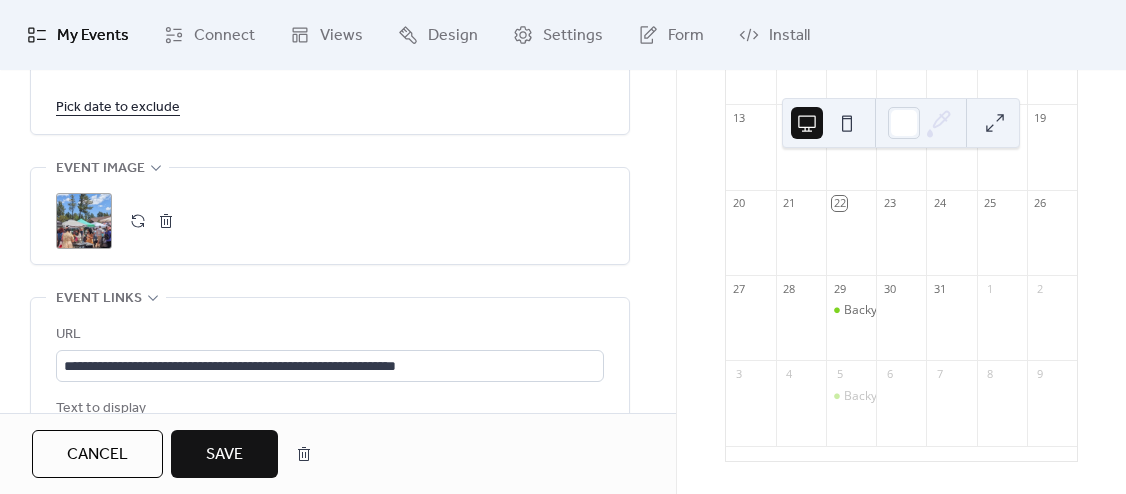 click on "Save" at bounding box center (224, 455) 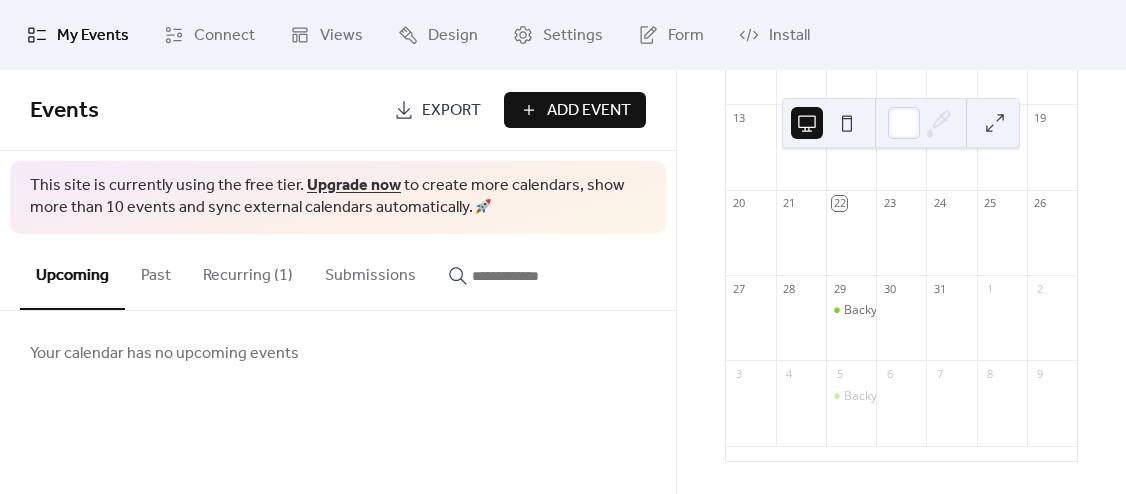 click on "Recurring (1)" at bounding box center (248, 271) 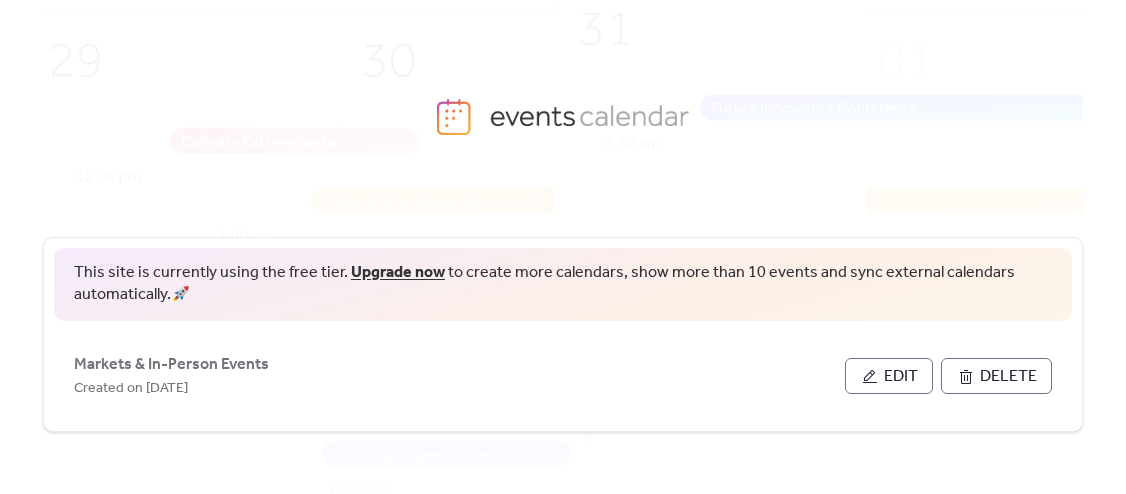 scroll, scrollTop: 0, scrollLeft: 0, axis: both 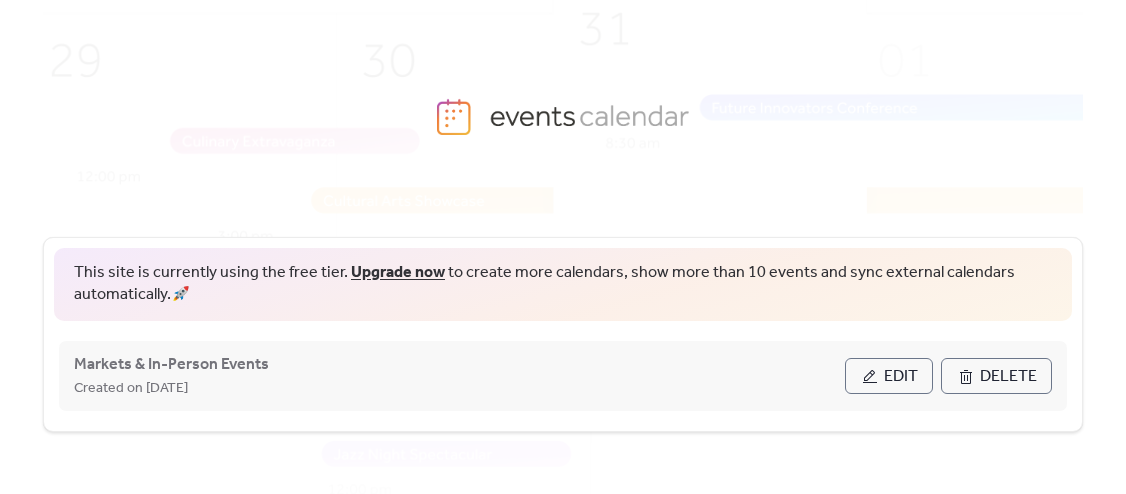 click on "Edit" at bounding box center (901, 377) 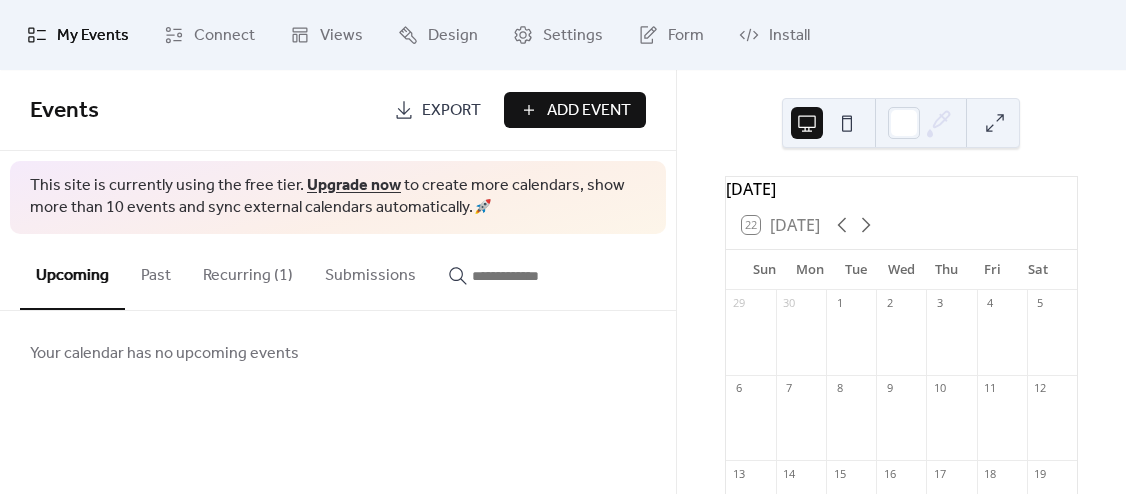 click on "Recurring (1)" at bounding box center [248, 271] 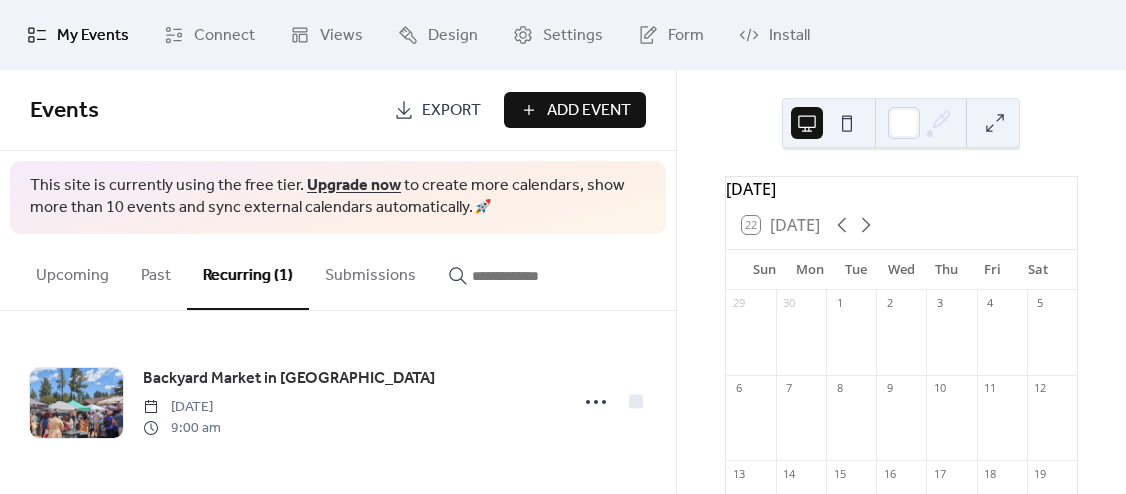 scroll, scrollTop: 228, scrollLeft: 0, axis: vertical 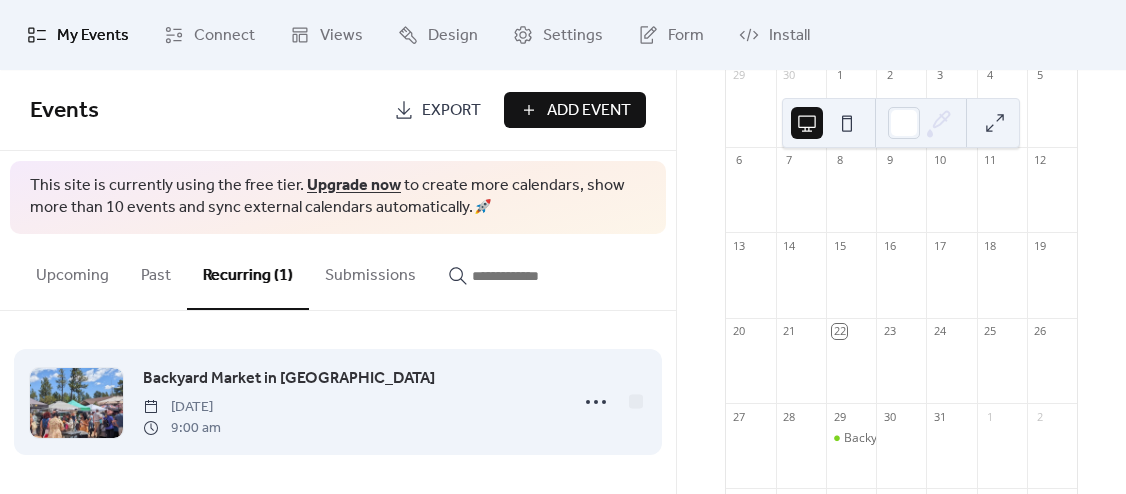 click at bounding box center [76, 403] 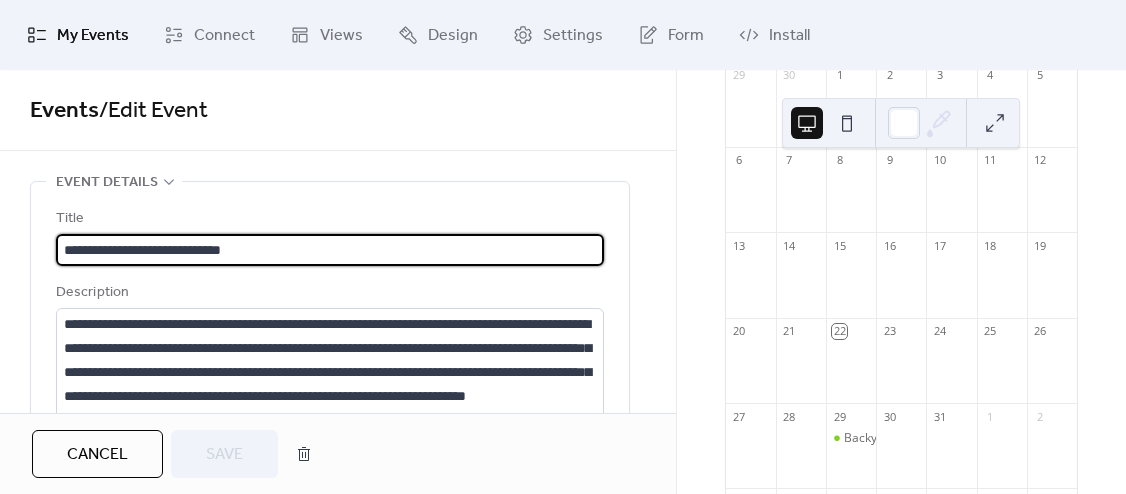 scroll, scrollTop: 368, scrollLeft: 0, axis: vertical 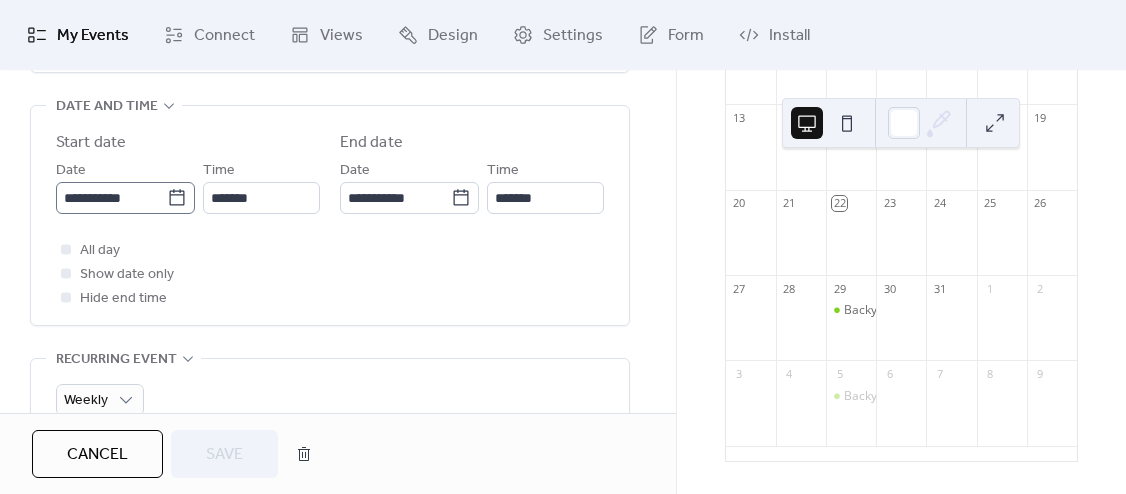 click 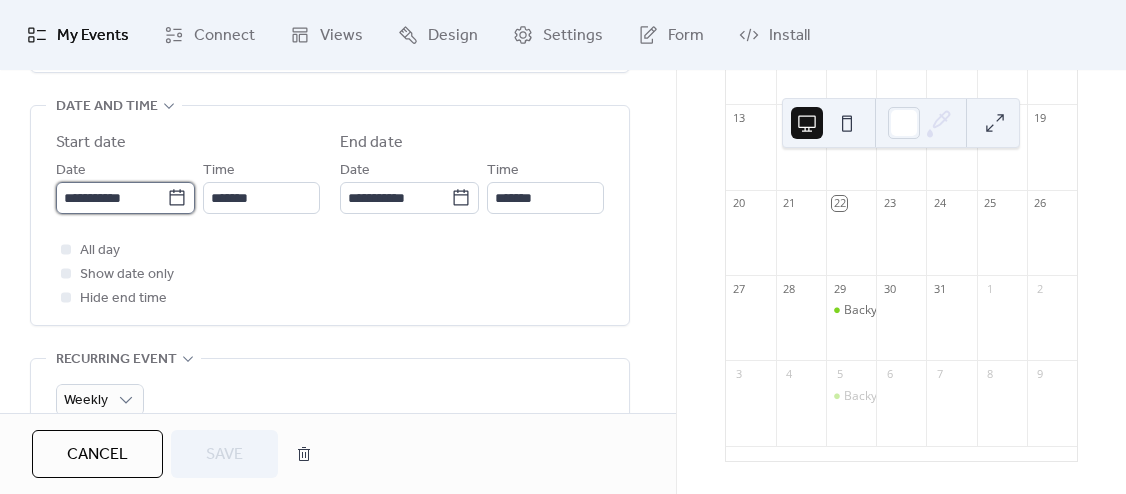 click on "**********" at bounding box center [111, 198] 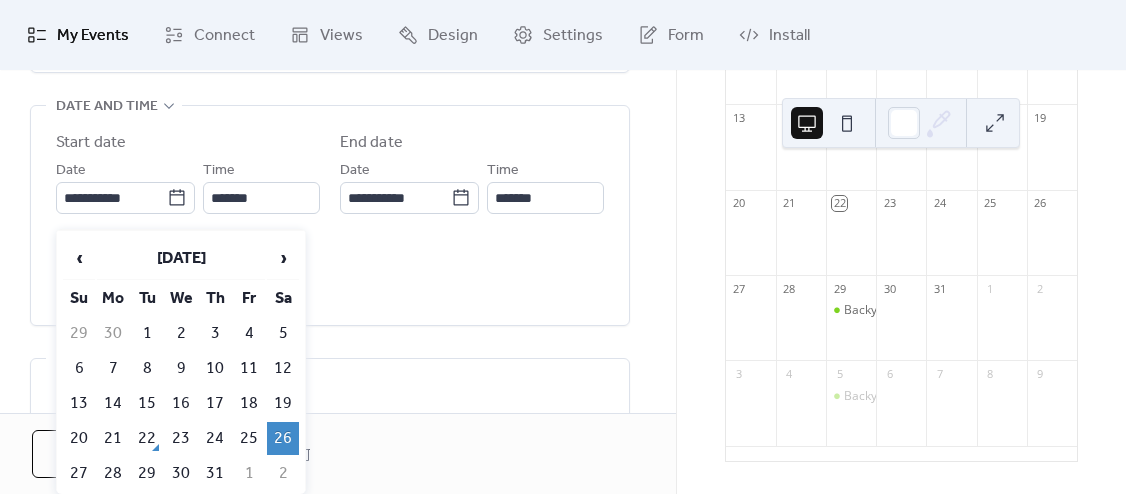 click on "26" at bounding box center [283, 438] 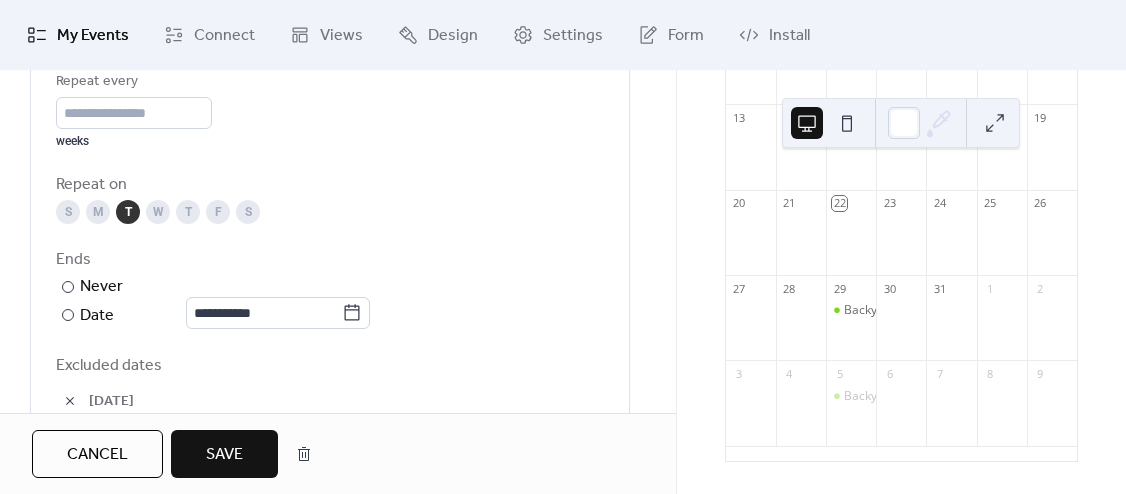 scroll, scrollTop: 1059, scrollLeft: 0, axis: vertical 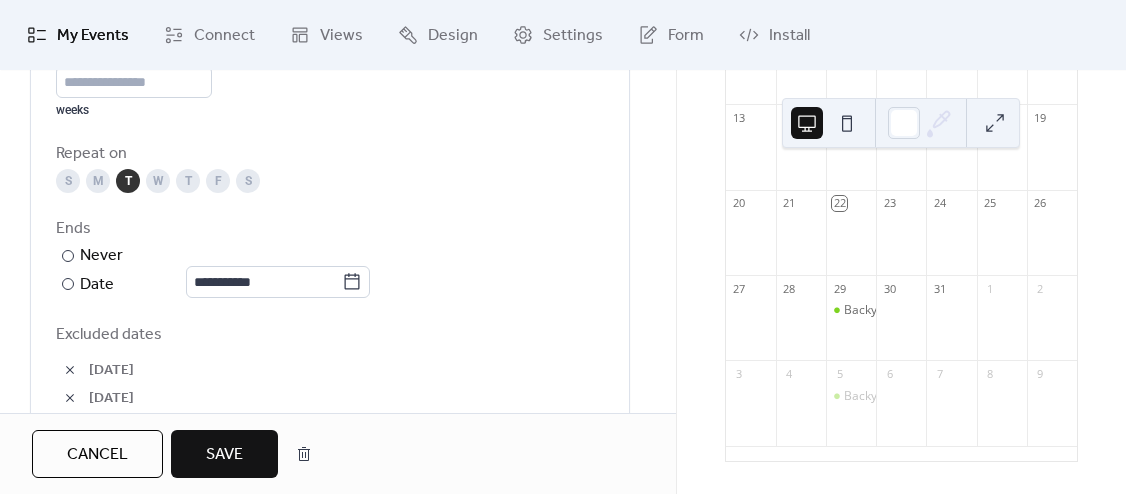 click on "S" at bounding box center (248, 181) 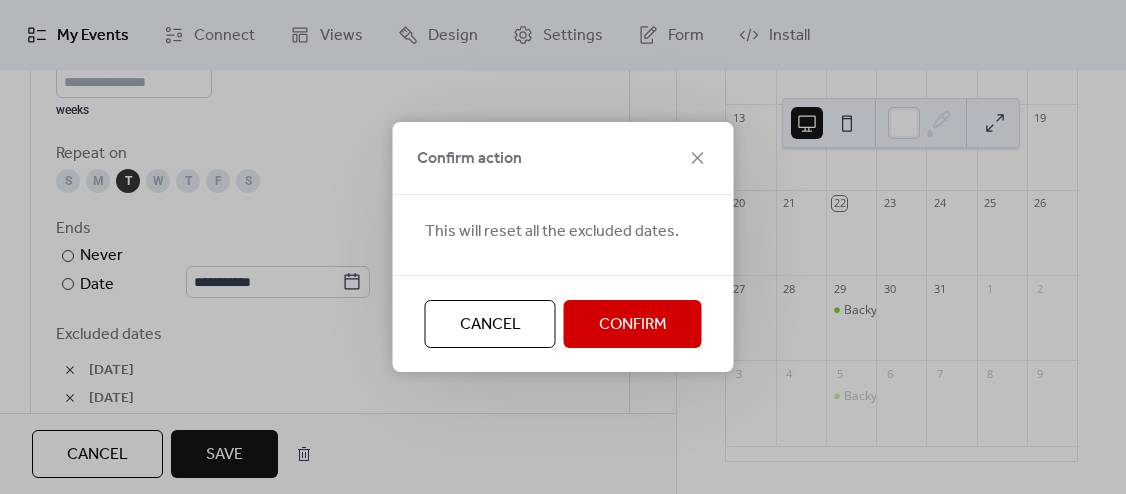 click on "Confirm" at bounding box center (633, 325) 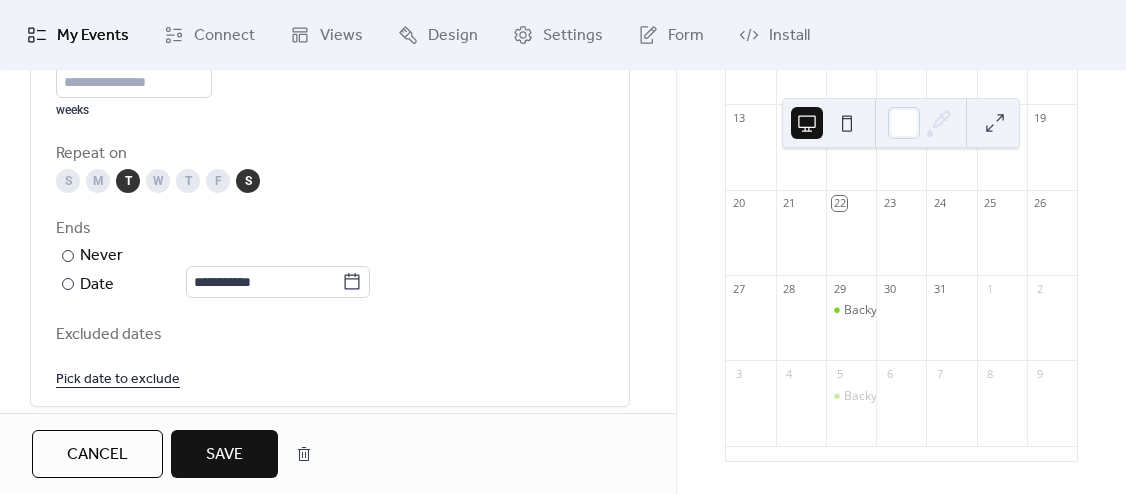click on "T" at bounding box center (128, 181) 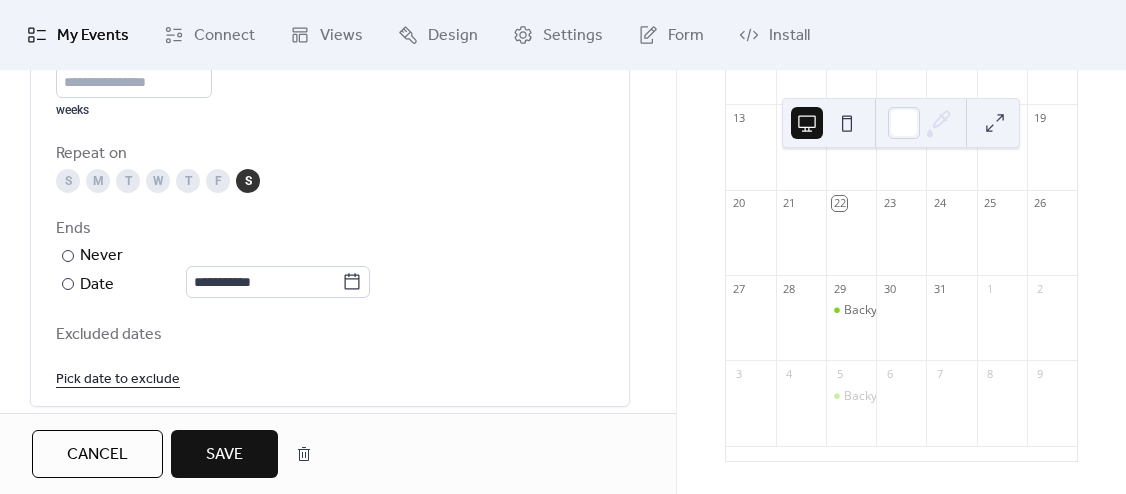 click on "Save" at bounding box center [224, 455] 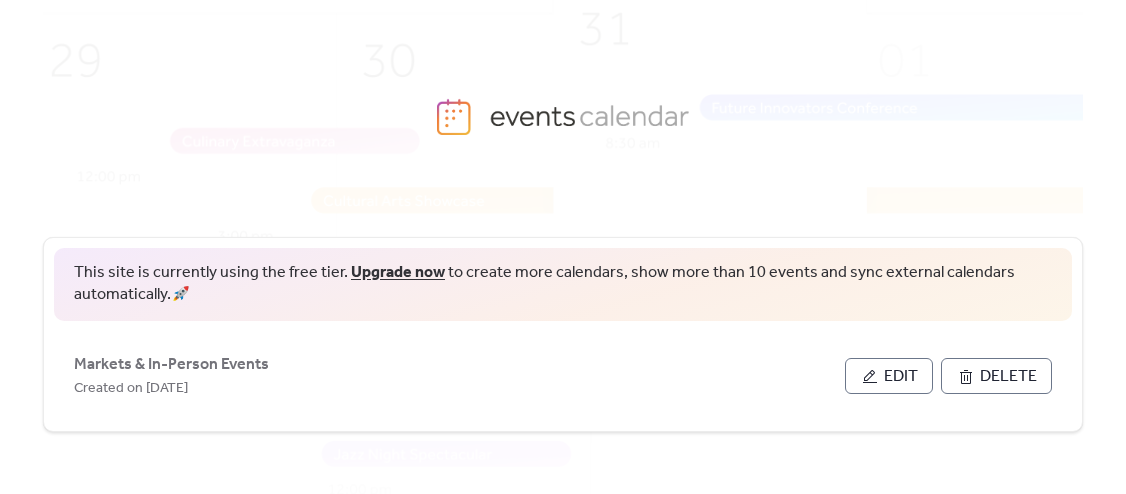 scroll, scrollTop: 0, scrollLeft: 0, axis: both 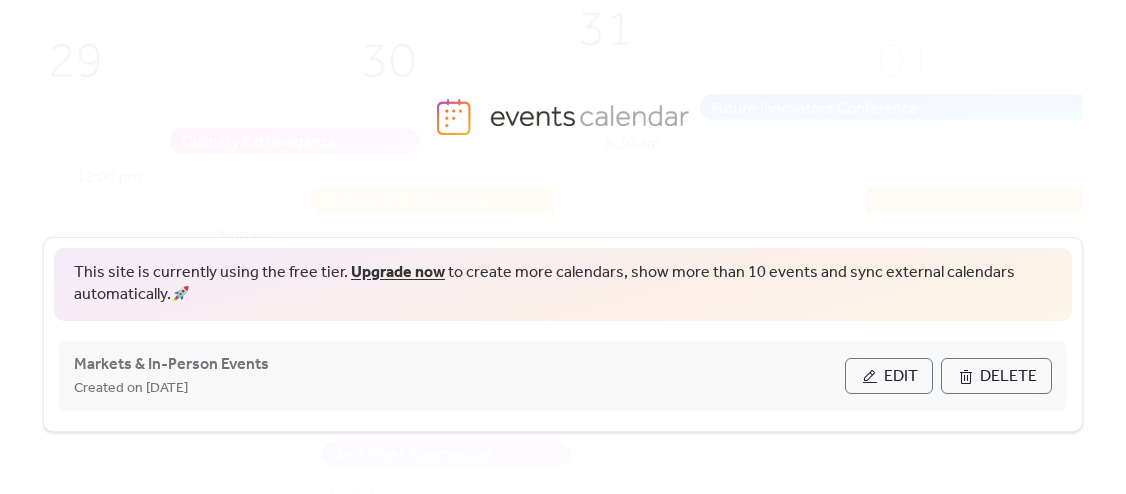 click on "Edit" at bounding box center (901, 377) 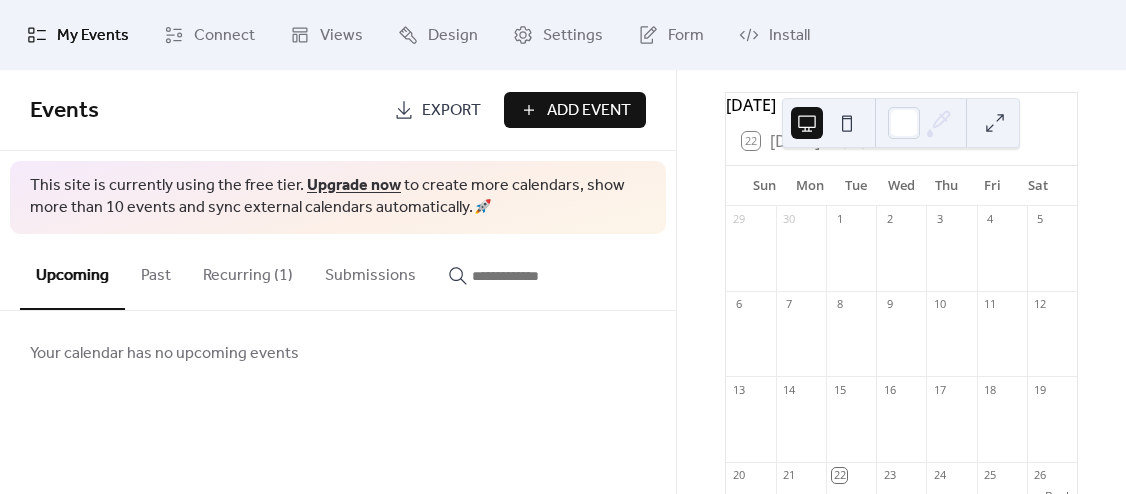 scroll, scrollTop: 92, scrollLeft: 0, axis: vertical 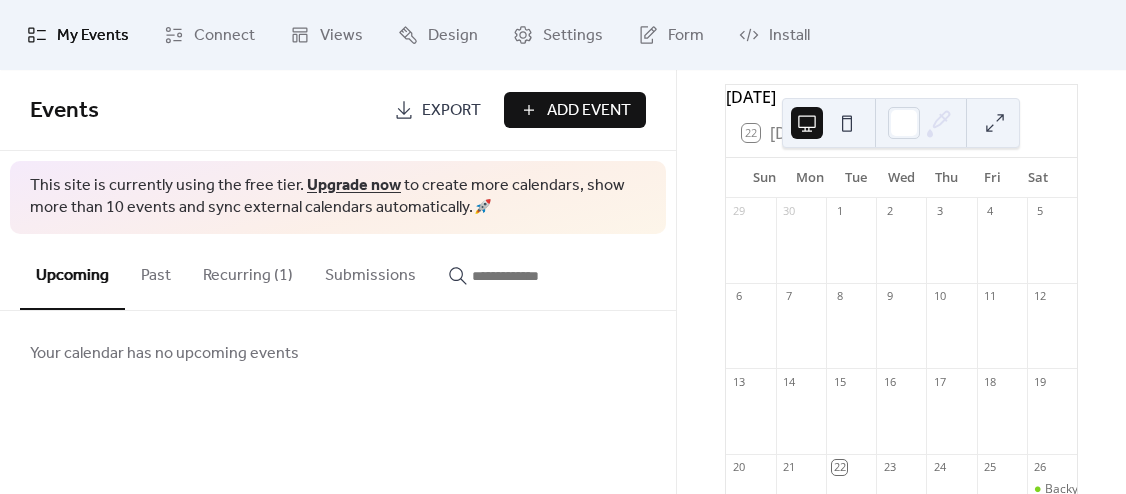 click at bounding box center [847, 123] 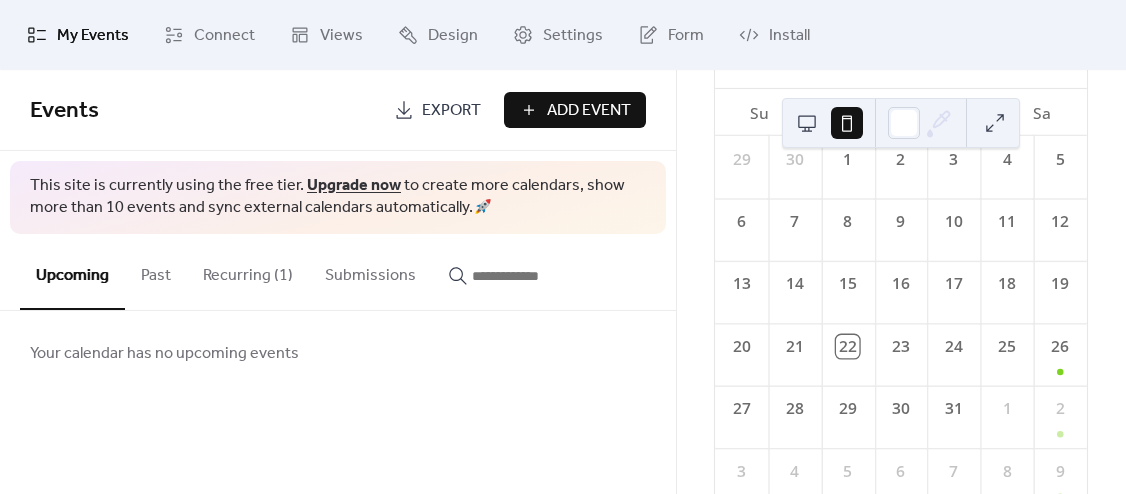 scroll, scrollTop: 218, scrollLeft: 0, axis: vertical 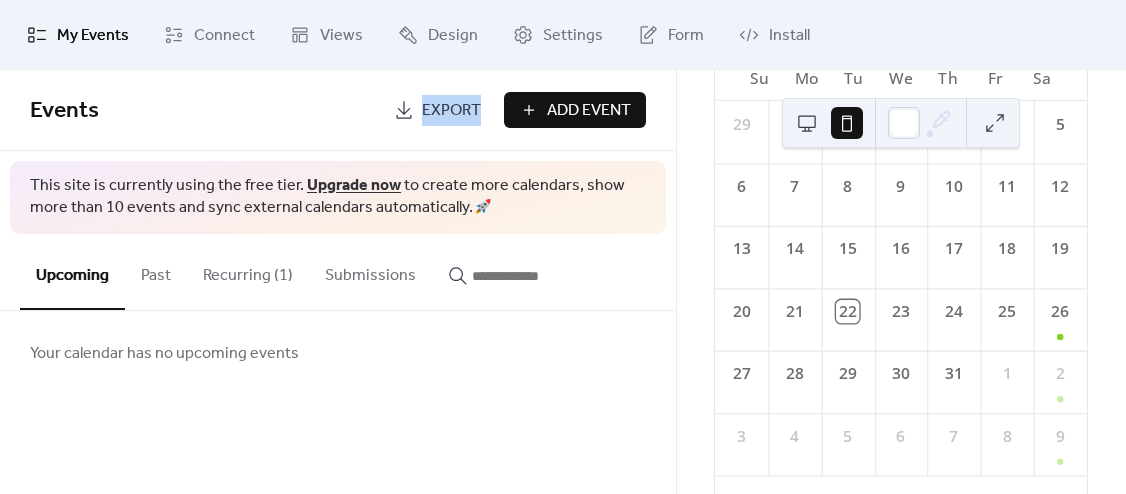 drag, startPoint x: 416, startPoint y: 175, endPoint x: 353, endPoint y: 65, distance: 126.76356 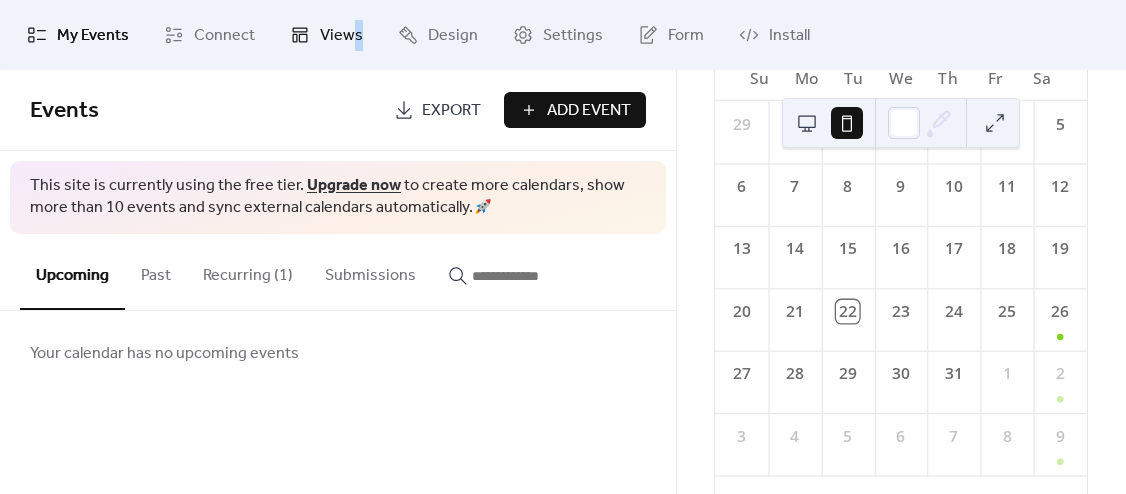 click on "Views" at bounding box center (341, 36) 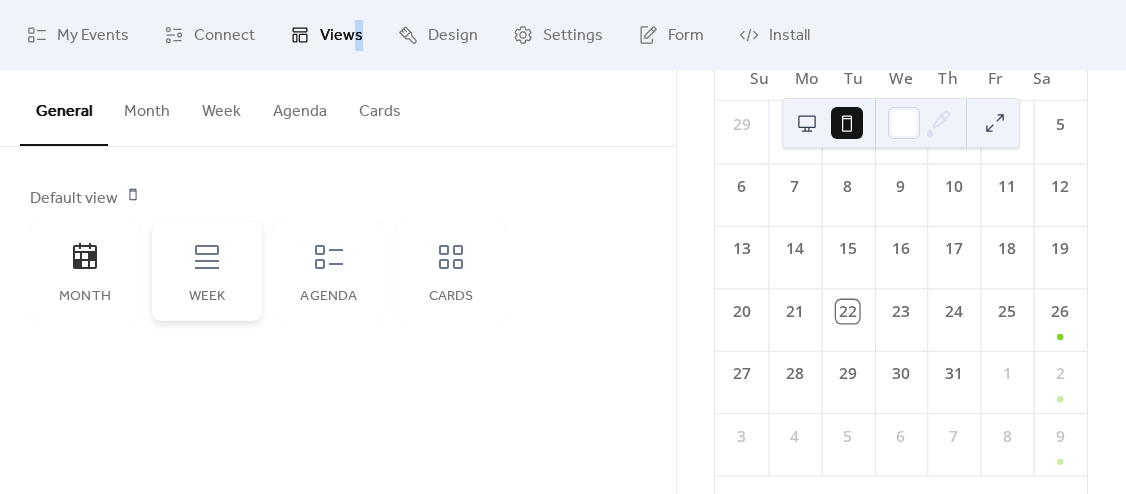 click 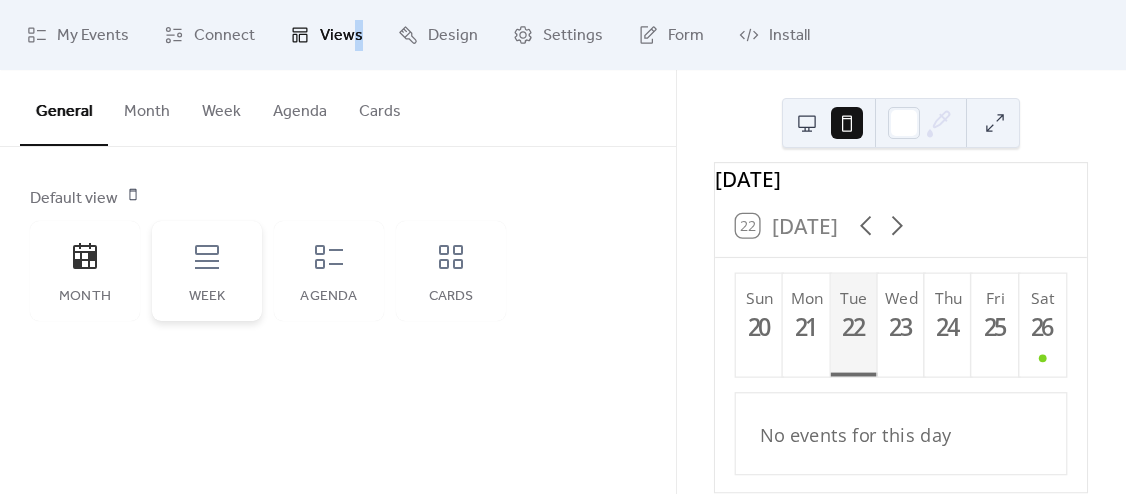 scroll, scrollTop: 0, scrollLeft: 0, axis: both 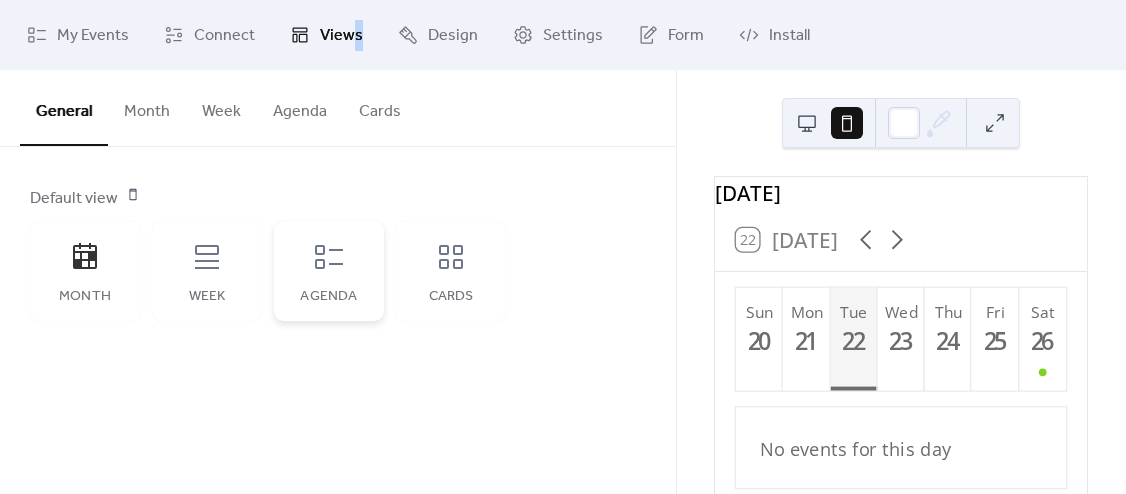 click 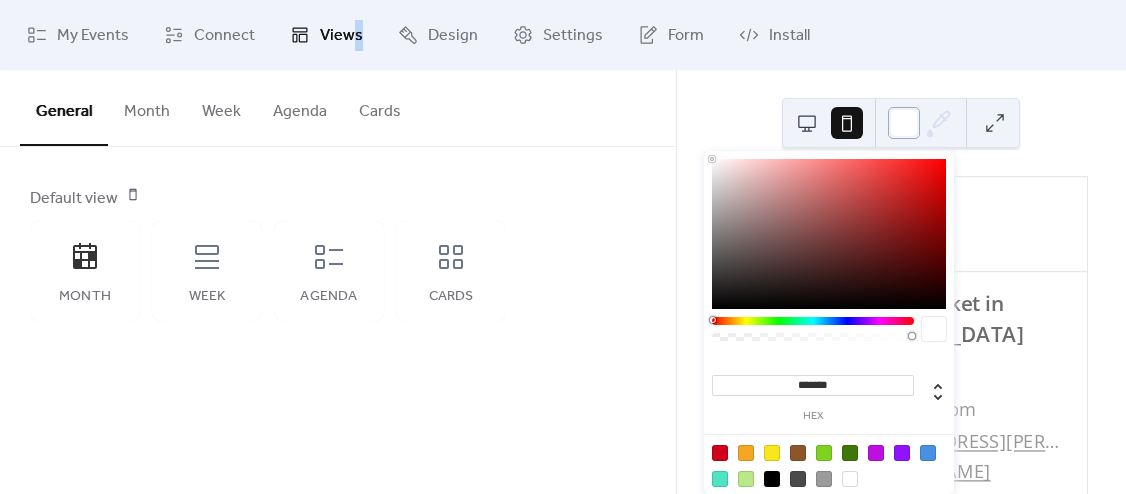 click at bounding box center [904, 123] 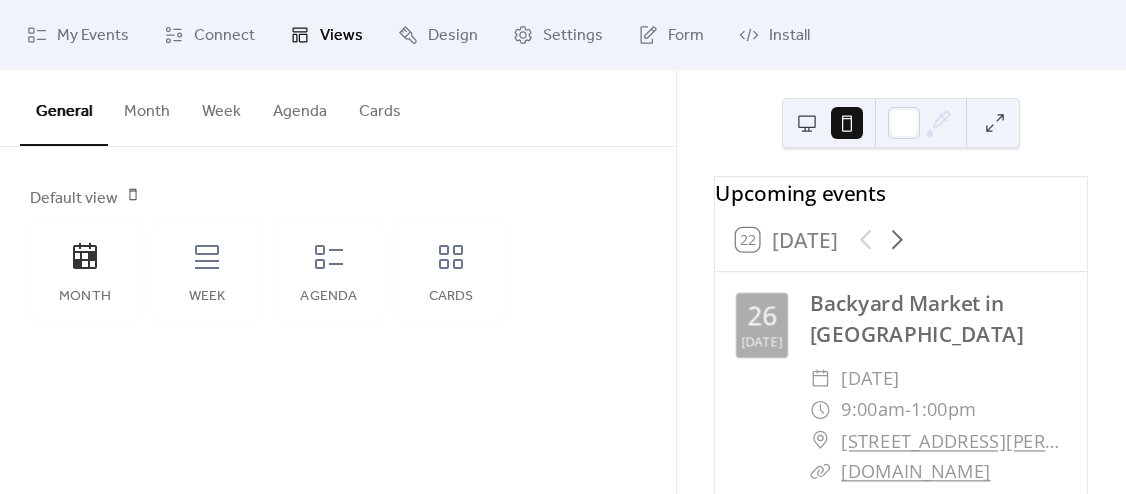 click on "Default view Month Week Agenda Cards" at bounding box center [338, 254] 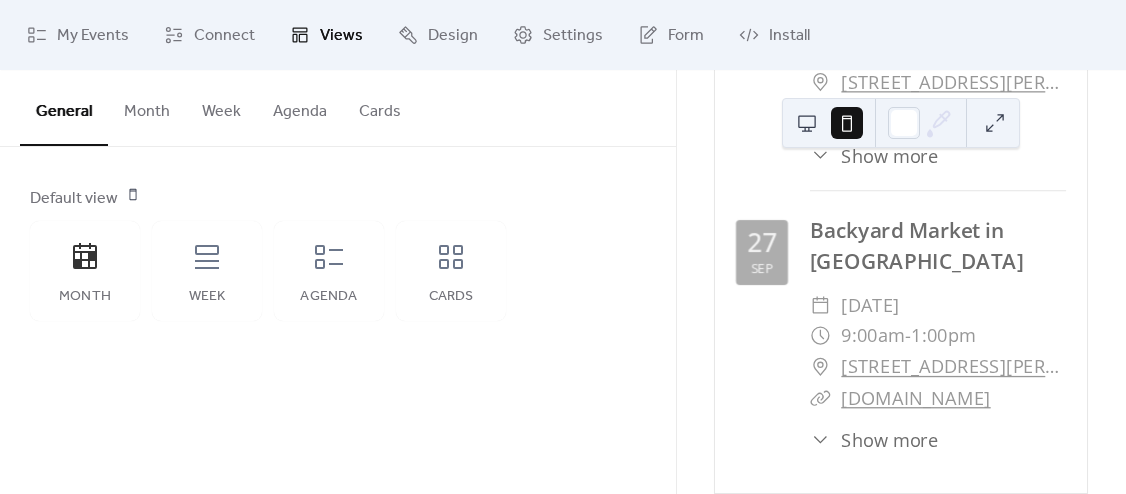 scroll, scrollTop: 2778, scrollLeft: 0, axis: vertical 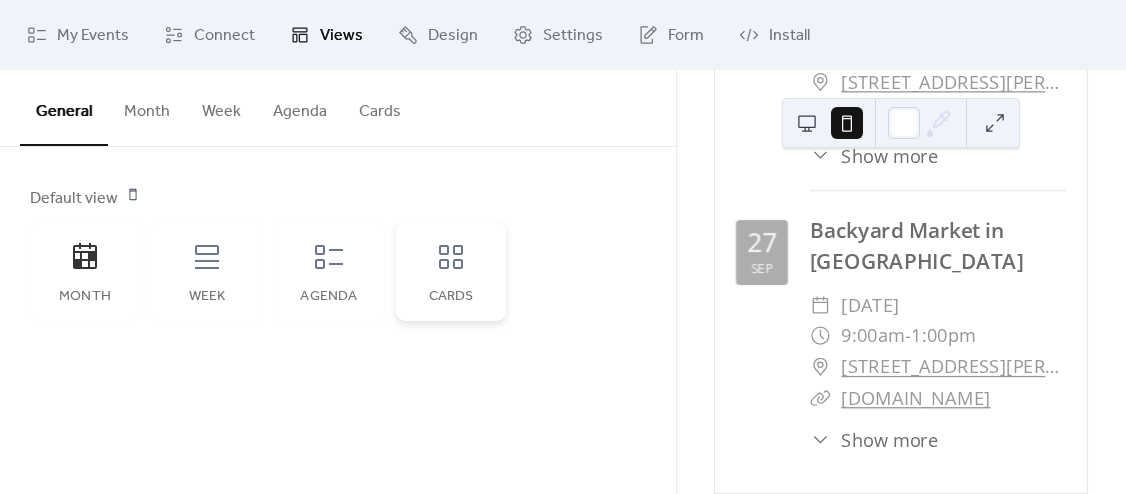 click 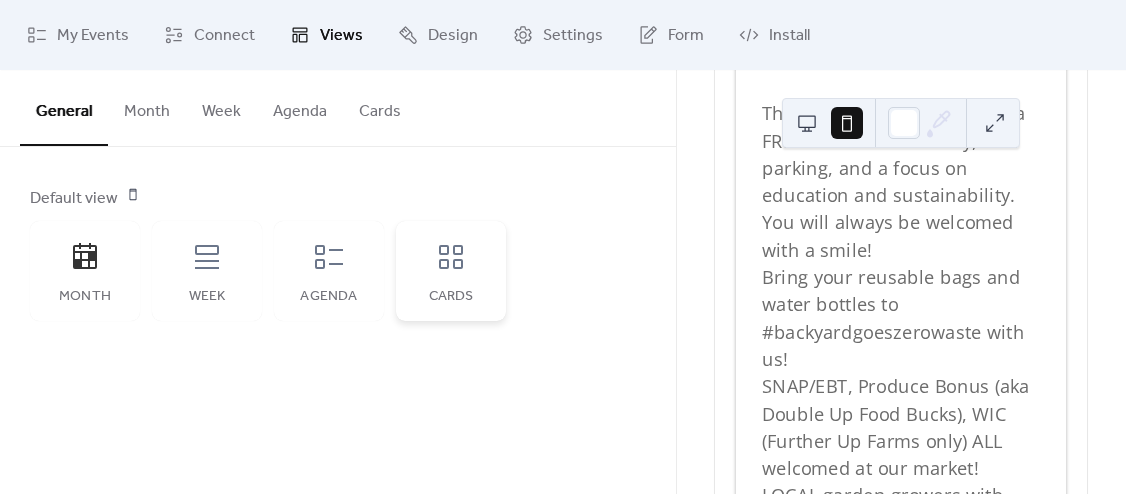 scroll, scrollTop: 0, scrollLeft: 0, axis: both 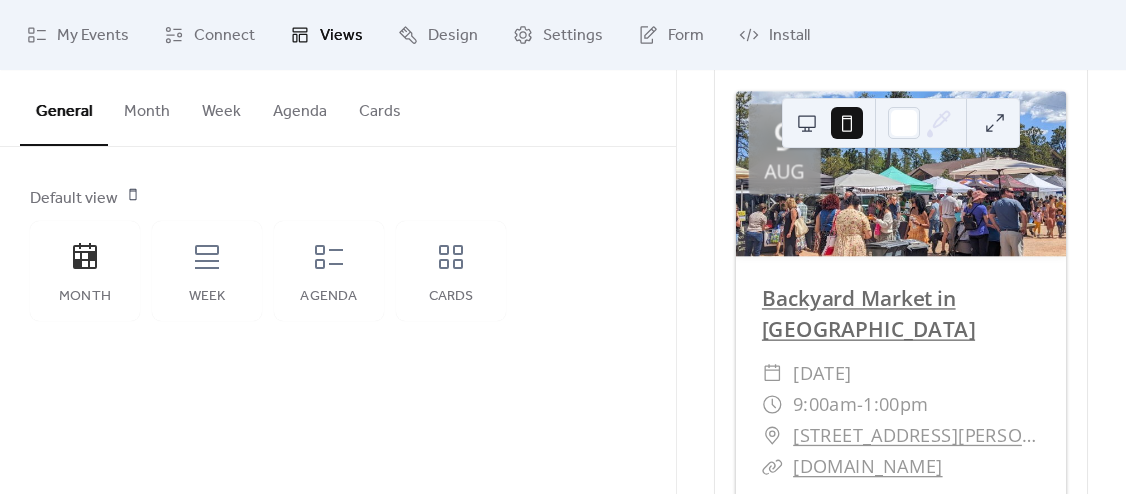 click on "Backyard Market in [GEOGRAPHIC_DATA]" at bounding box center [868, 314] 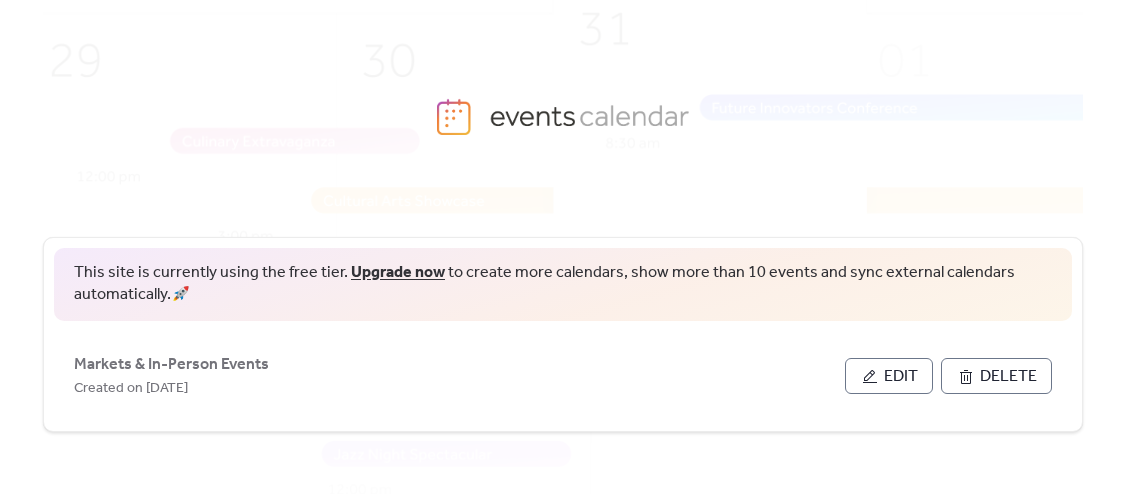 scroll, scrollTop: 0, scrollLeft: 0, axis: both 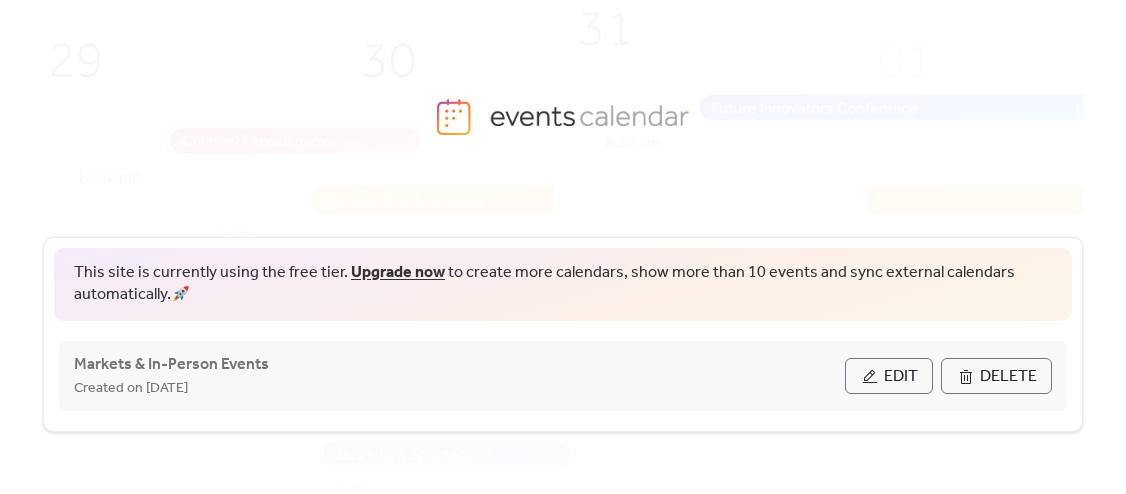 click on "Edit" at bounding box center [901, 377] 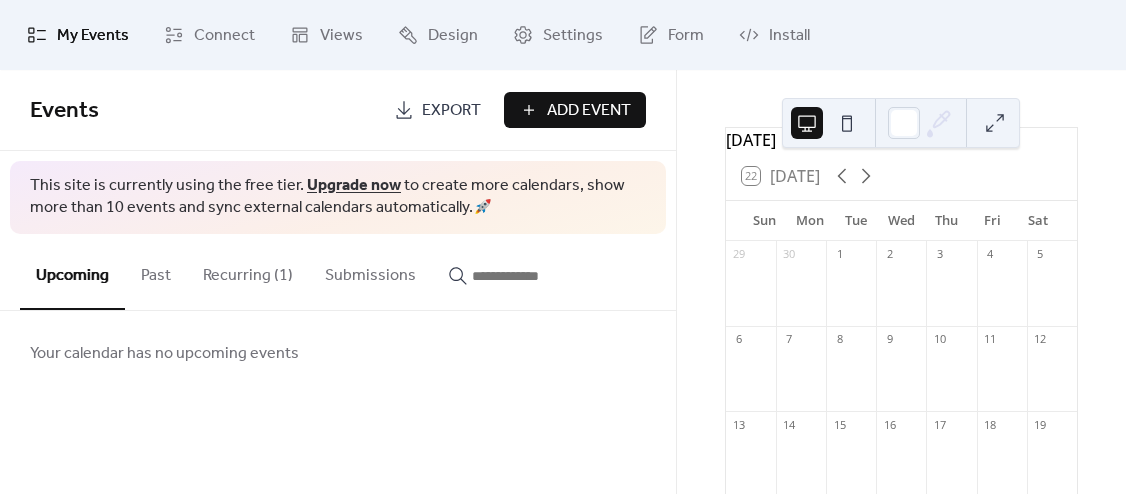 scroll, scrollTop: 58, scrollLeft: 0, axis: vertical 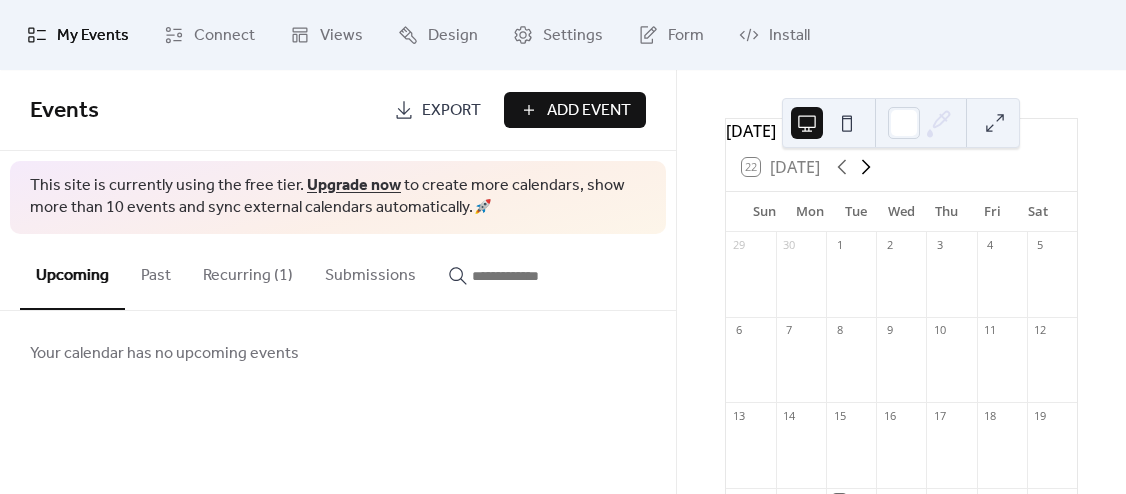 click 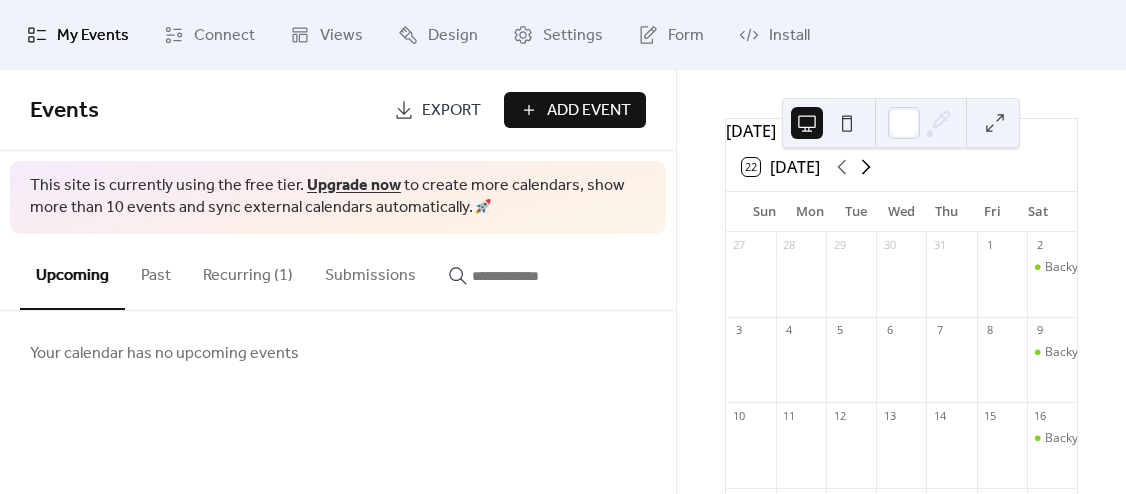 click 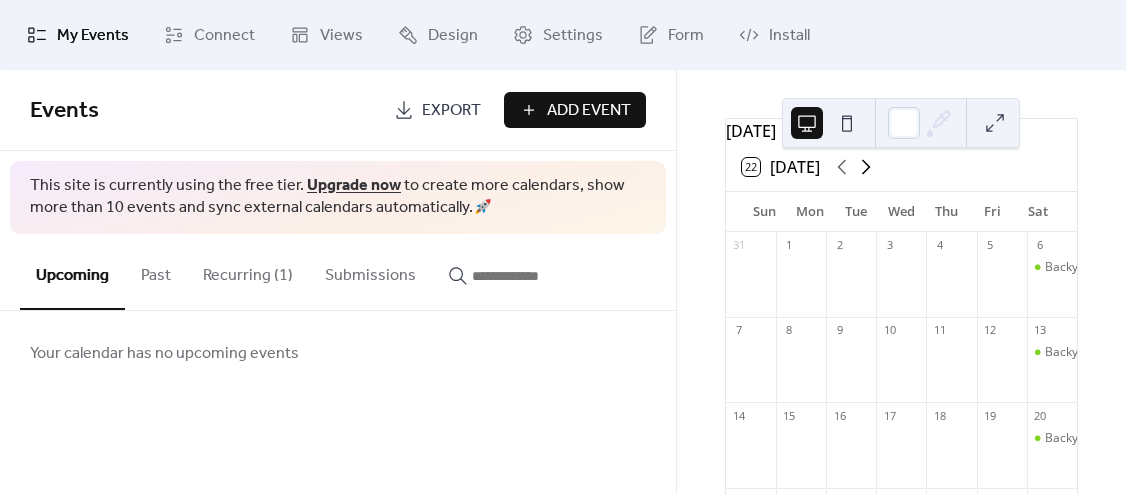 click 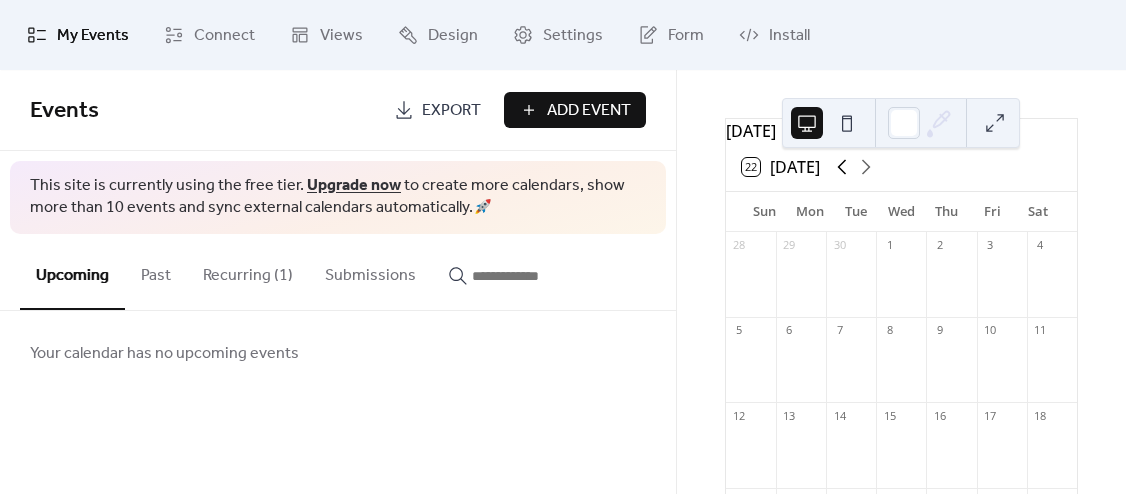 click 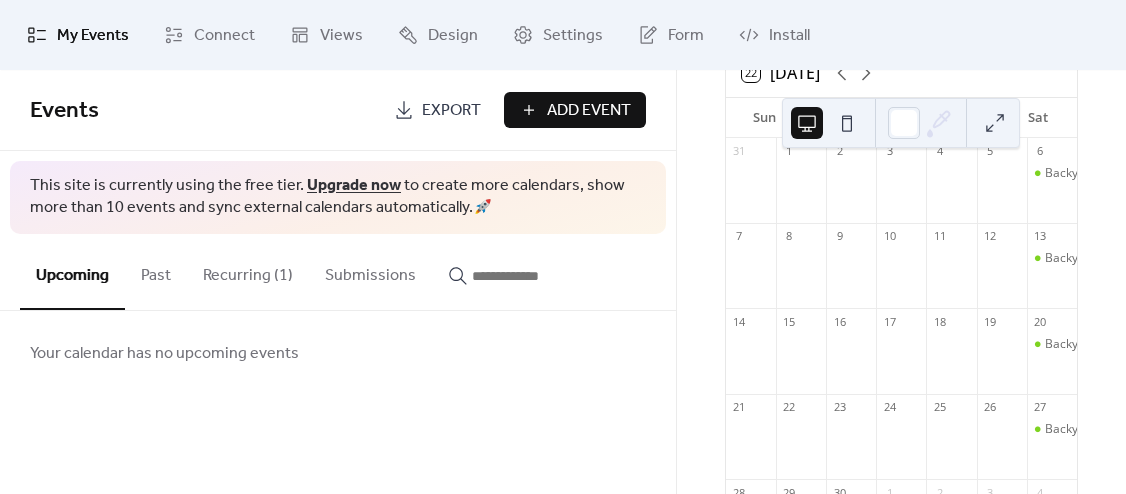 scroll, scrollTop: 154, scrollLeft: 0, axis: vertical 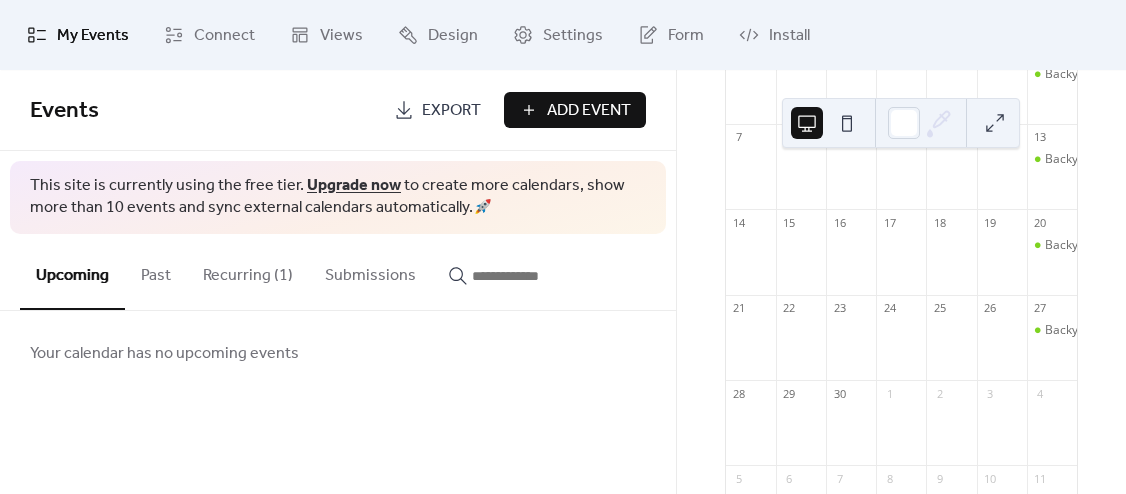 click on "Recurring (1)" at bounding box center (248, 271) 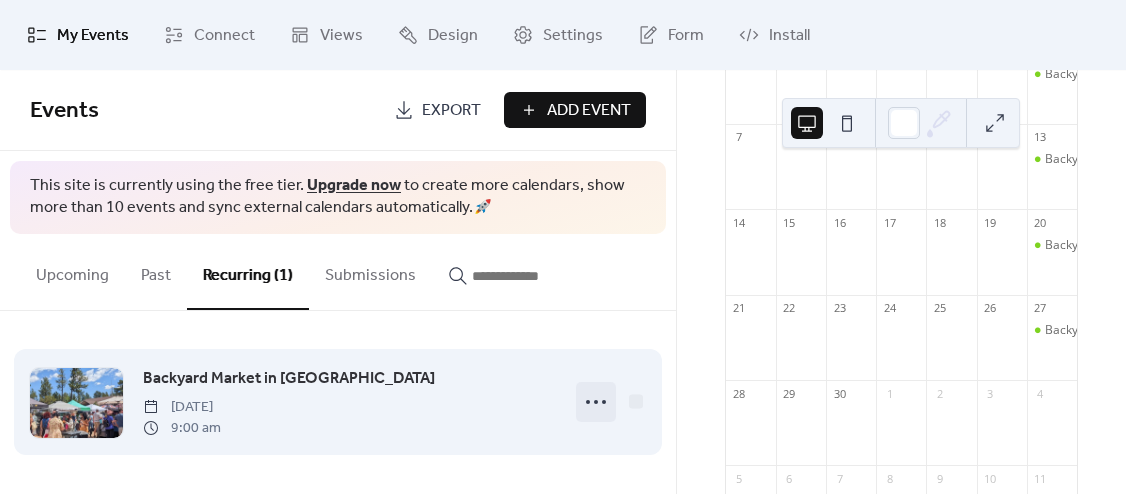 click 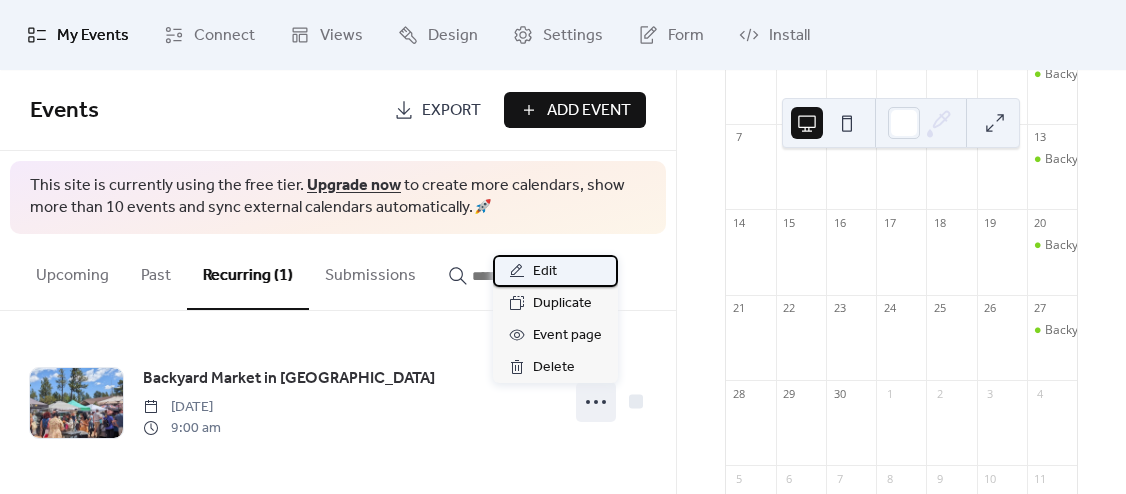 click on "Edit" at bounding box center [545, 272] 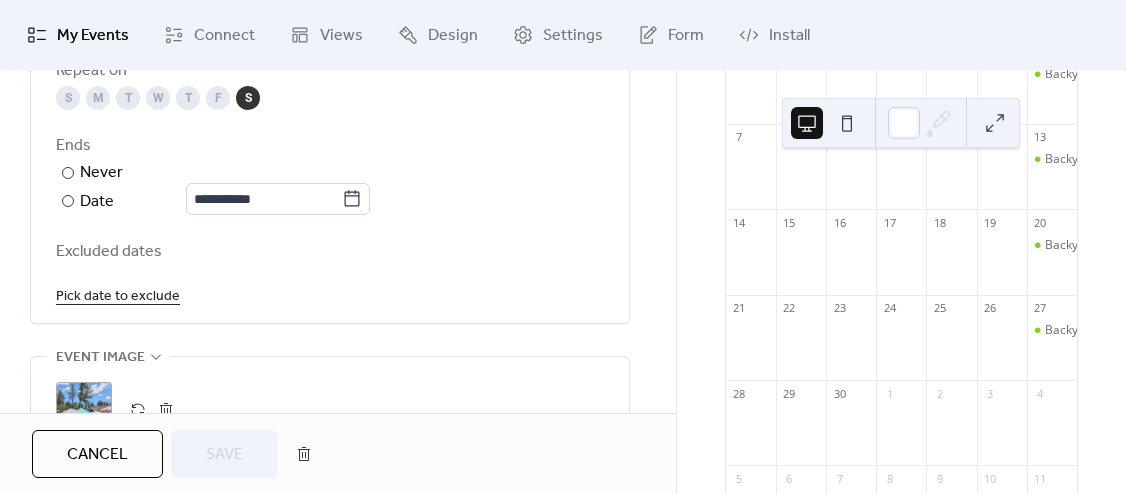 scroll, scrollTop: 1148, scrollLeft: 0, axis: vertical 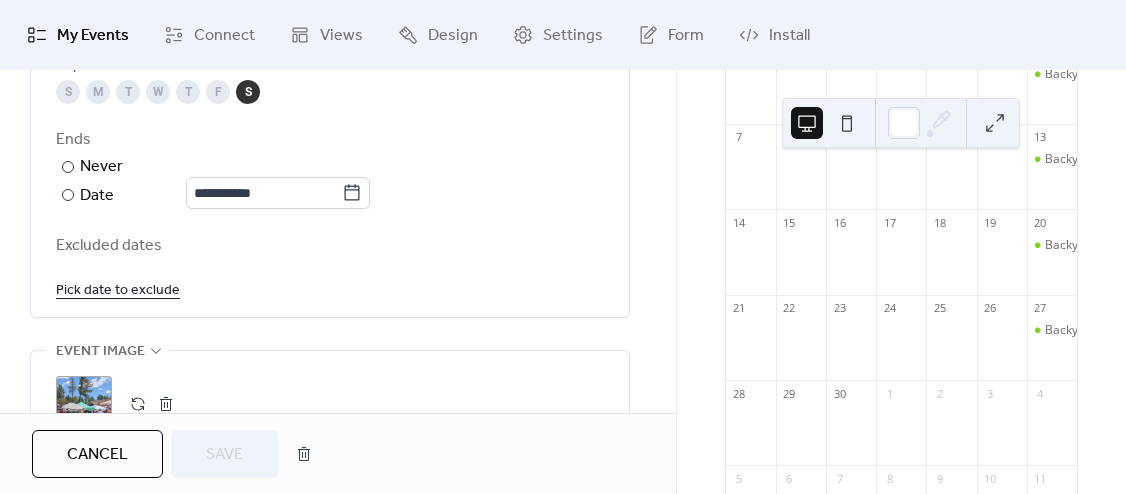 click on "Pick date to exclude" at bounding box center [118, 289] 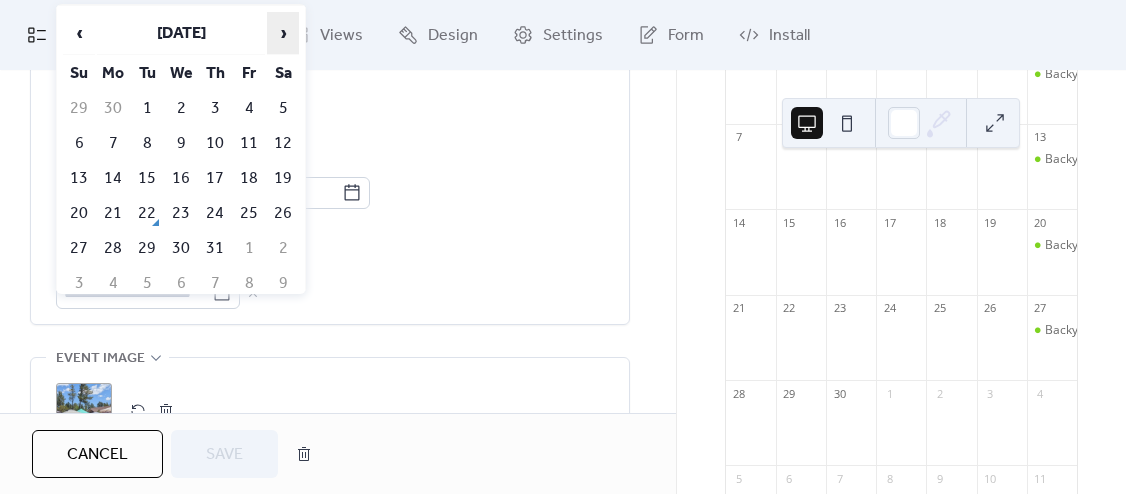 click on "›" at bounding box center [283, 33] 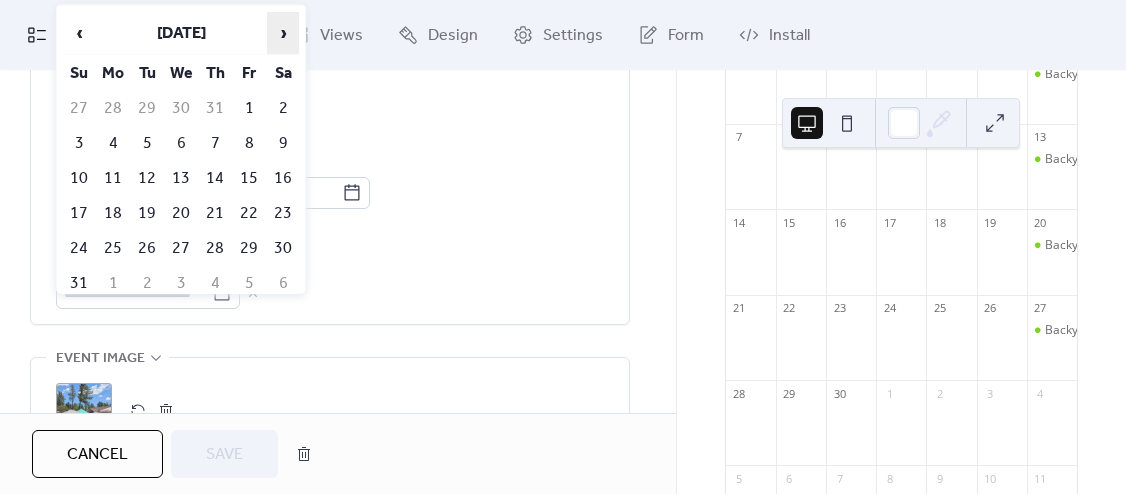 click on "›" at bounding box center [283, 33] 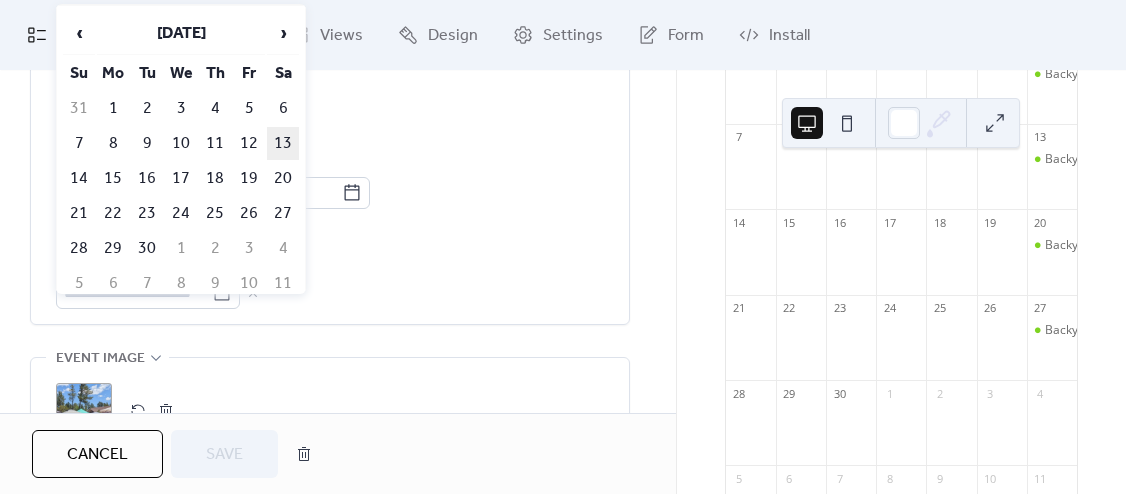 click on "13" at bounding box center (283, 143) 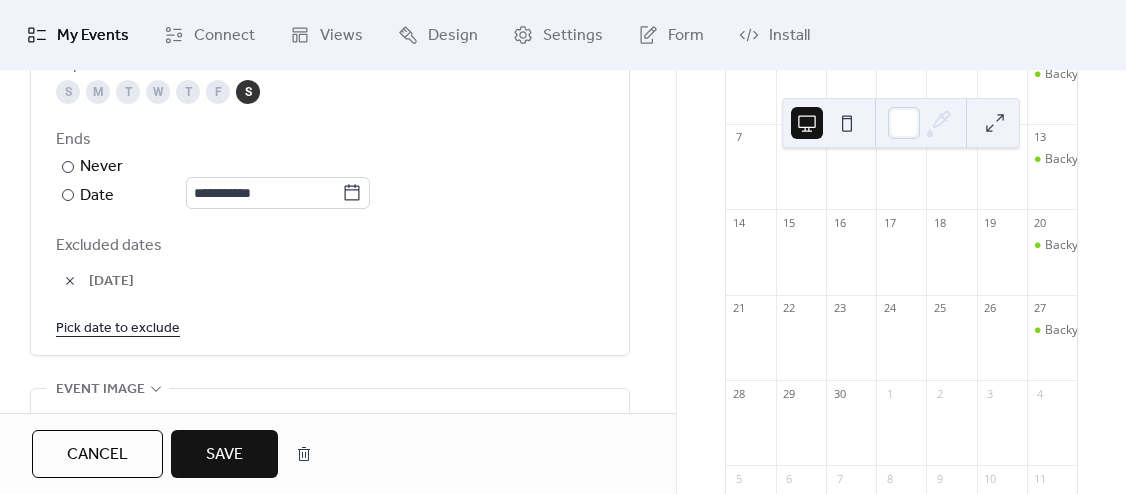 click on "Pick date to exclude" at bounding box center [118, 327] 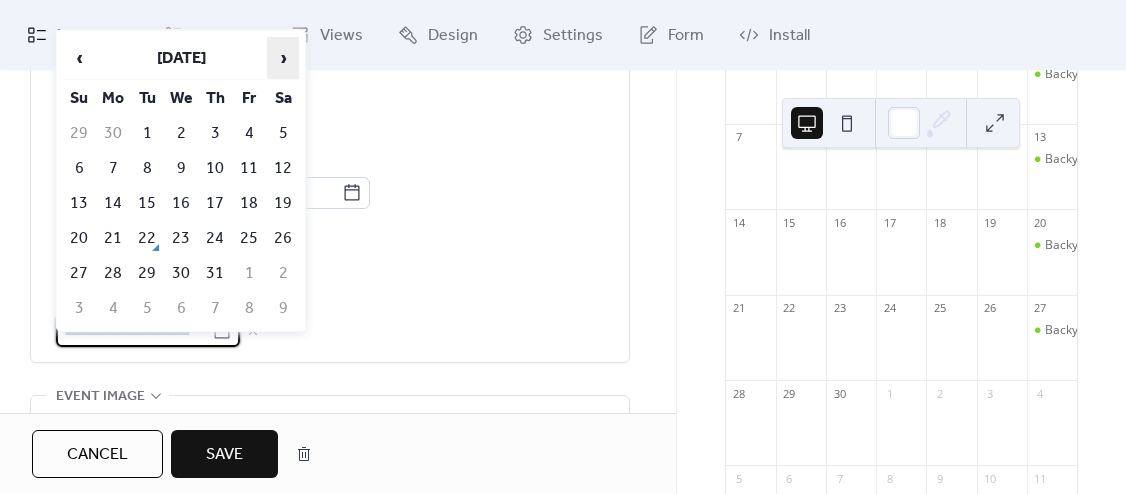 click on "›" at bounding box center [283, 58] 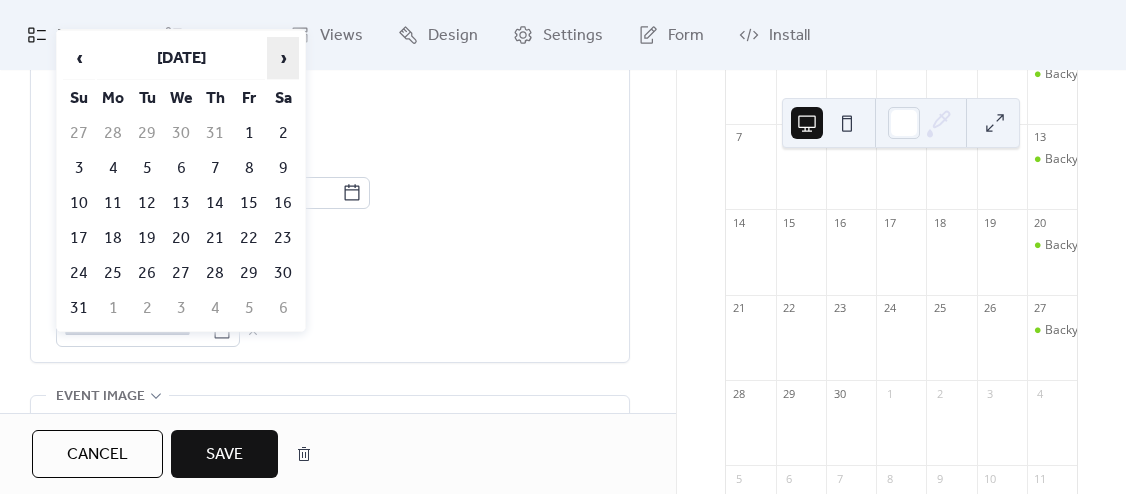 click on "›" at bounding box center [283, 58] 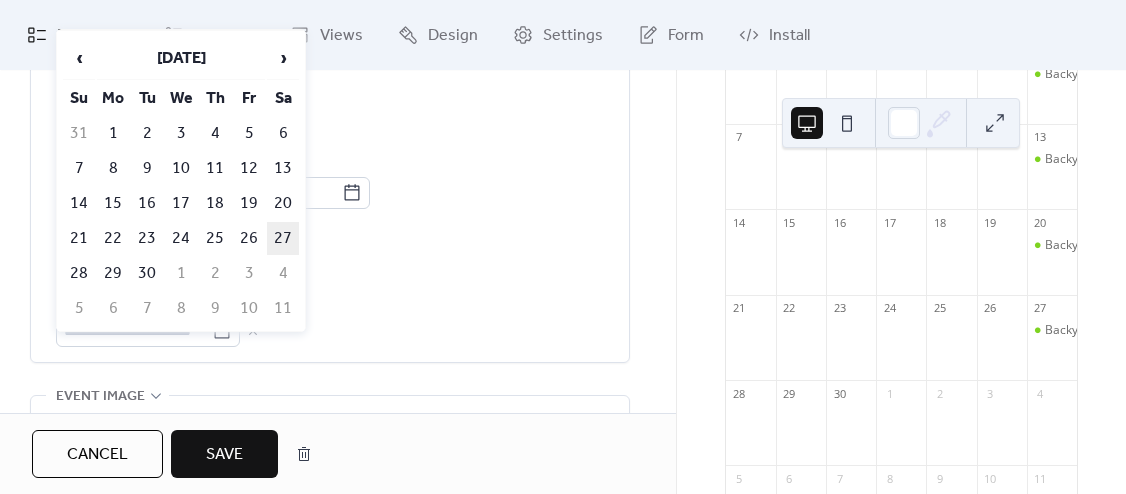 click on "27" at bounding box center [283, 238] 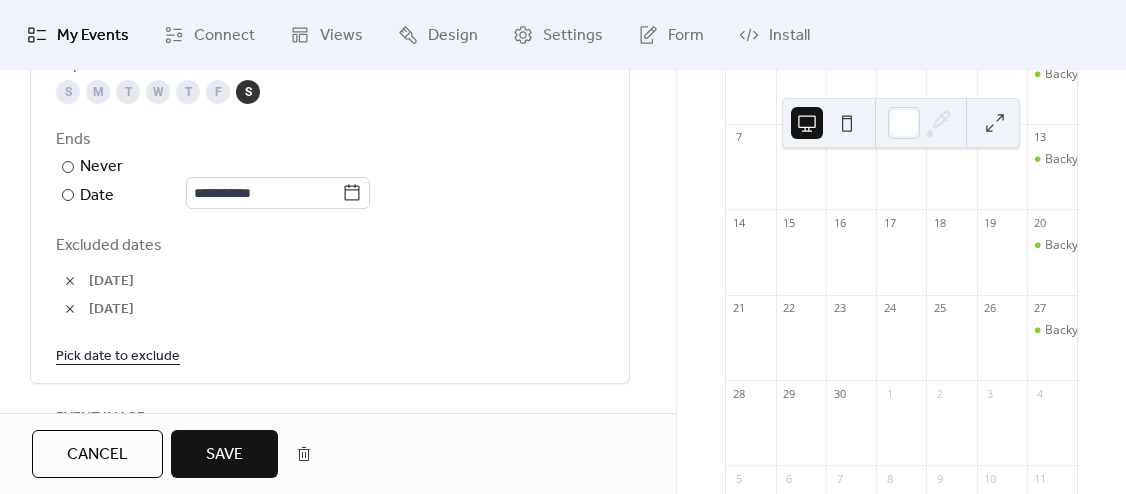 click on "Save" at bounding box center (224, 455) 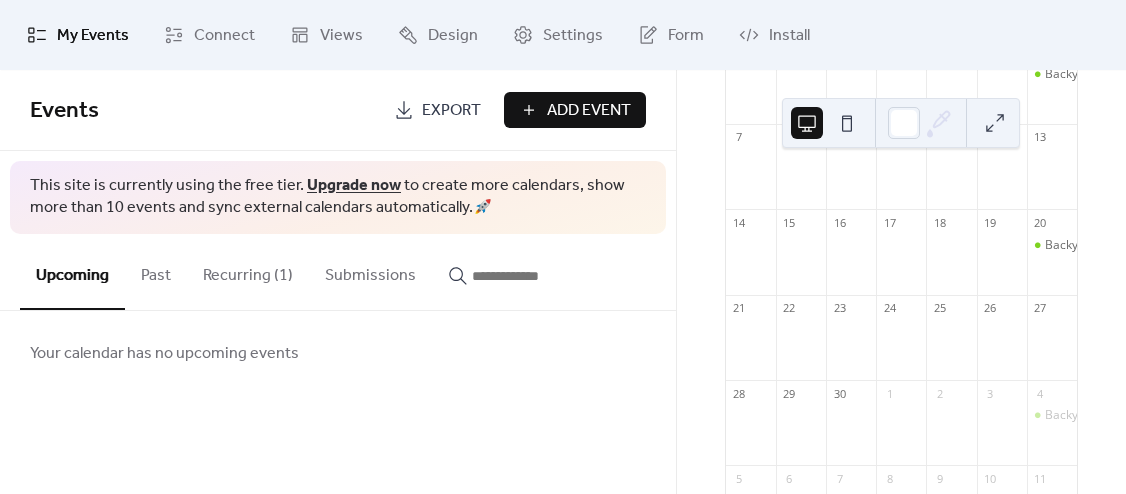 click on "Add Event" at bounding box center [589, 111] 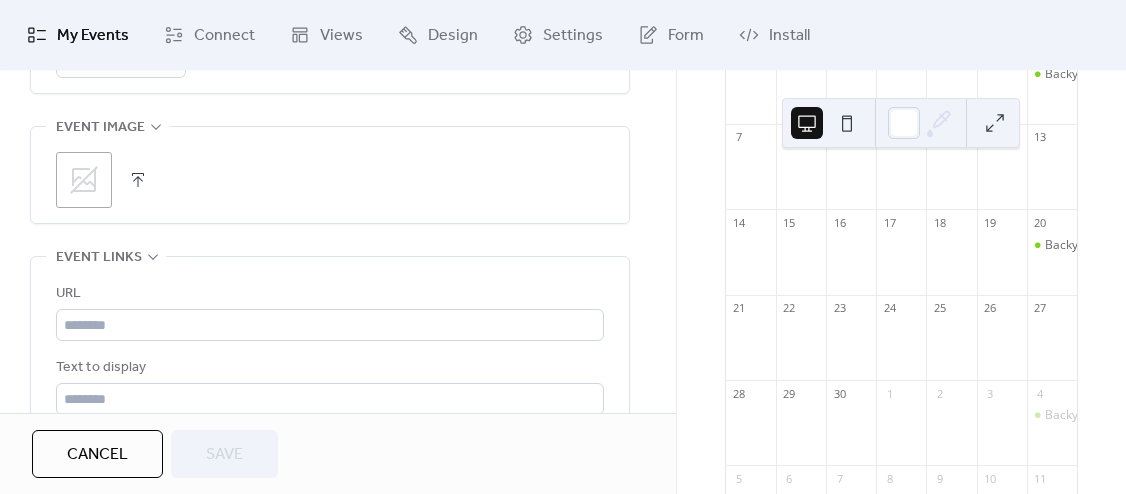 scroll, scrollTop: 1016, scrollLeft: 0, axis: vertical 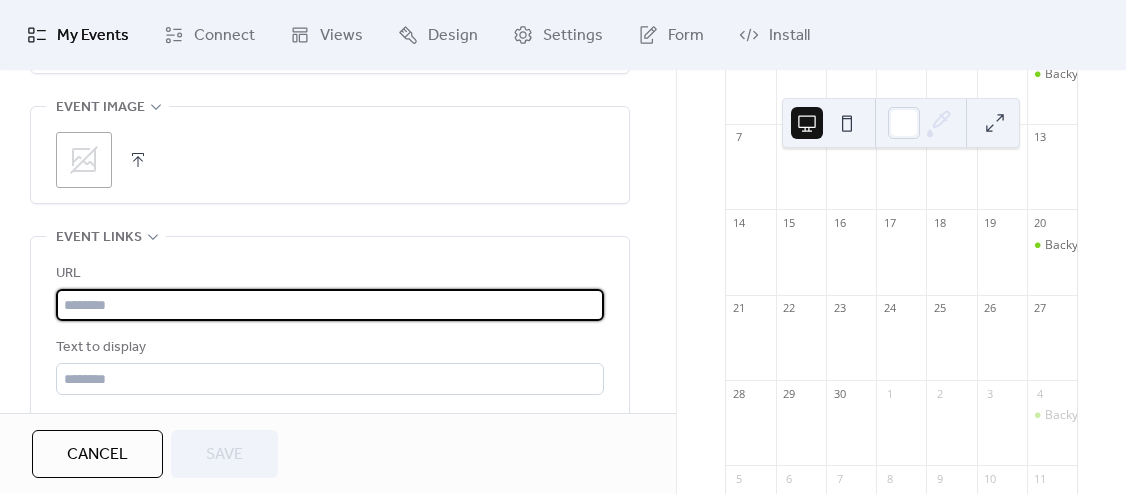 click at bounding box center (330, 305) 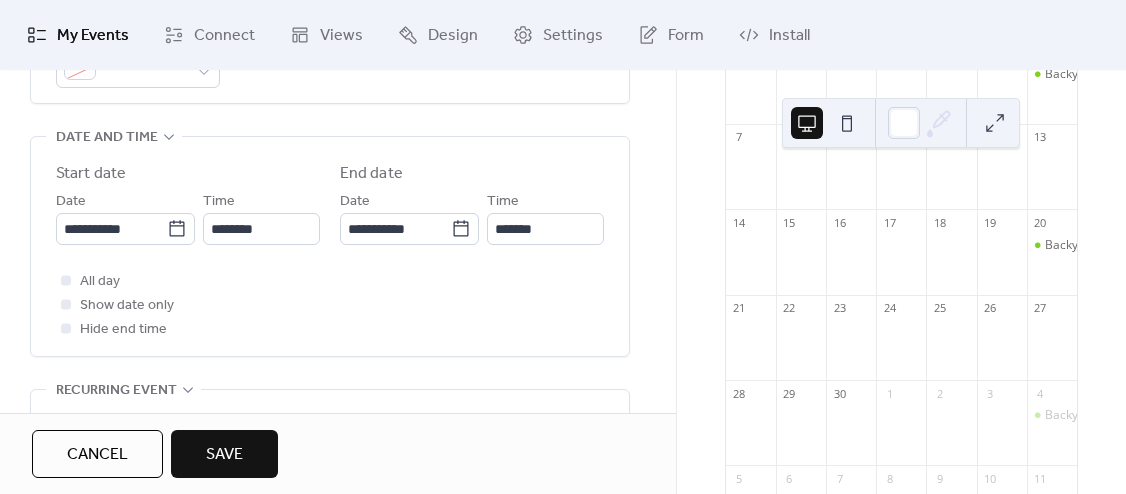 scroll, scrollTop: 612, scrollLeft: 0, axis: vertical 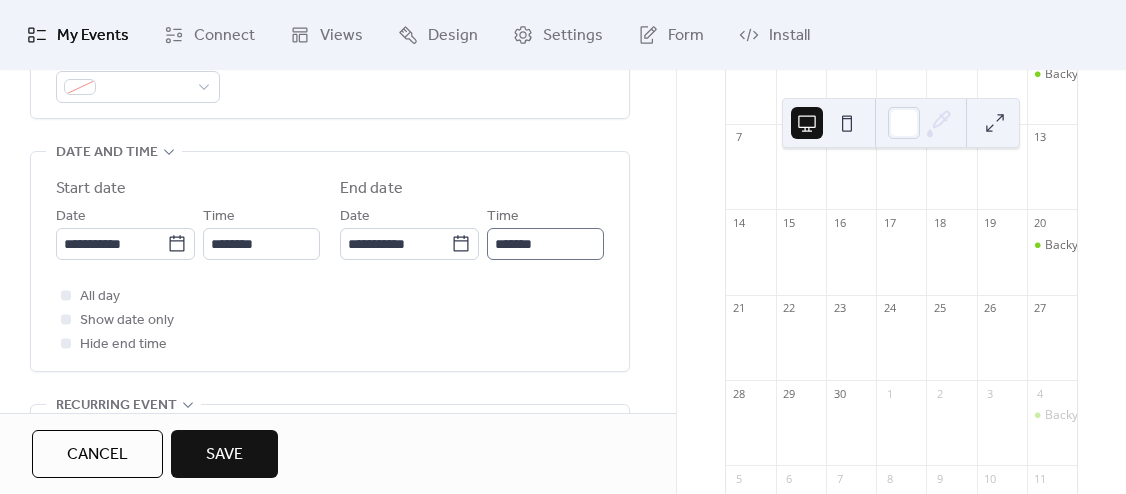 type on "**********" 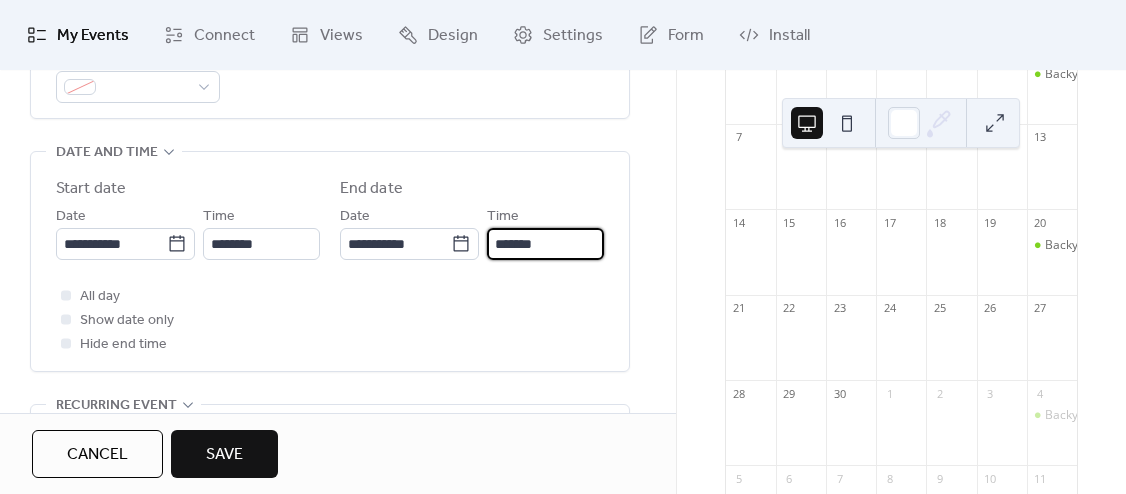 click on "*******" at bounding box center (545, 244) 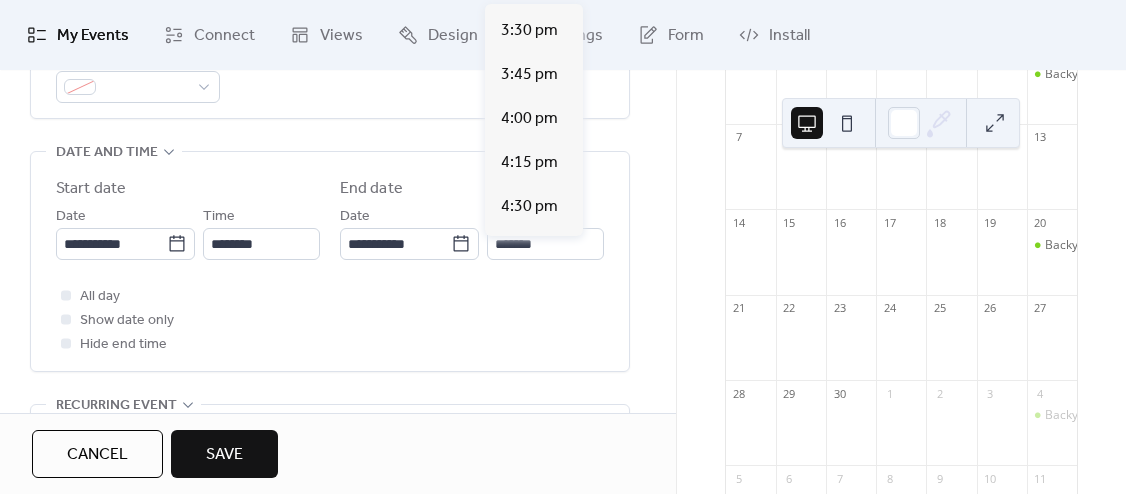 scroll, scrollTop: 576, scrollLeft: 0, axis: vertical 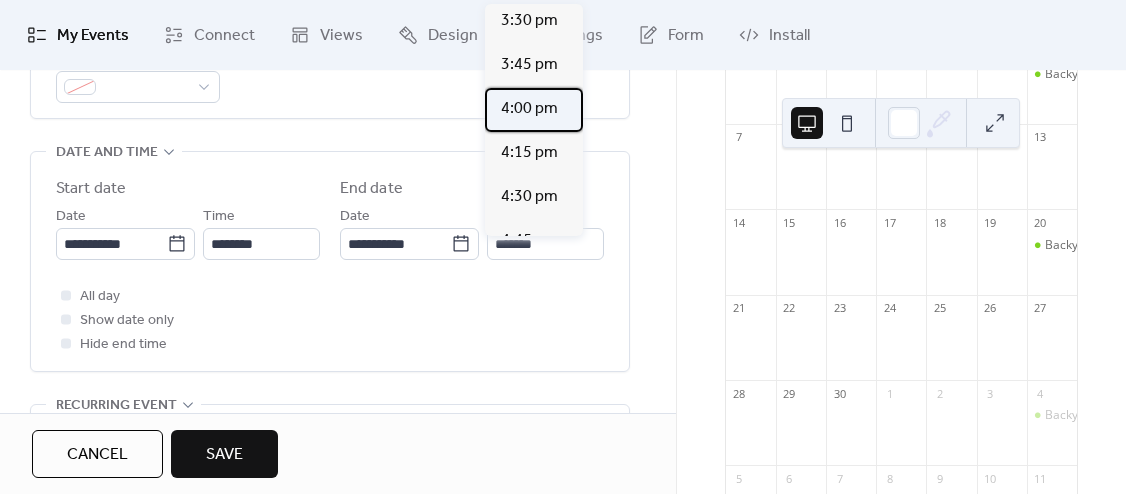 click on "4:00 pm" at bounding box center [529, 109] 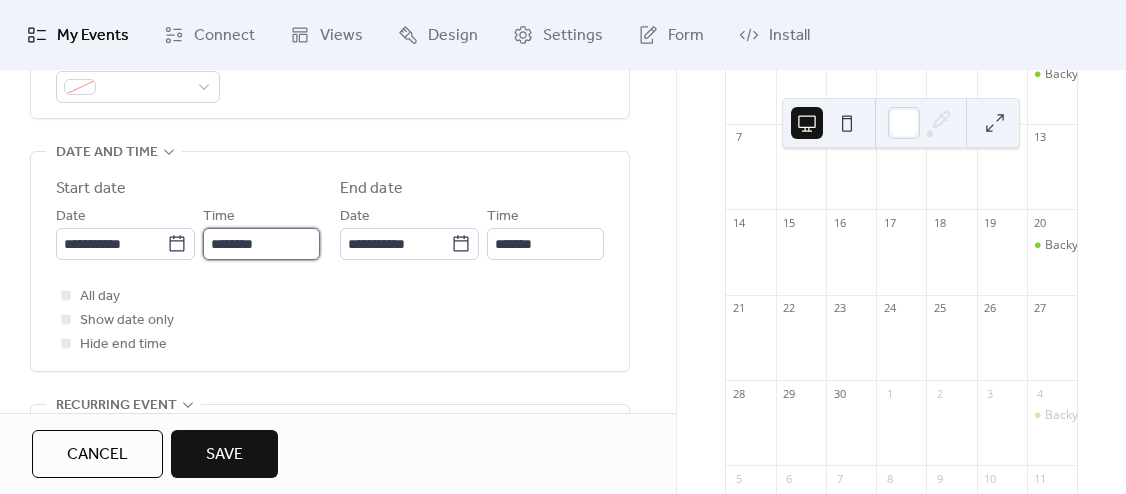 click on "********" at bounding box center (261, 244) 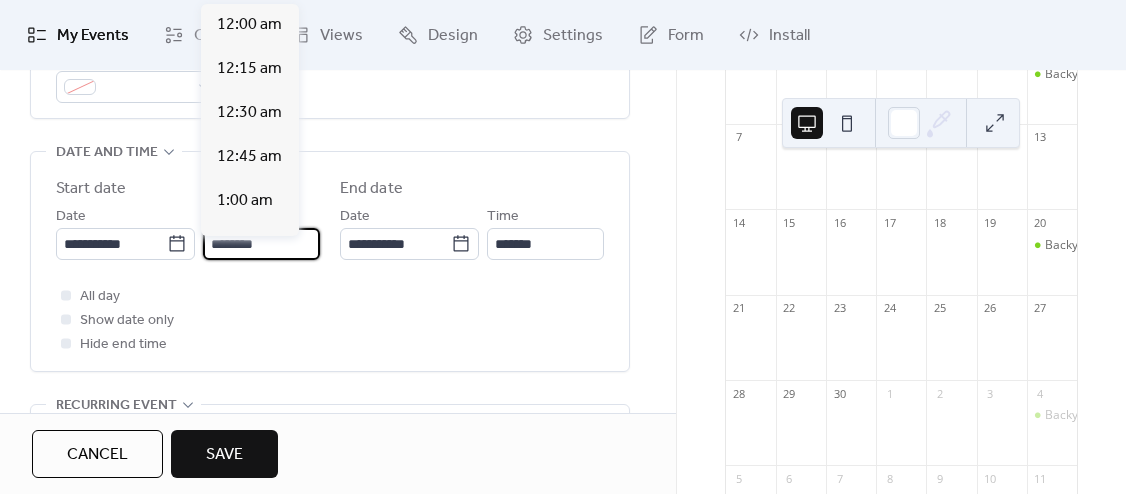 scroll, scrollTop: 2088, scrollLeft: 0, axis: vertical 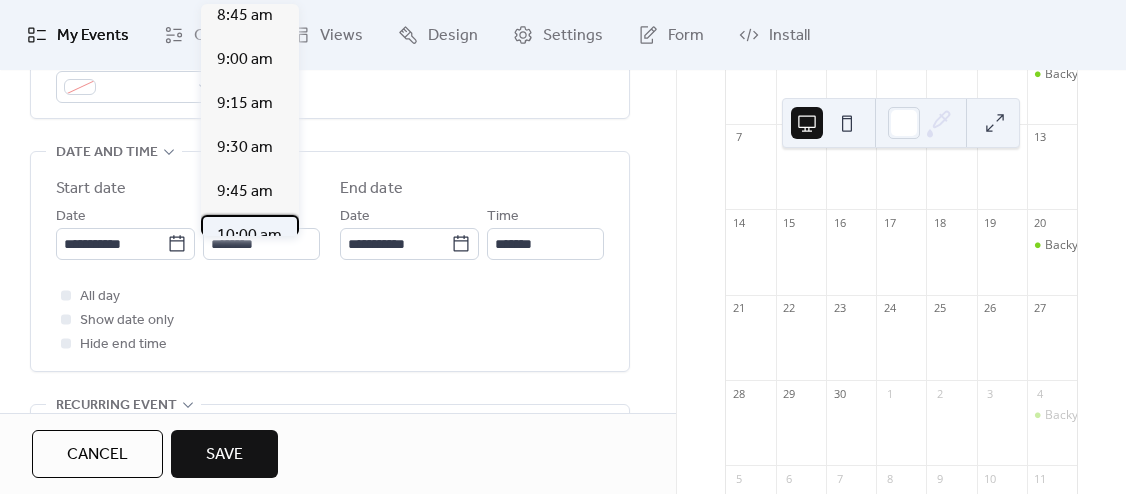 click on "10:00 am" at bounding box center (249, 236) 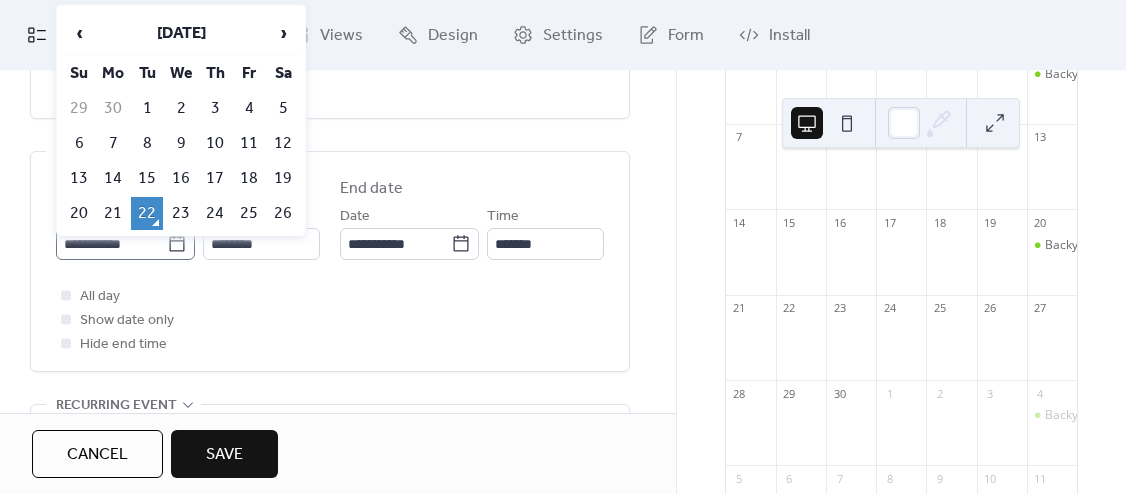 click 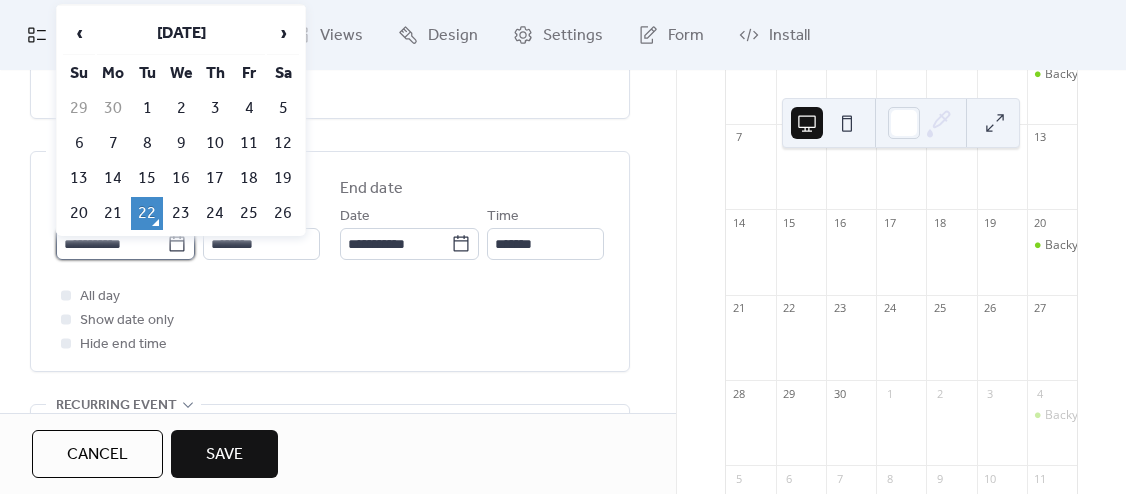 click on "**********" at bounding box center [111, 244] 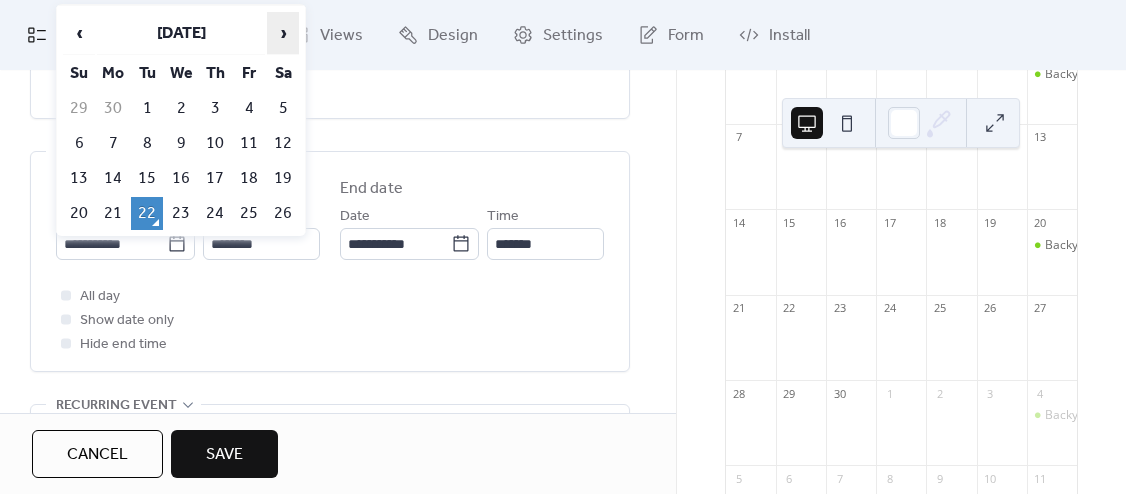 click on "›" at bounding box center (283, 33) 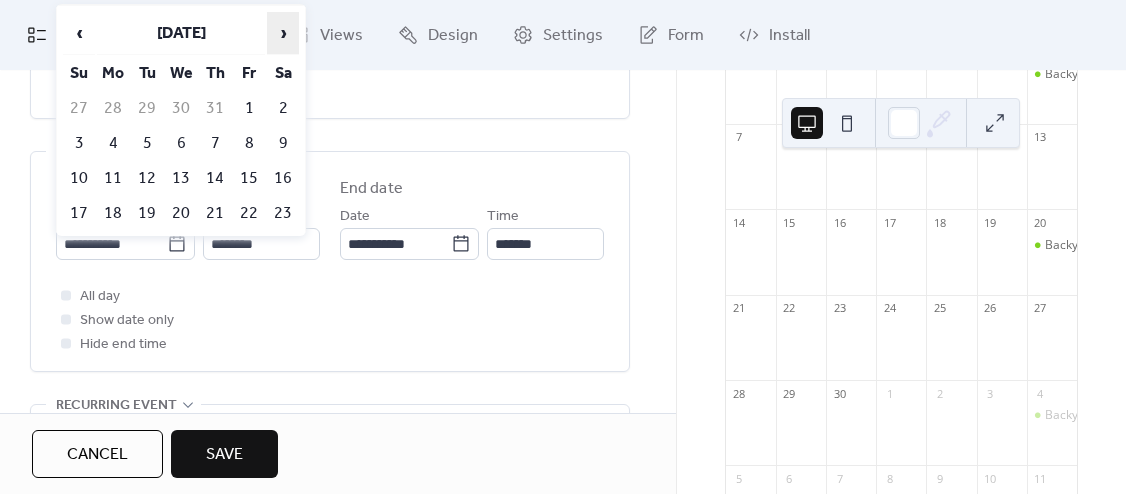 click on "›" at bounding box center [283, 33] 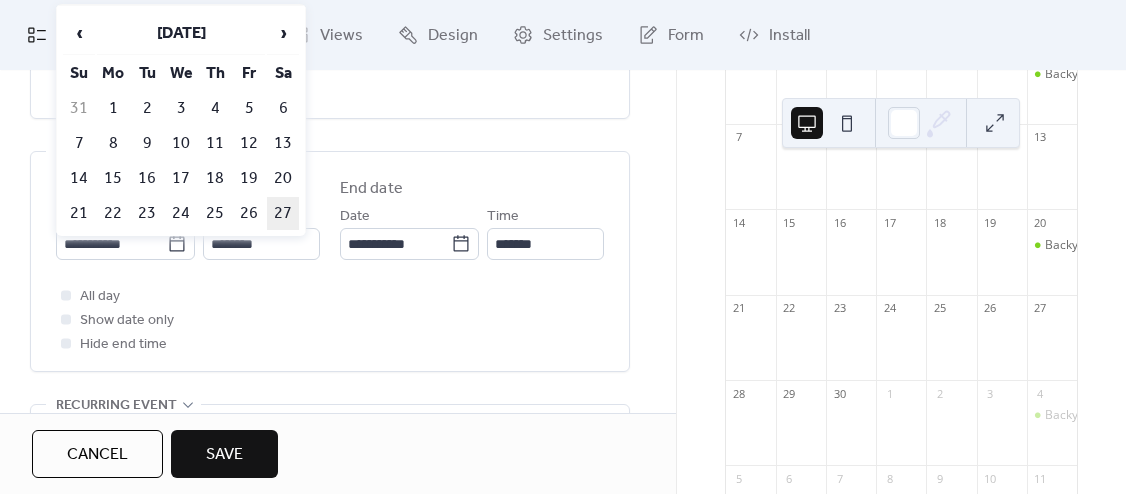 click on "27" at bounding box center (283, 213) 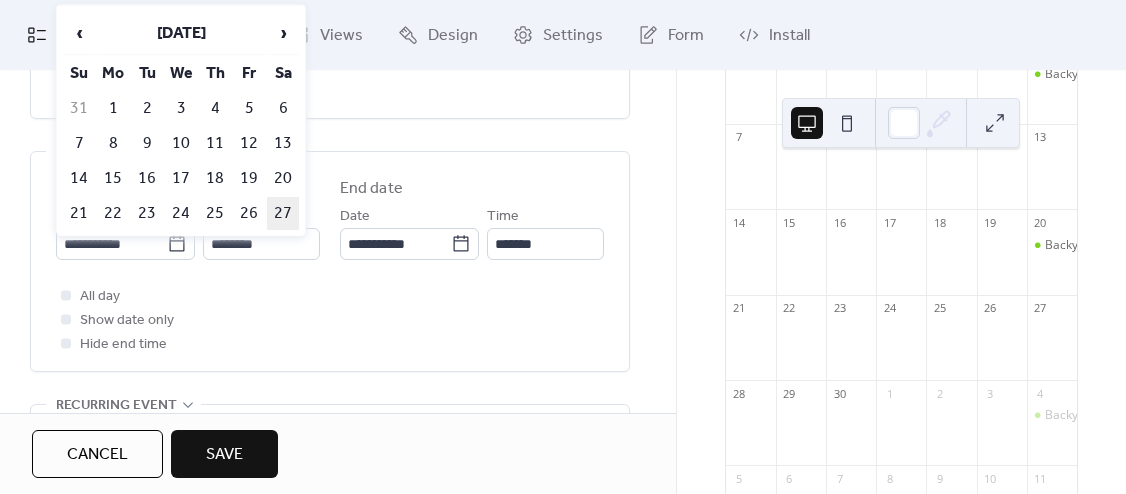 type on "**********" 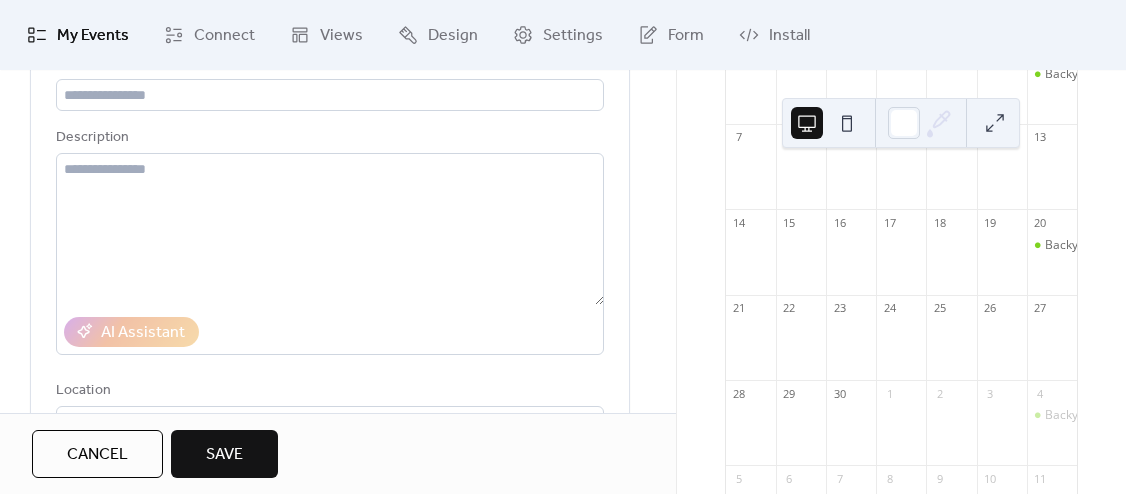 scroll, scrollTop: 141, scrollLeft: 0, axis: vertical 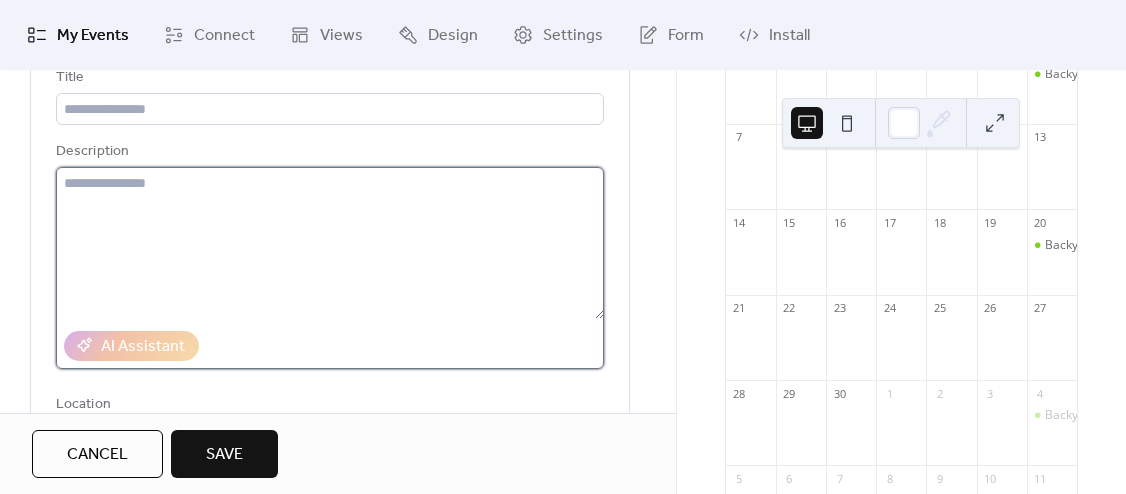 click at bounding box center (330, 243) 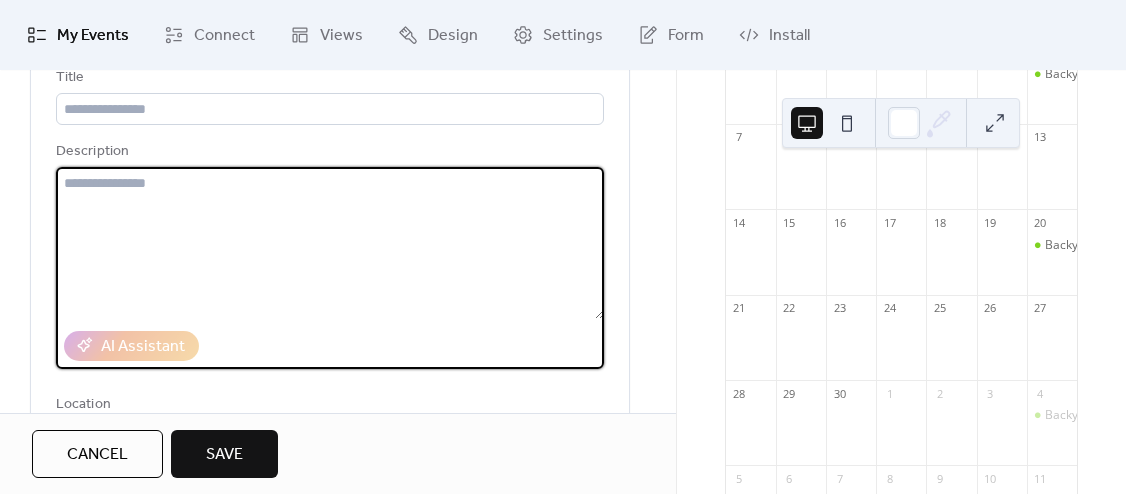 paste on "**********" 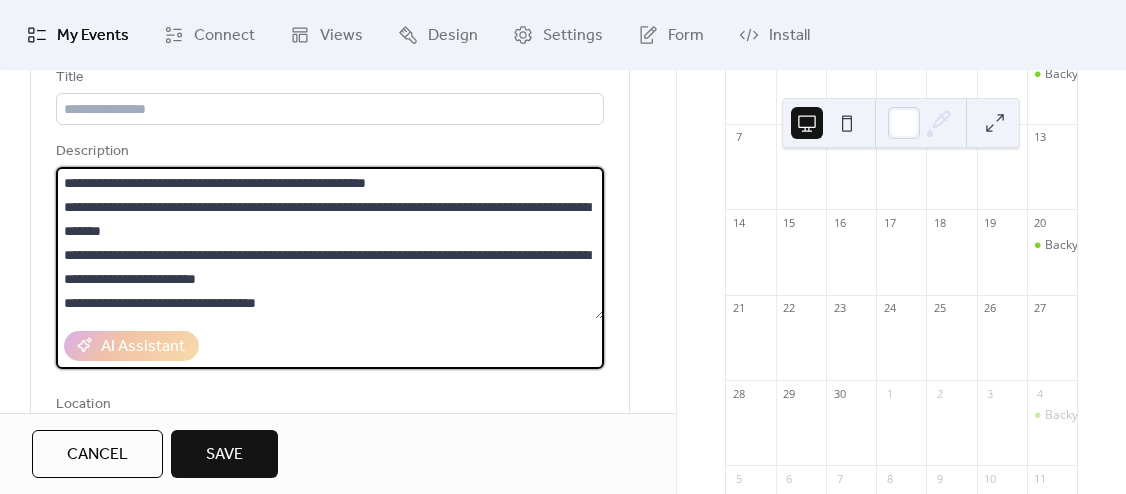 scroll, scrollTop: 814, scrollLeft: 0, axis: vertical 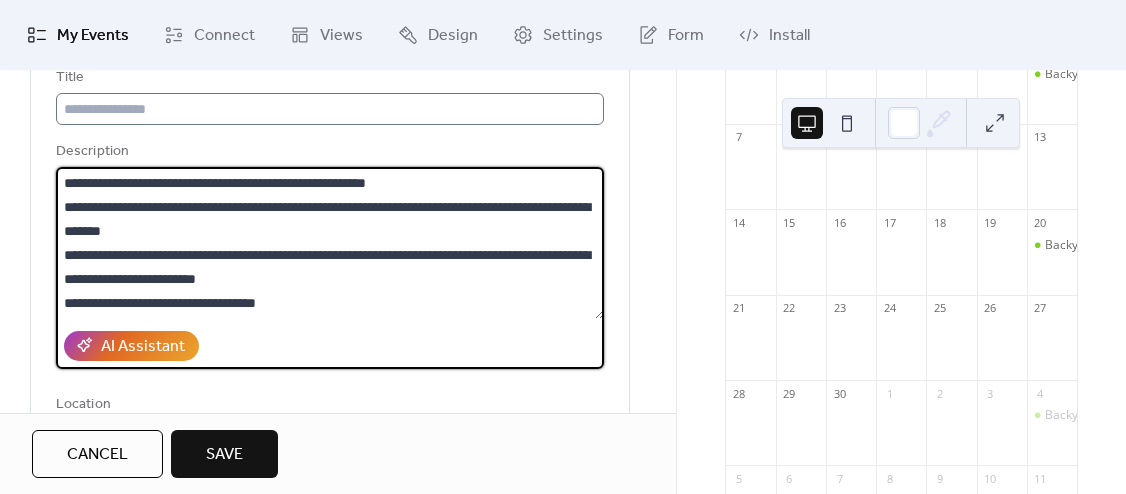 type on "**********" 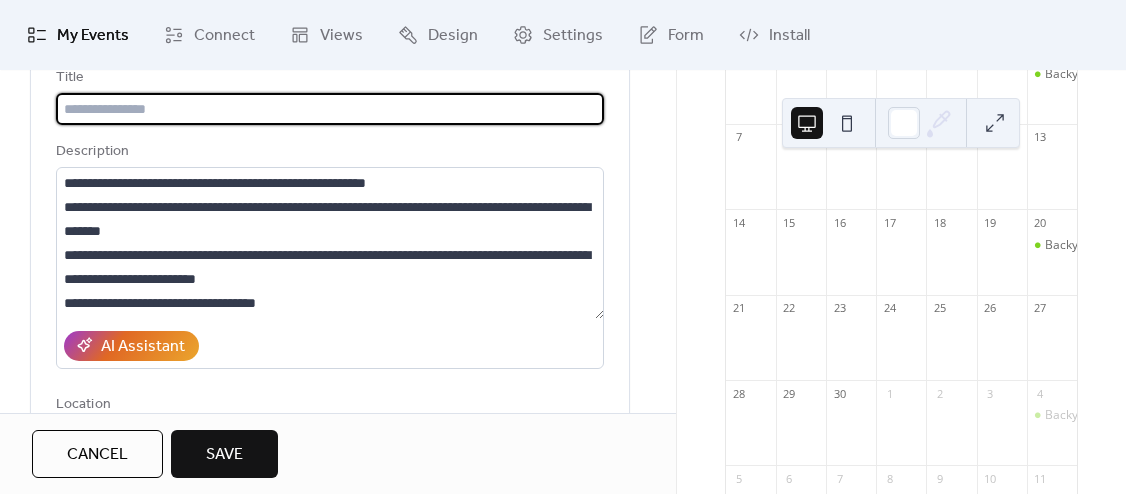 click at bounding box center [330, 109] 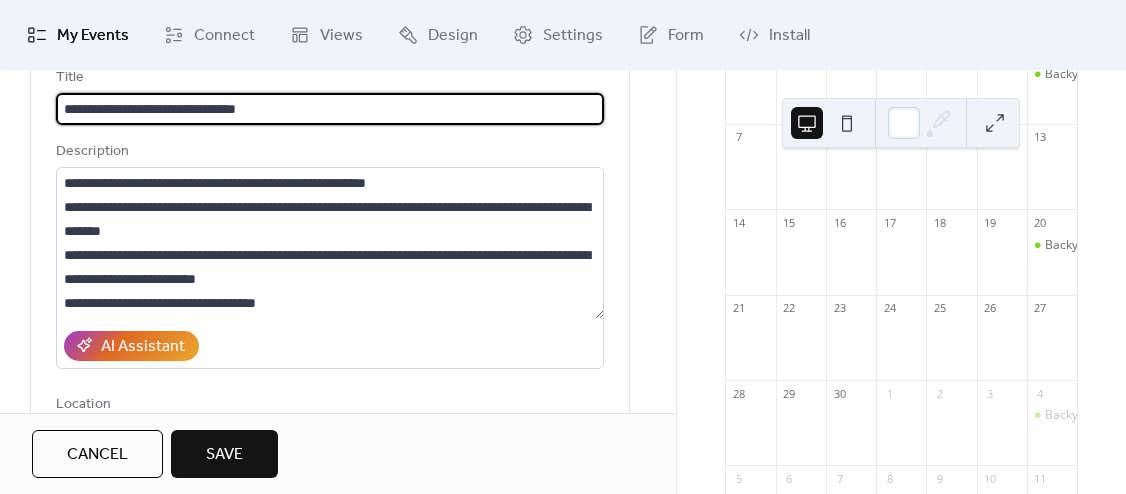 type on "**********" 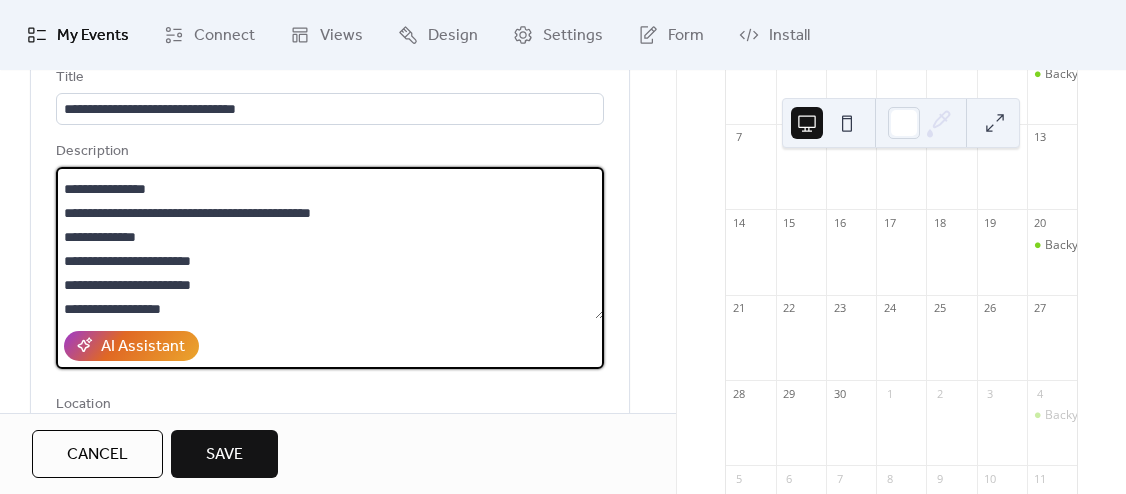 scroll, scrollTop: 286, scrollLeft: 0, axis: vertical 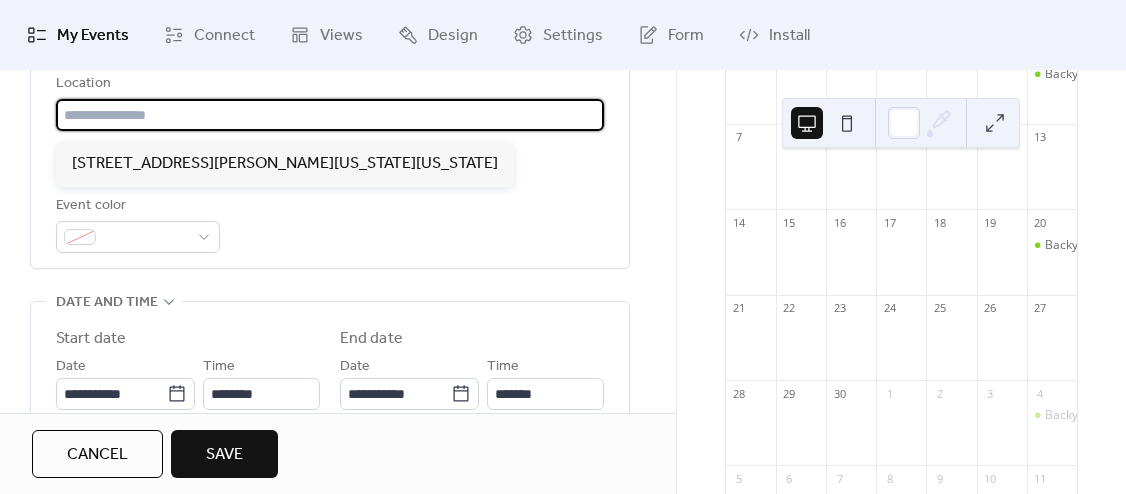 click at bounding box center [330, 115] 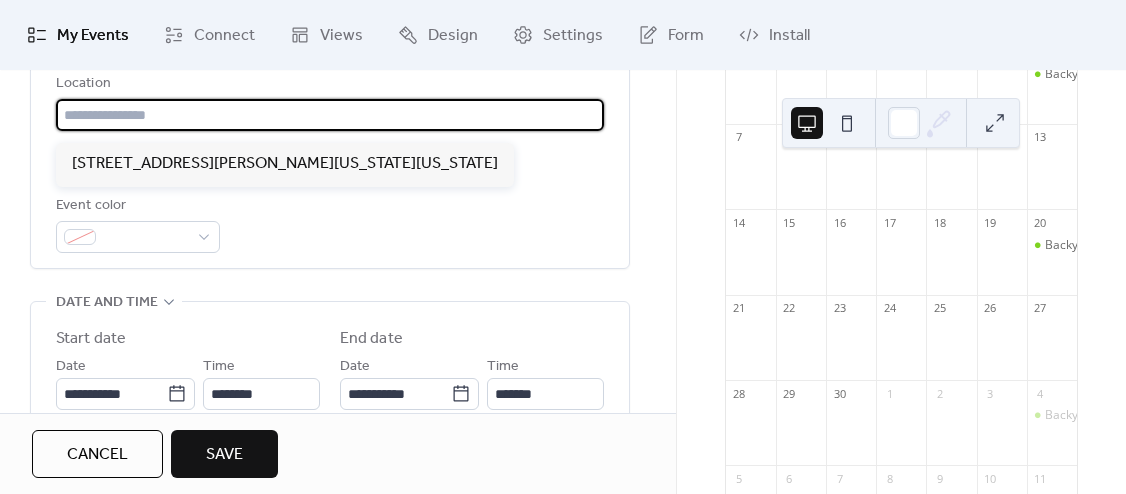 type on "*" 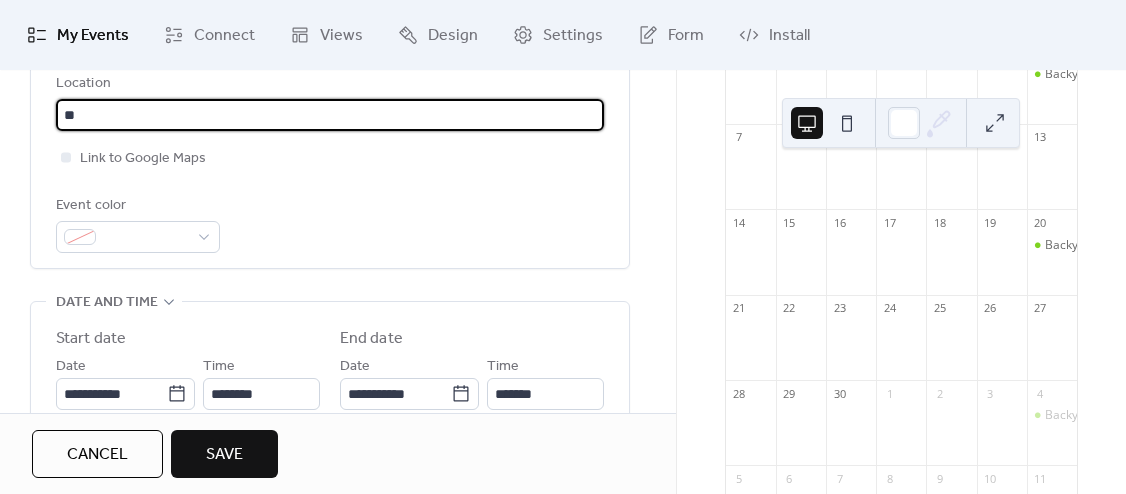 type on "*" 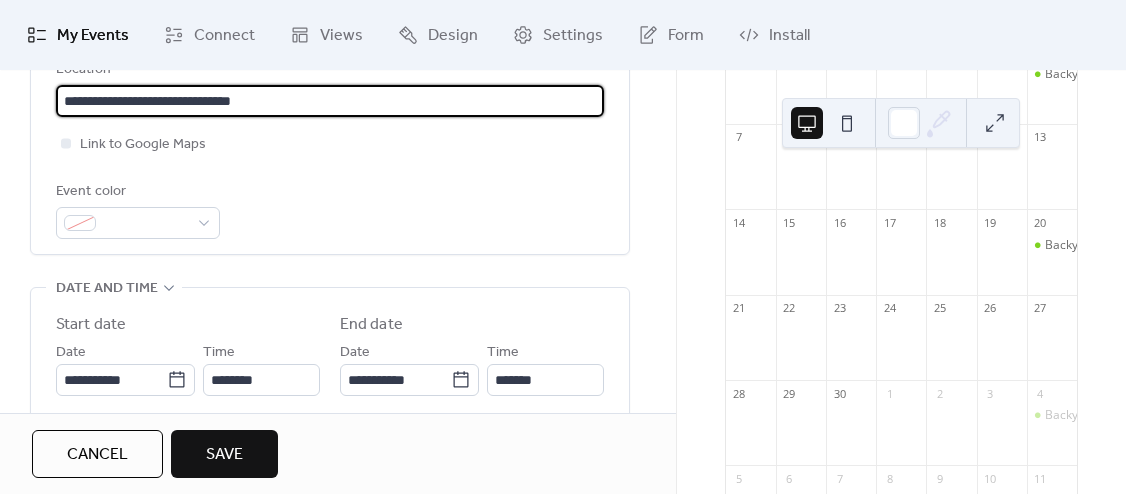 scroll, scrollTop: 481, scrollLeft: 0, axis: vertical 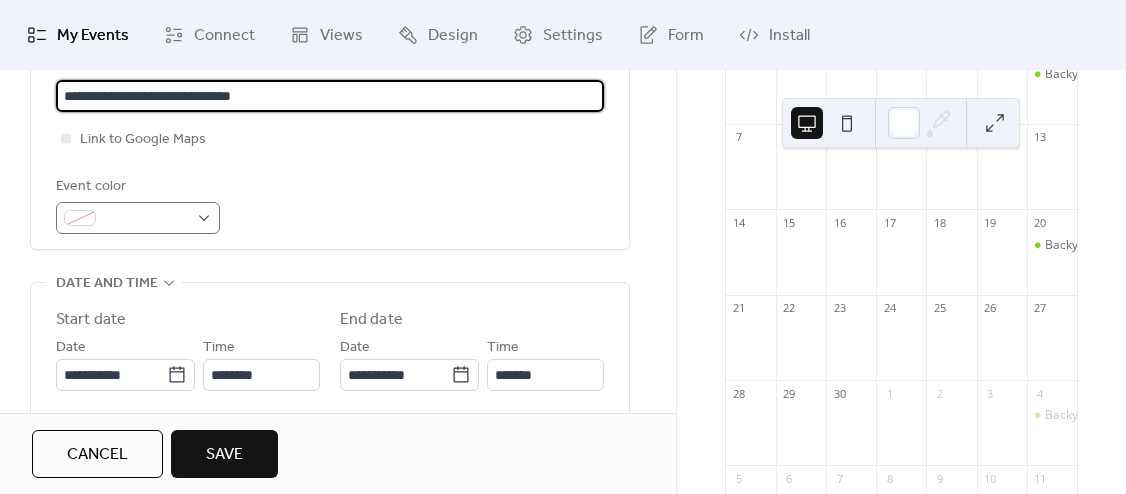 type on "**********" 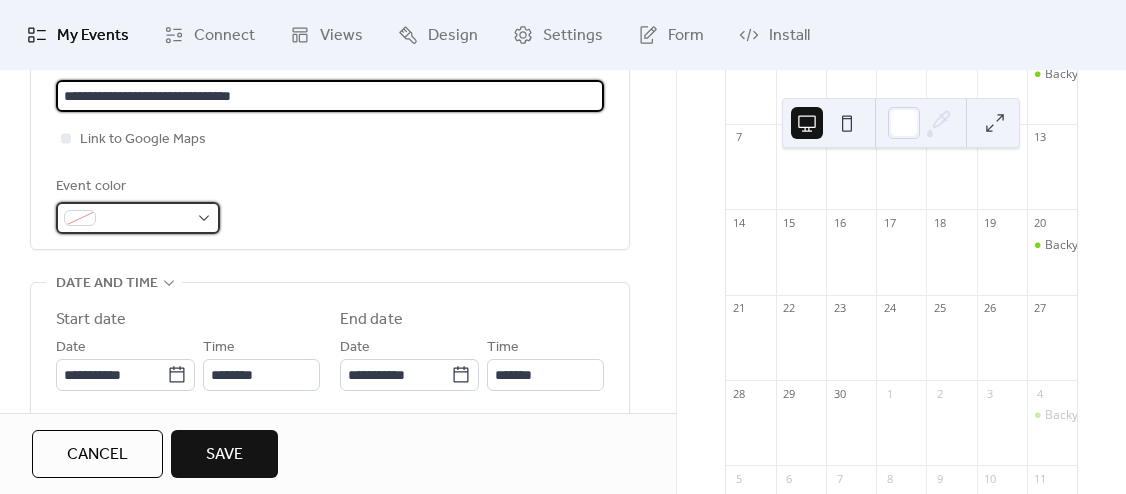 click at bounding box center (138, 218) 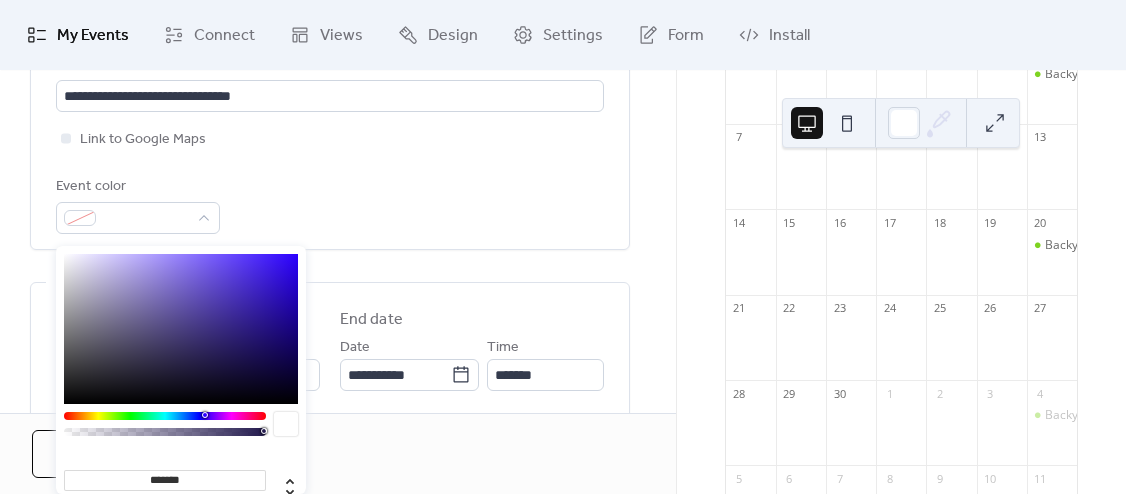 type on "*******" 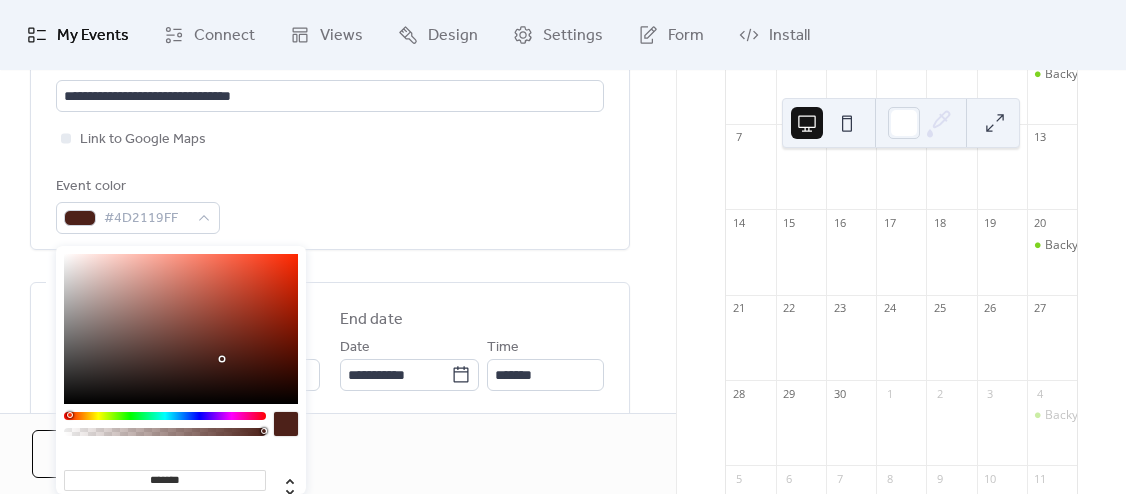 click at bounding box center [165, 416] 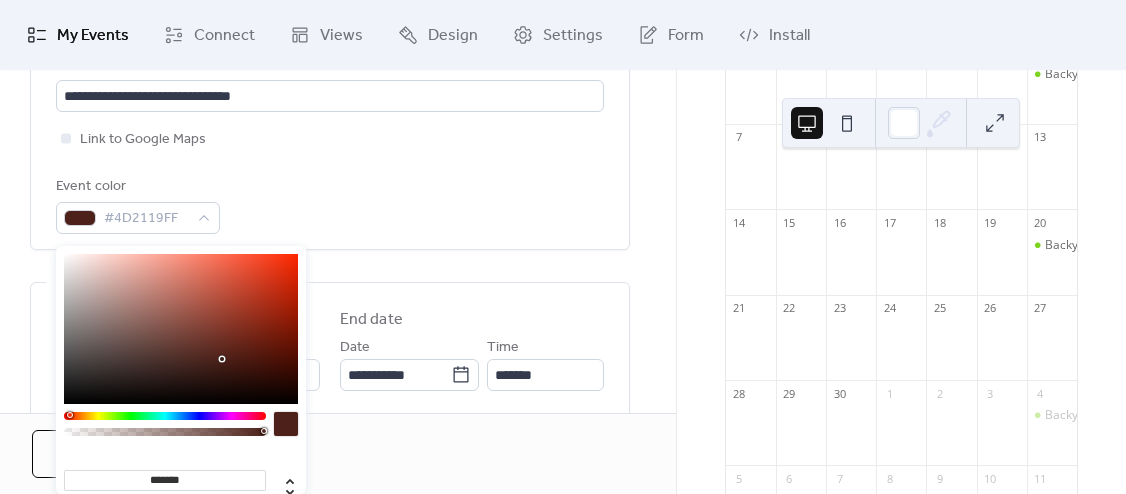 scroll, scrollTop: 549, scrollLeft: 0, axis: vertical 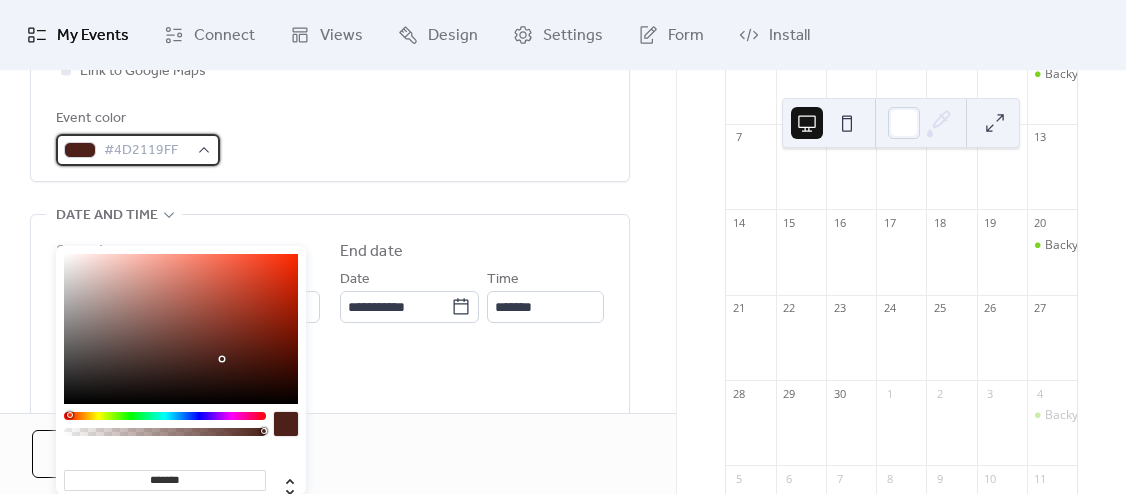 click on "#4D2119FF" at bounding box center (138, 150) 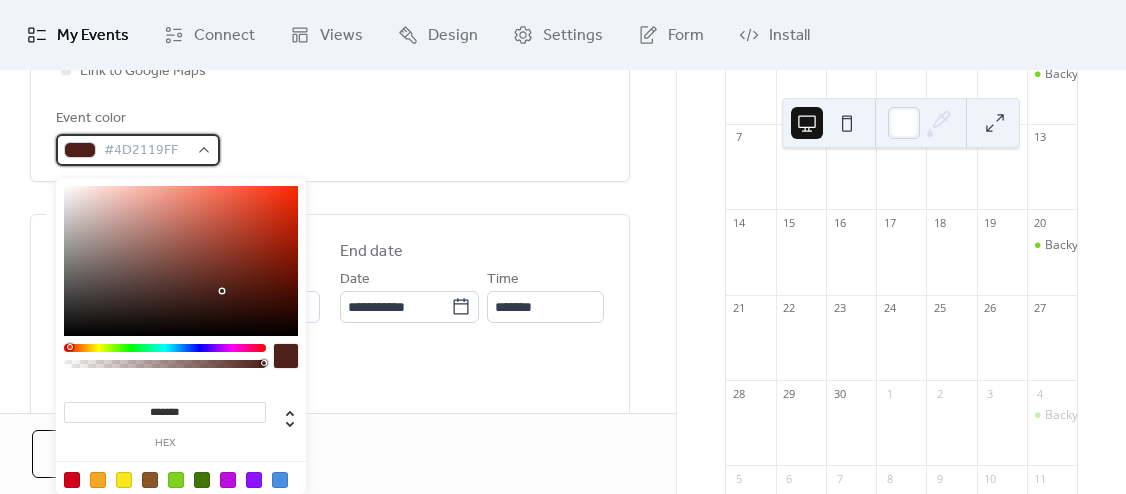 click on "#4D2119FF" at bounding box center [138, 150] 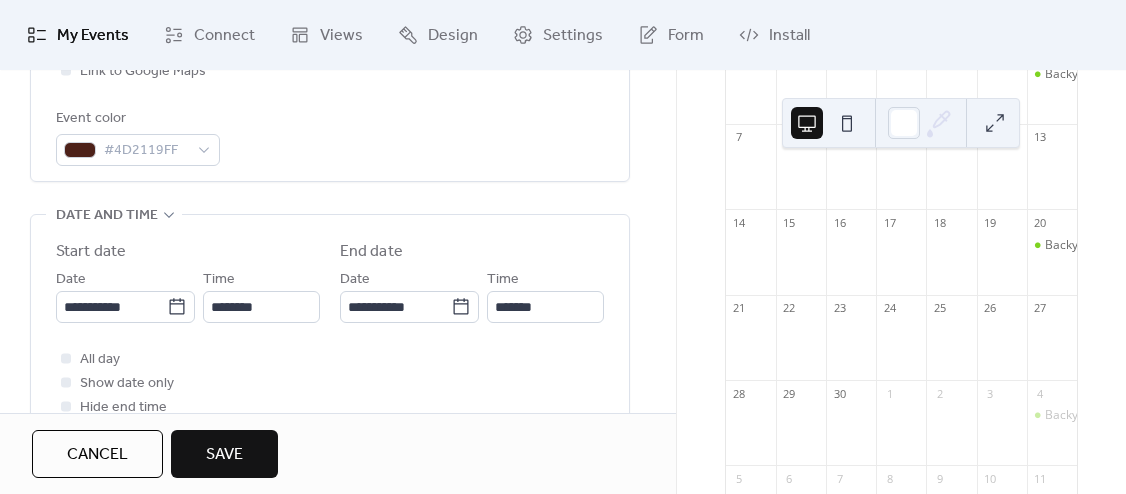 click on "Save" at bounding box center (224, 455) 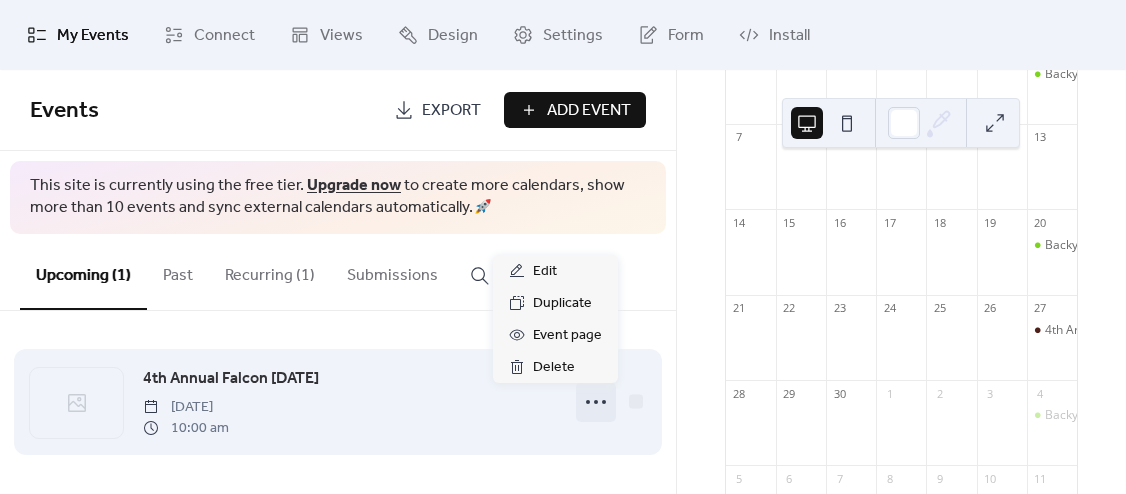 click 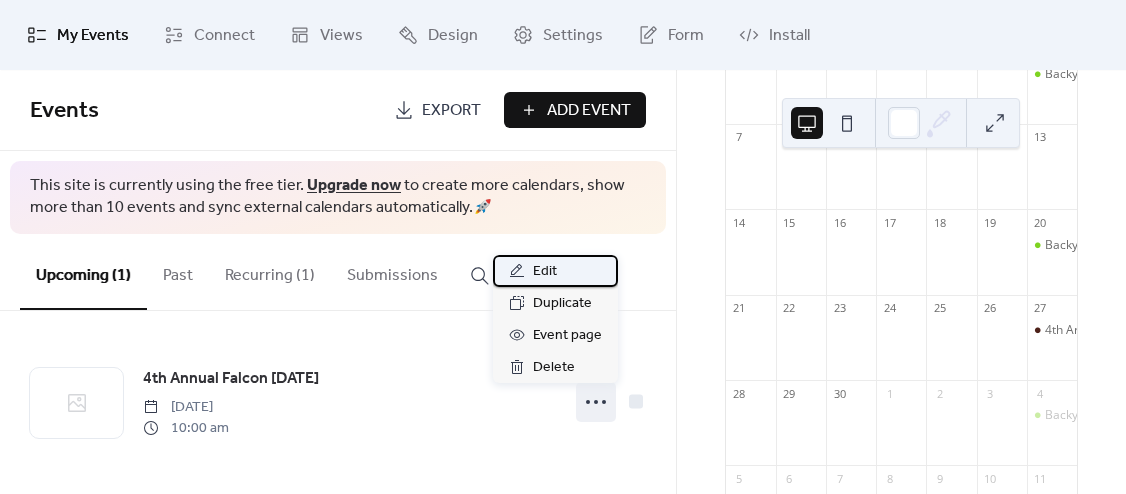 click on "Edit" at bounding box center [545, 272] 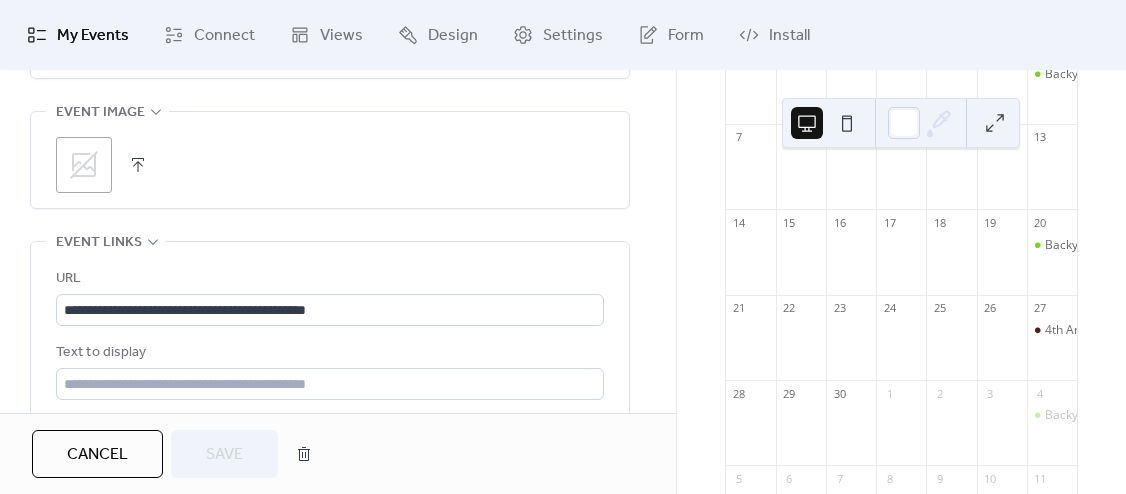 scroll, scrollTop: 1040, scrollLeft: 0, axis: vertical 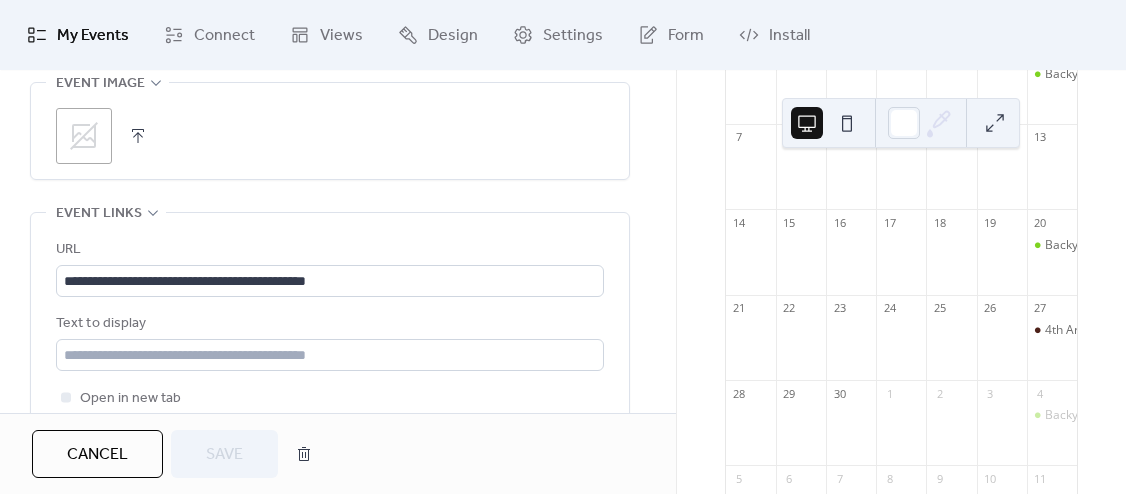 click at bounding box center (138, 136) 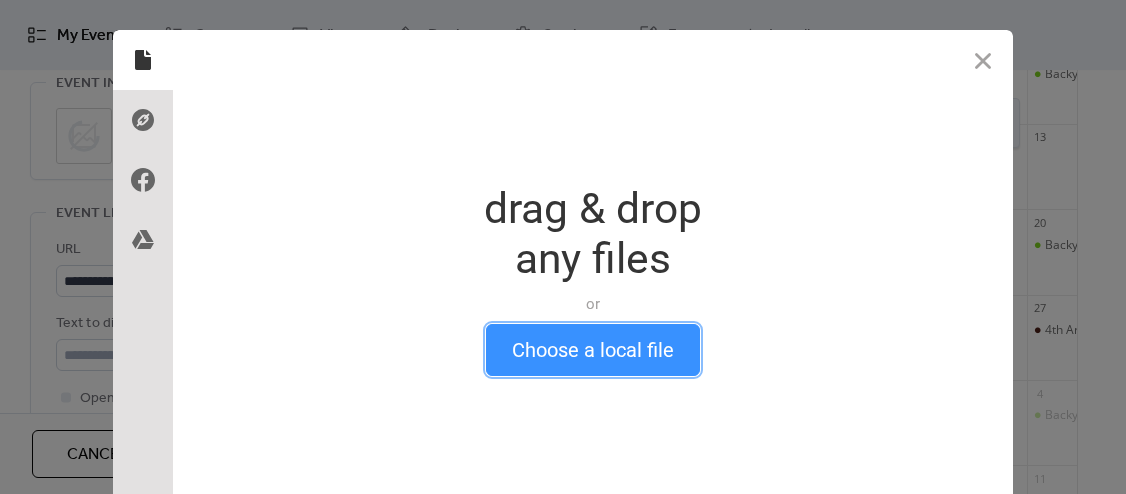 click on "Choose a local file" at bounding box center (593, 350) 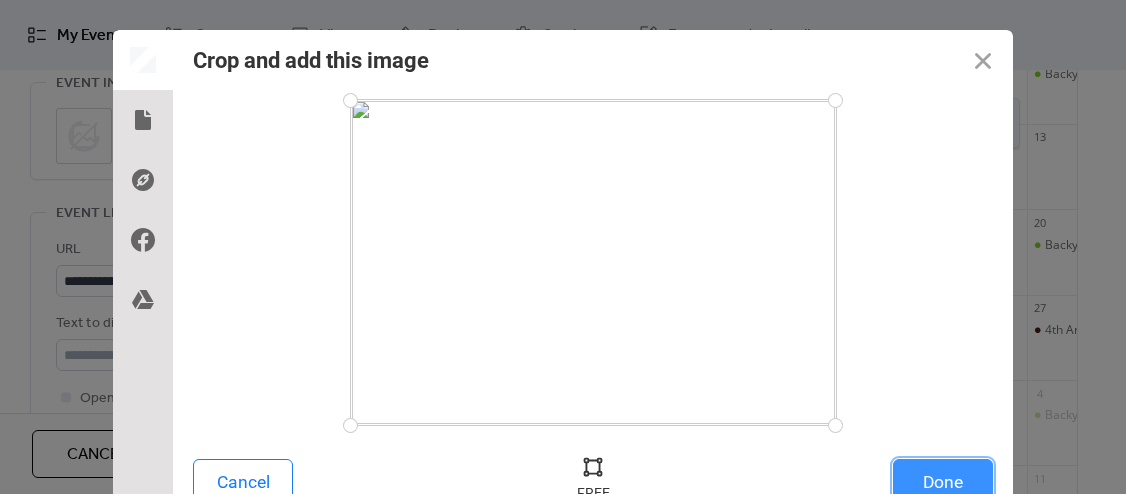 click on "Done" at bounding box center [943, 482] 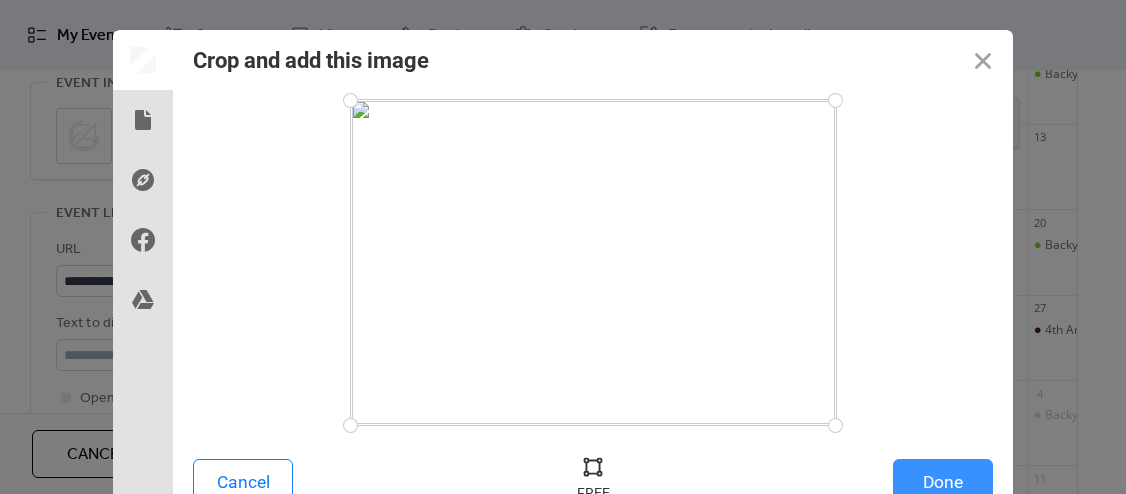 scroll, scrollTop: 1040, scrollLeft: 0, axis: vertical 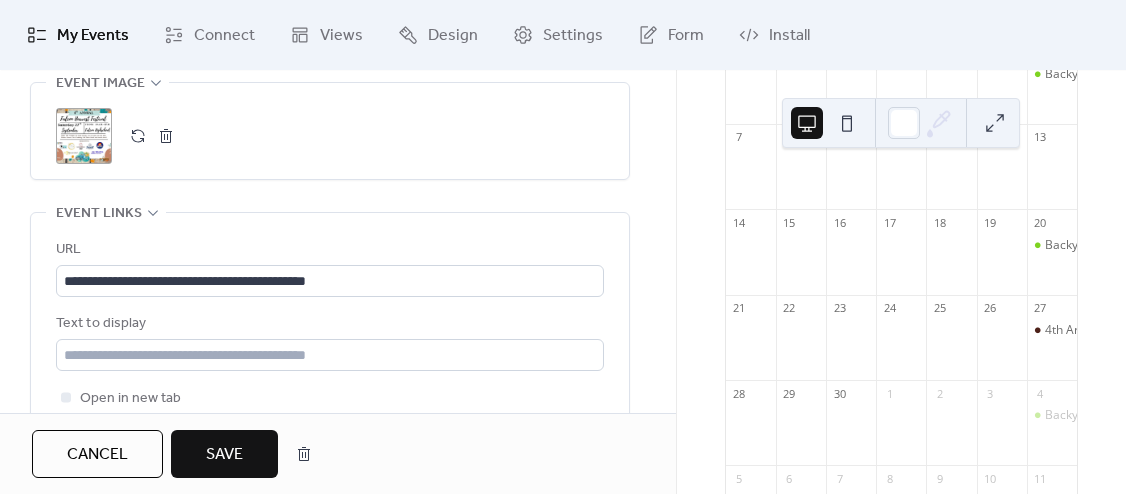 click on "Save" at bounding box center [224, 455] 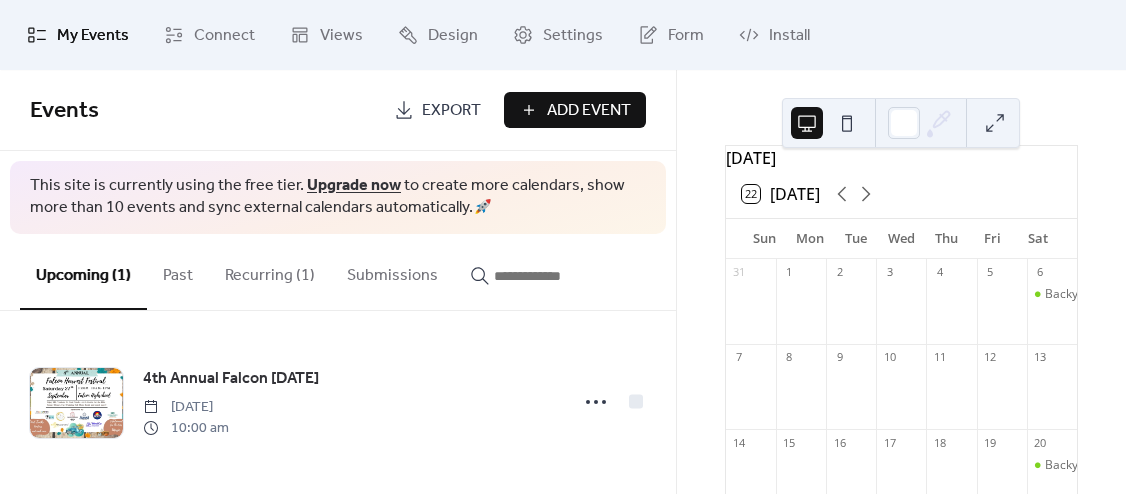 scroll, scrollTop: 19, scrollLeft: 0, axis: vertical 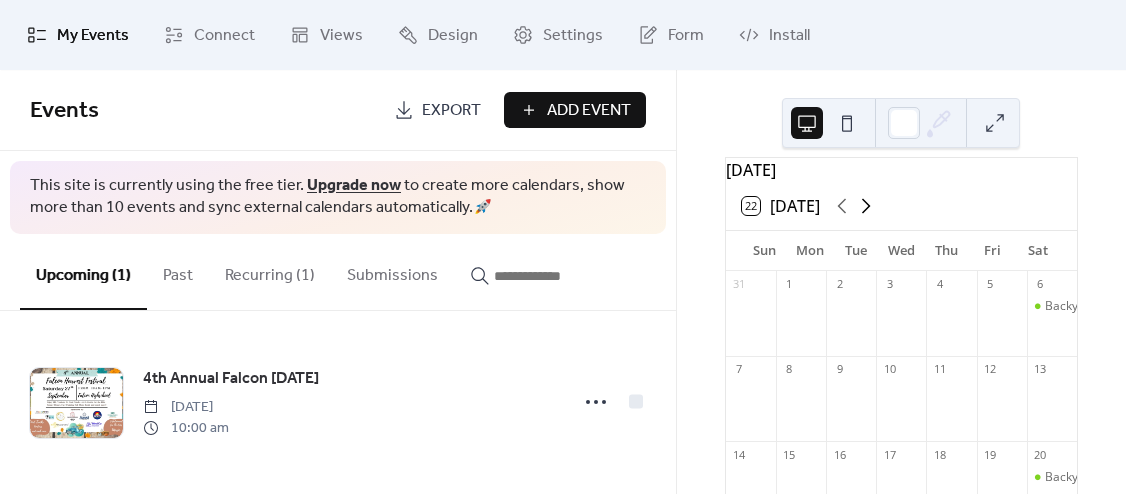 click 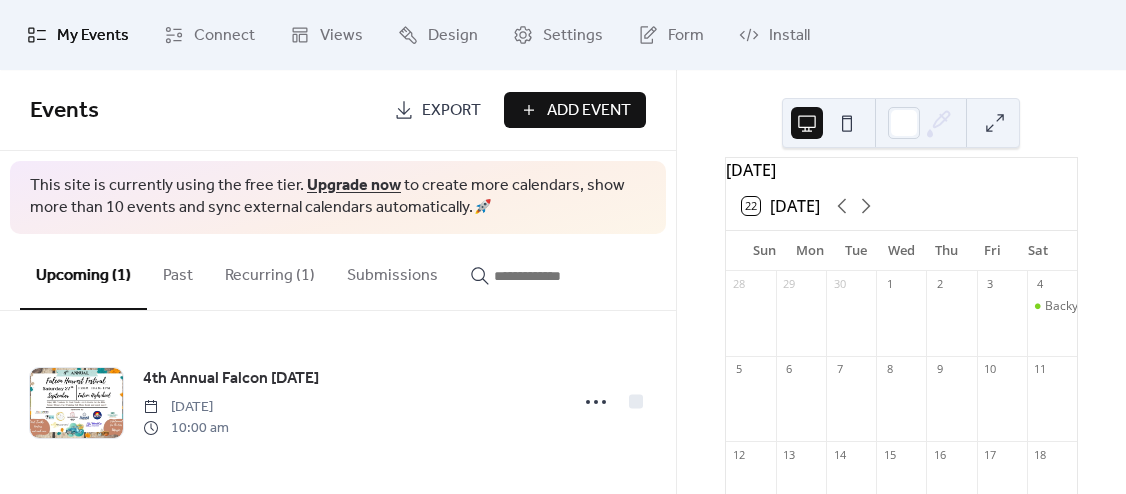 click at bounding box center [751, 408] 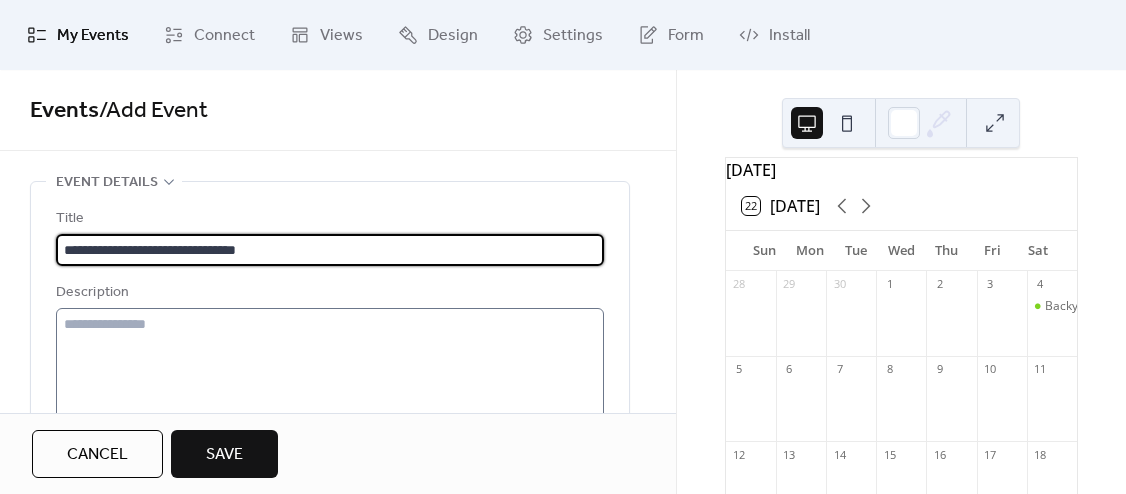 type on "**********" 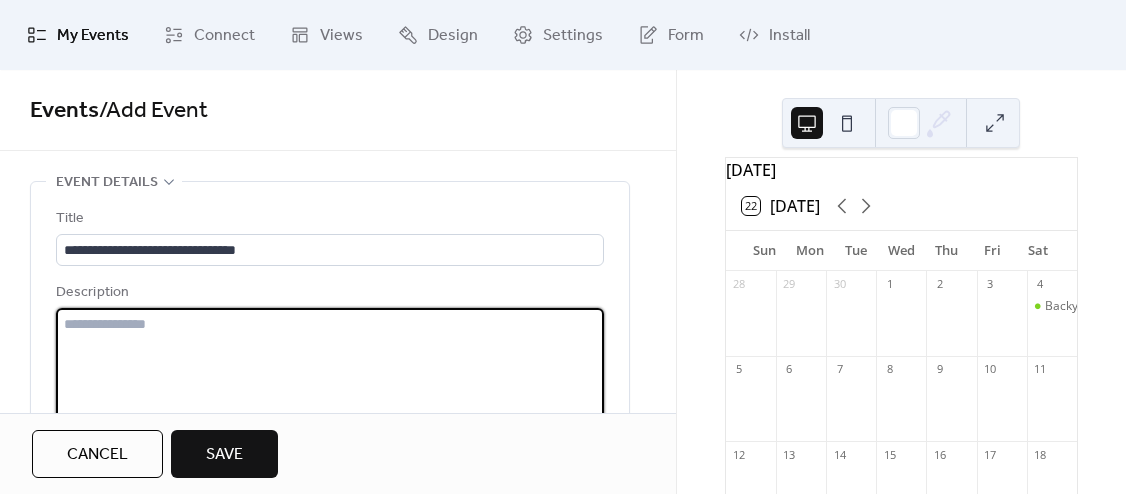 click at bounding box center [330, 384] 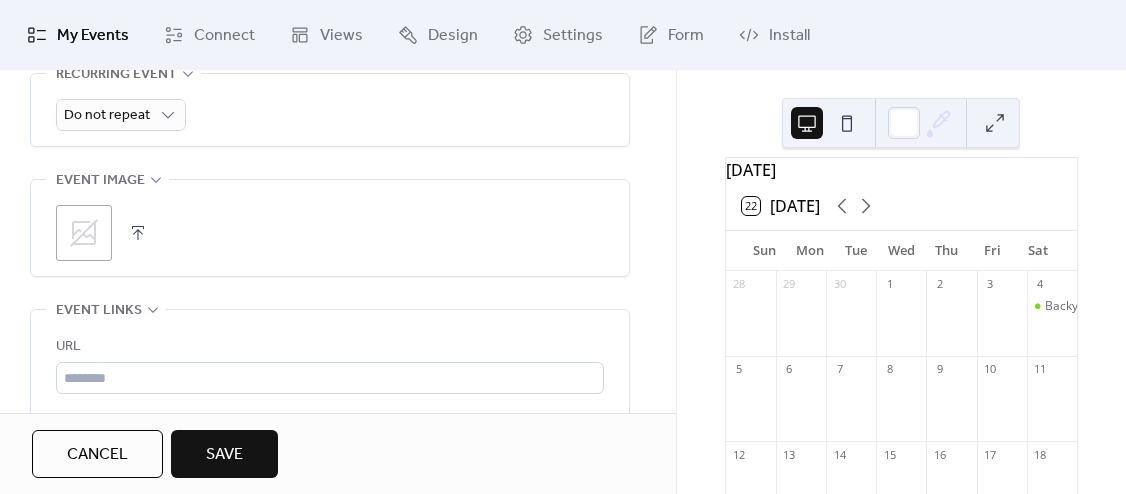 scroll, scrollTop: 1006, scrollLeft: 0, axis: vertical 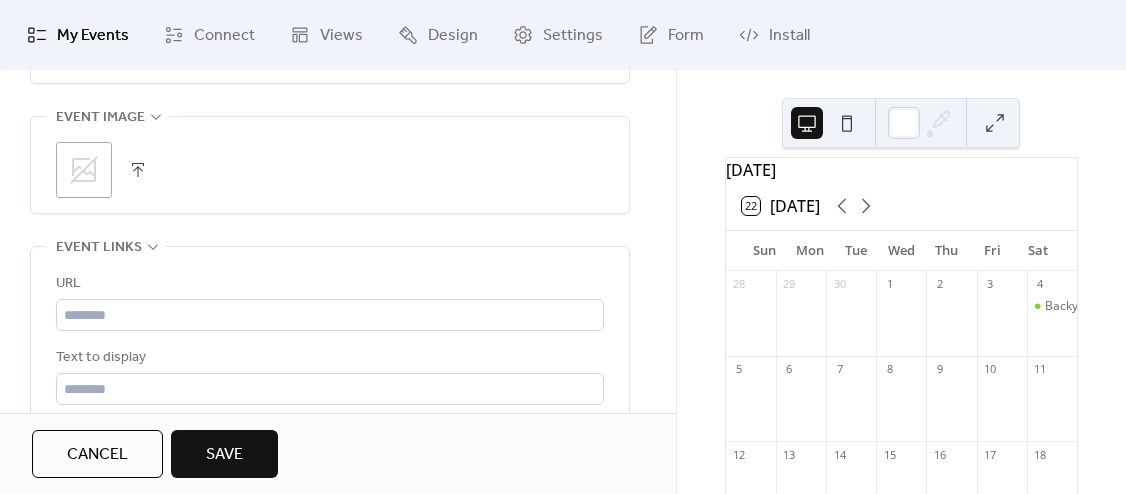 click at bounding box center (138, 170) 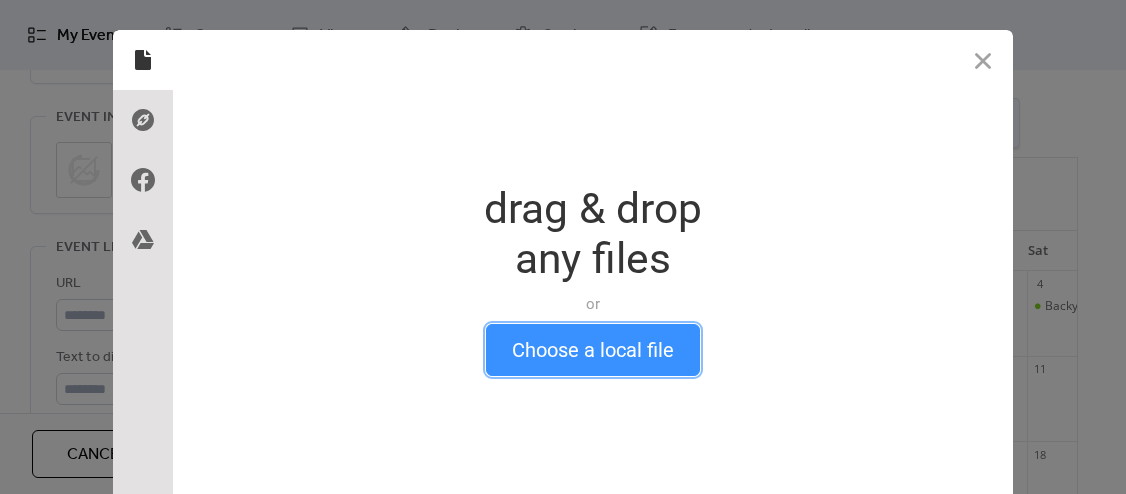 click on "Choose a local file" at bounding box center [593, 350] 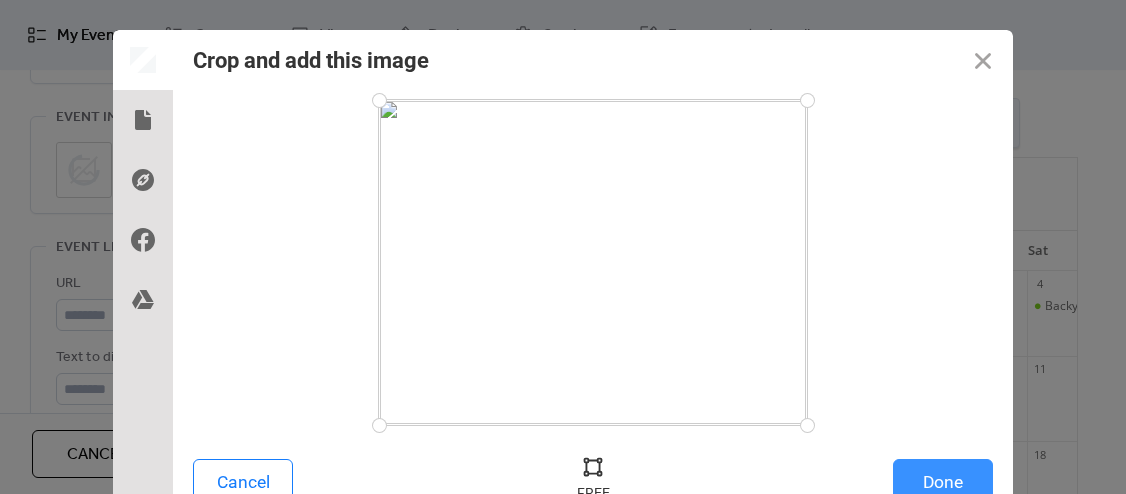 click on "Done" at bounding box center (943, 482) 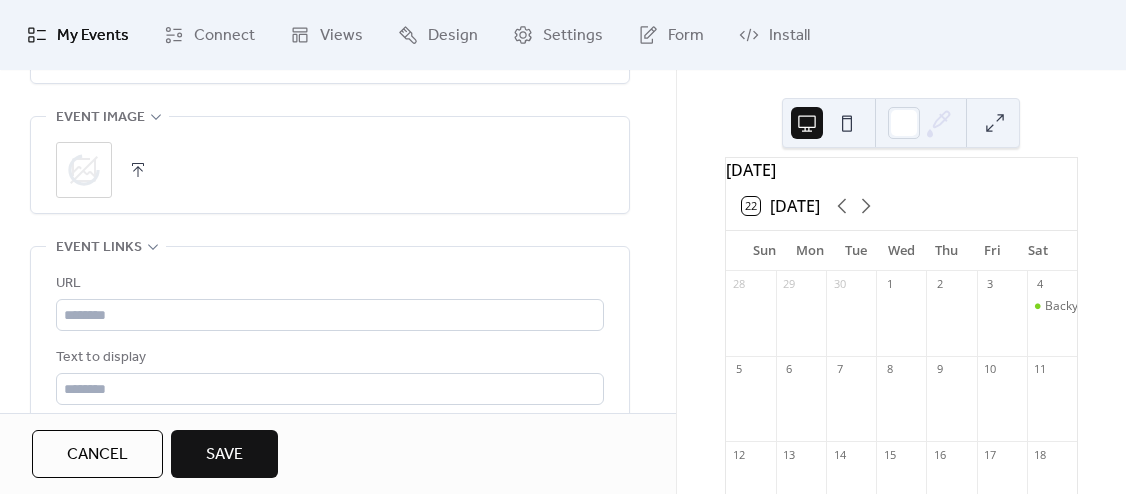 scroll, scrollTop: 1006, scrollLeft: 0, axis: vertical 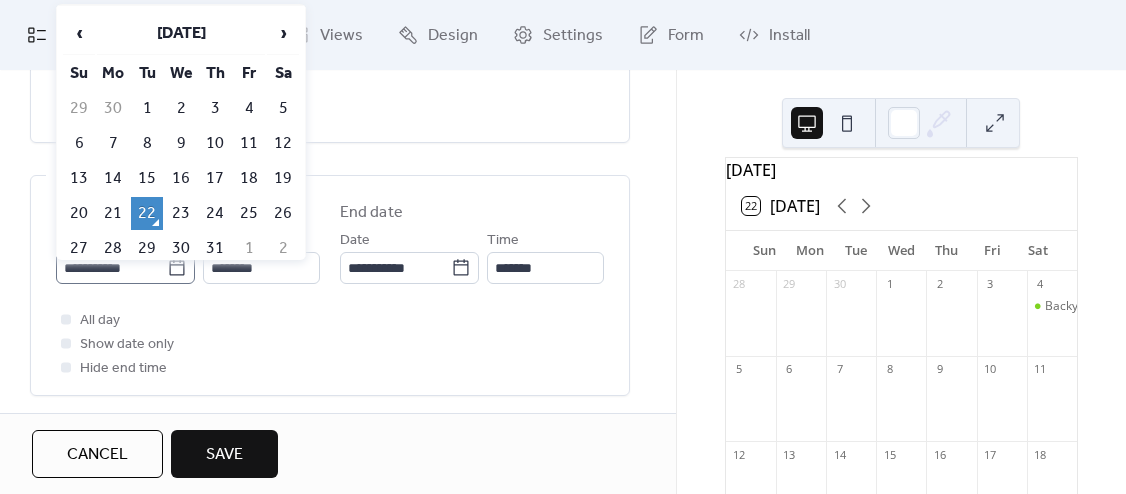 click 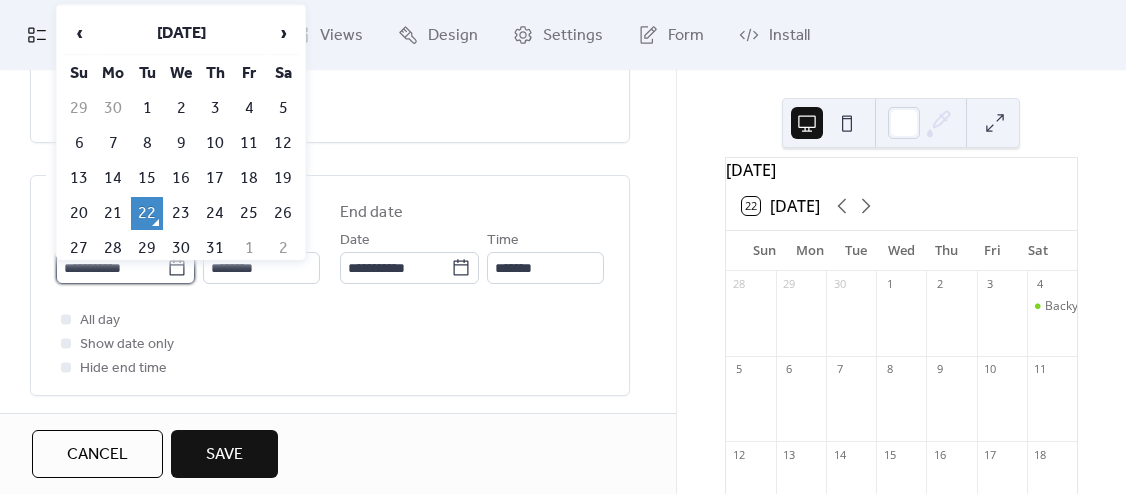 click on "**********" at bounding box center (111, 268) 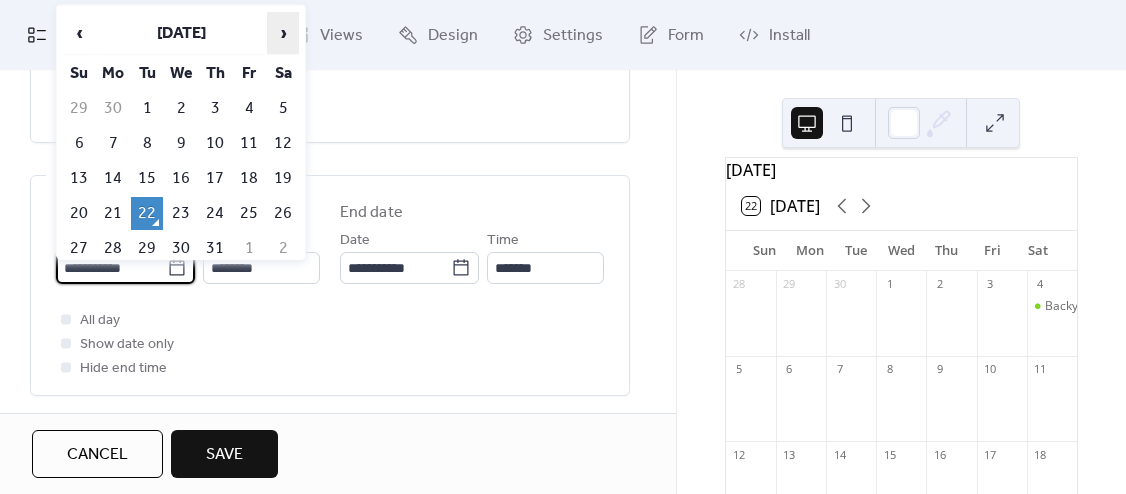 click on "›" at bounding box center [283, 33] 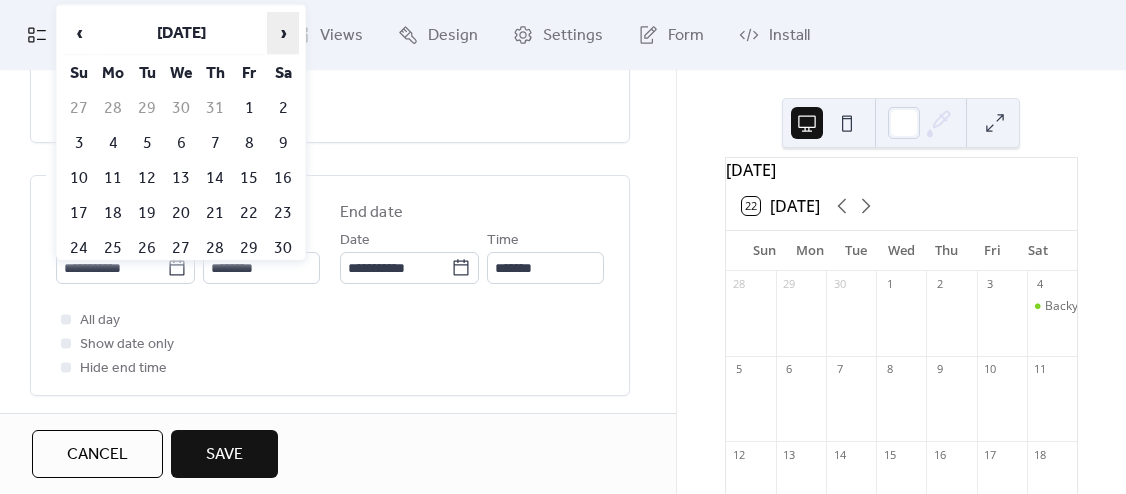 click on "›" at bounding box center [283, 33] 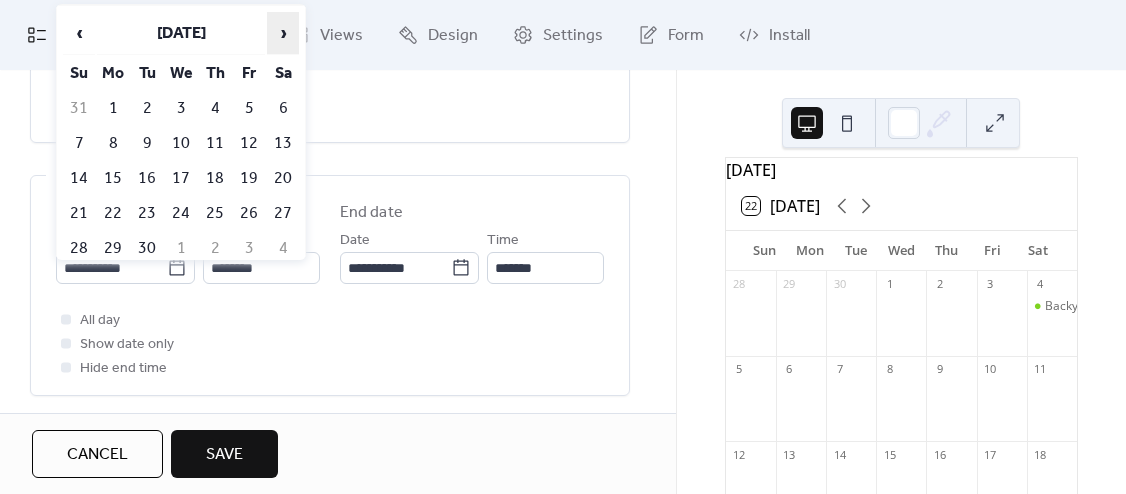 click on "›" at bounding box center (283, 33) 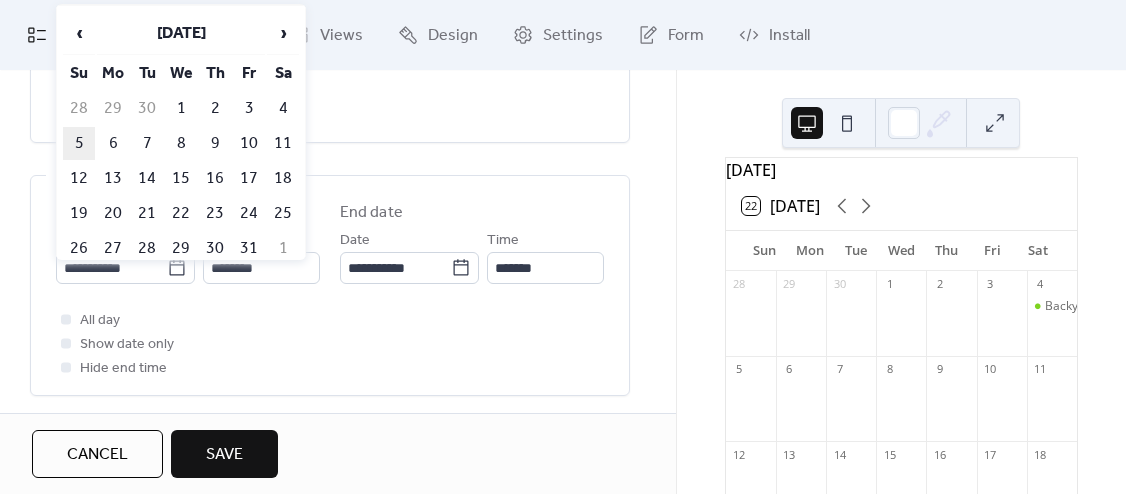 click on "5" at bounding box center [79, 143] 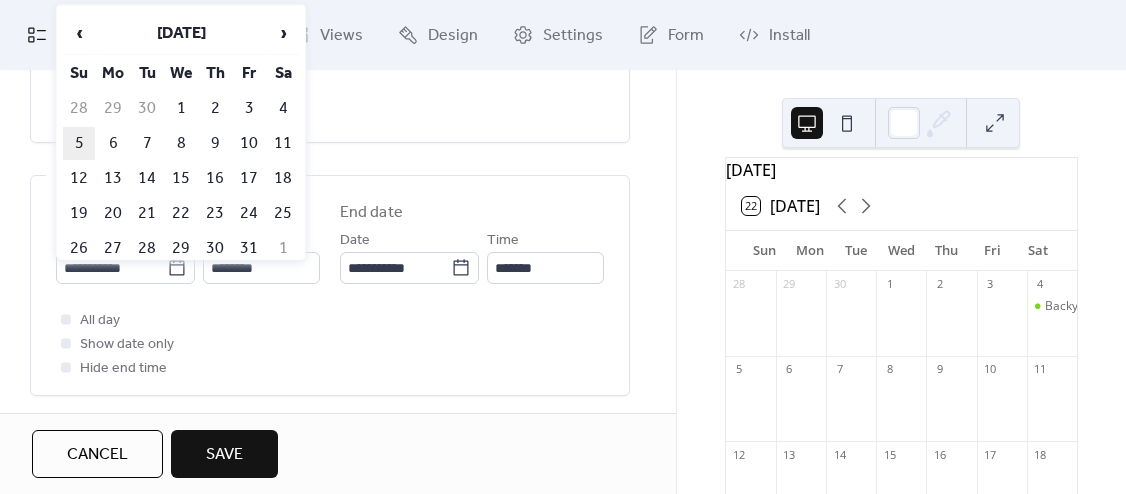 type on "**********" 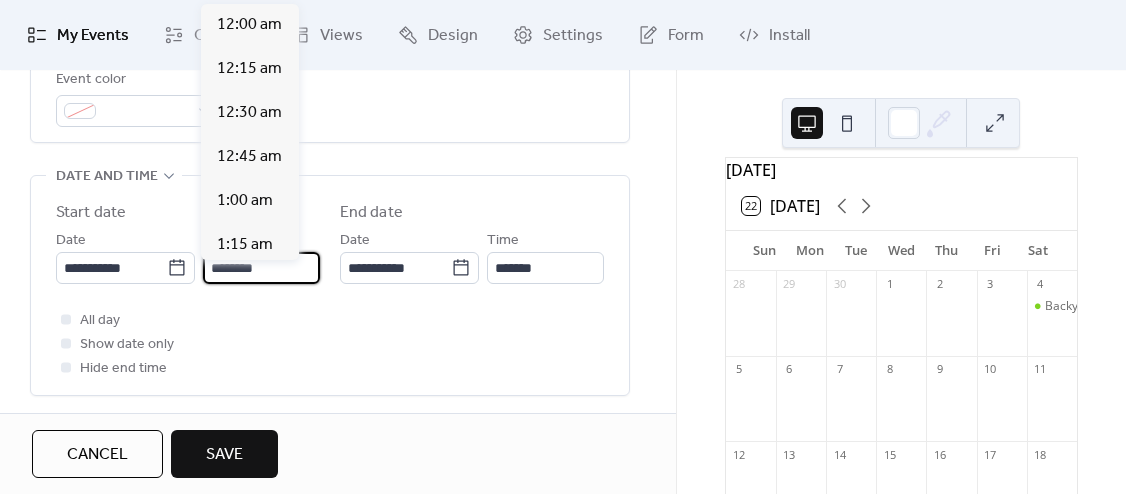 click on "********" at bounding box center (261, 268) 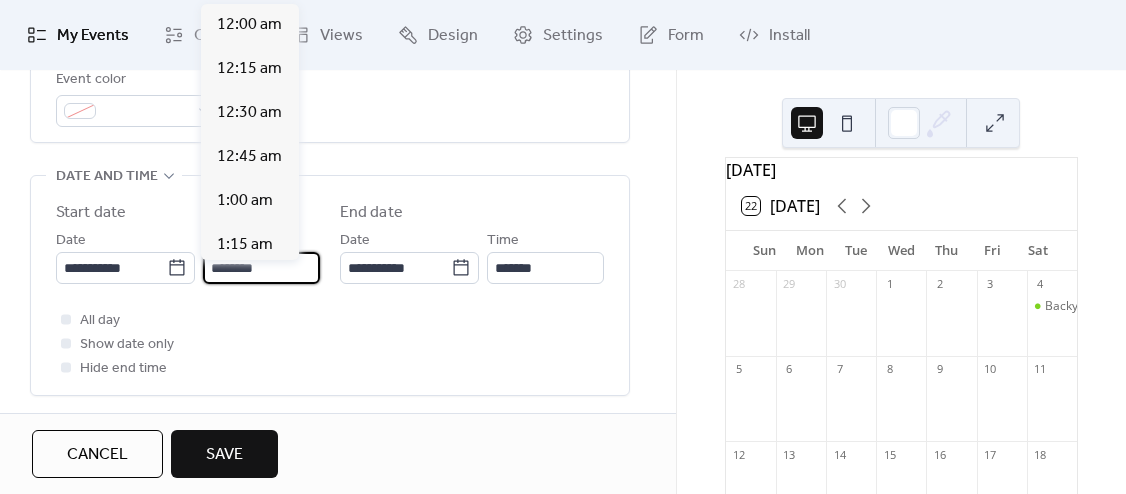 scroll, scrollTop: 2088, scrollLeft: 0, axis: vertical 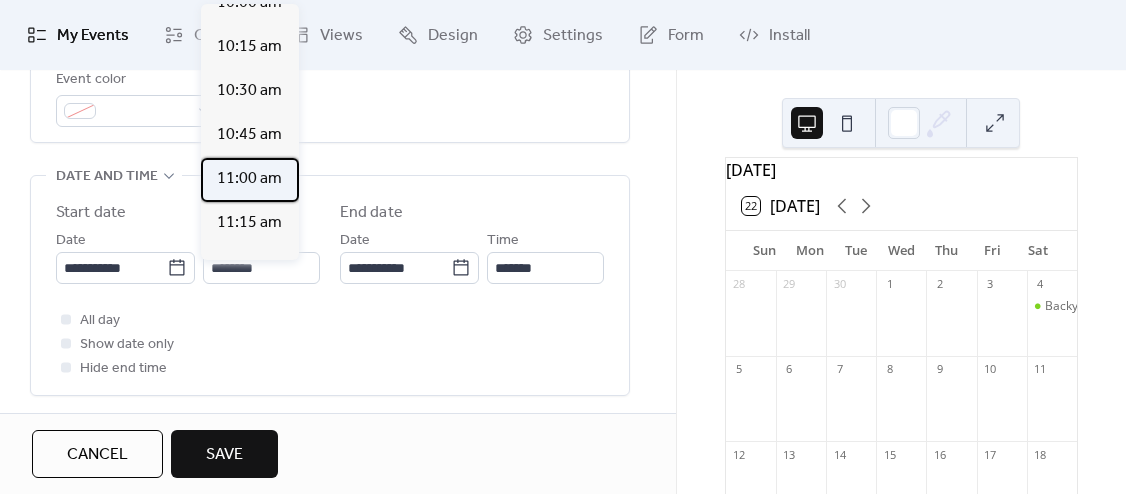 click on "11:00 am" at bounding box center (249, 179) 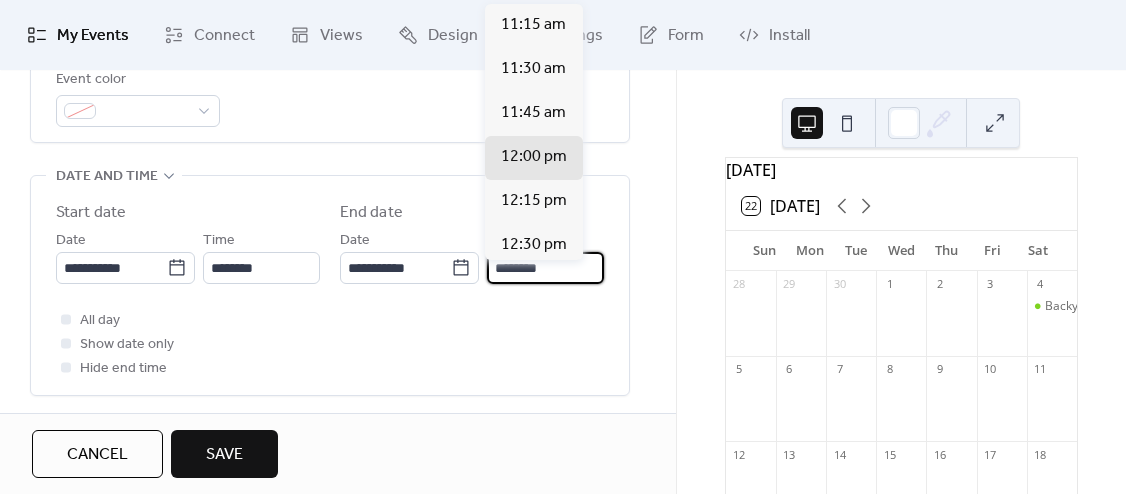 click on "********" at bounding box center [545, 268] 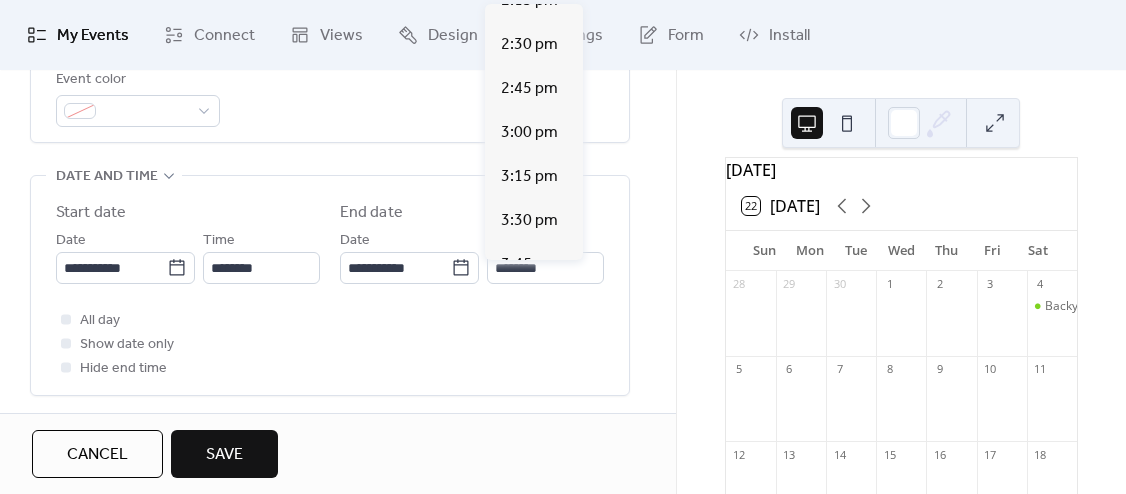 scroll, scrollTop: 570, scrollLeft: 0, axis: vertical 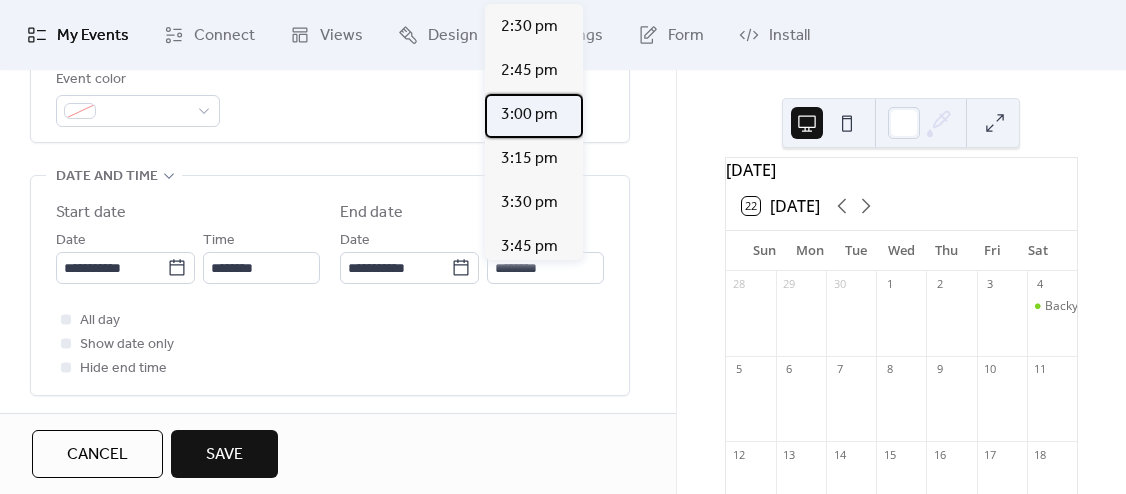 click on "3:00 pm" at bounding box center [529, 115] 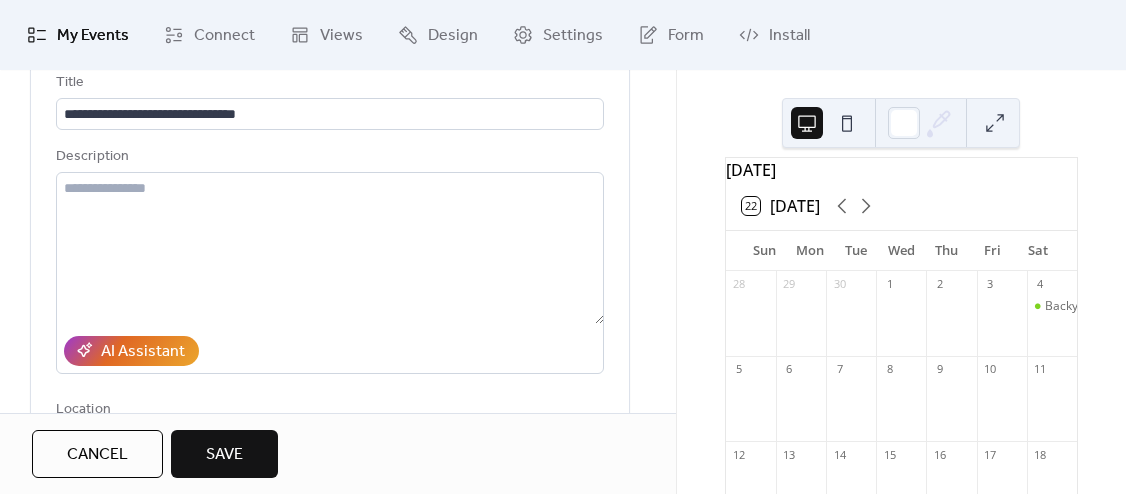 scroll, scrollTop: 131, scrollLeft: 0, axis: vertical 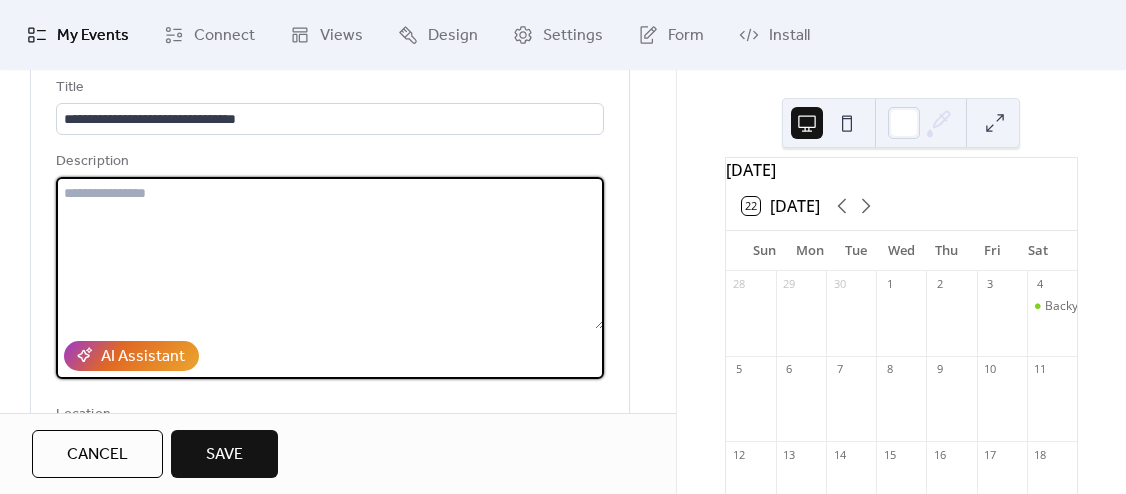 click at bounding box center (330, 253) 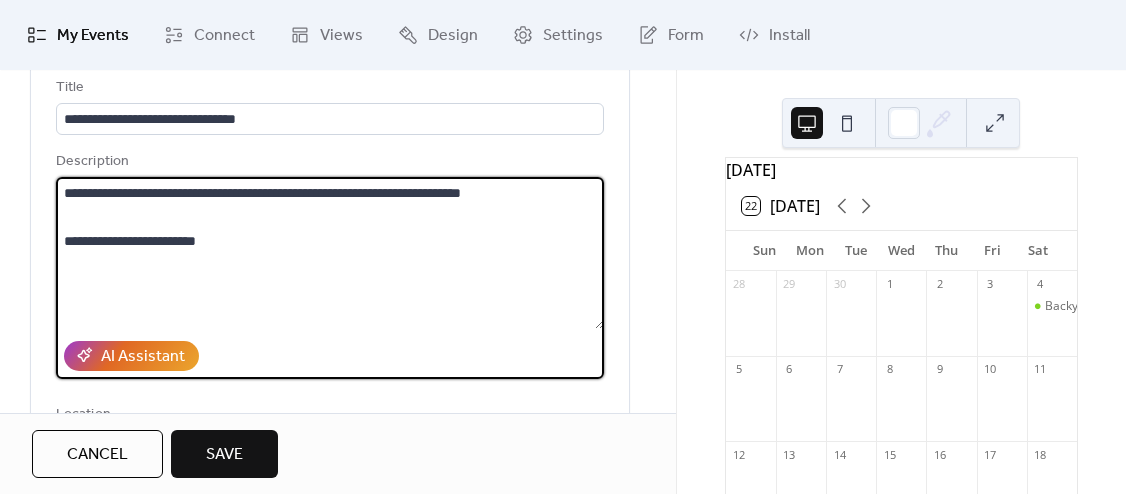 click on "**********" at bounding box center [330, 253] 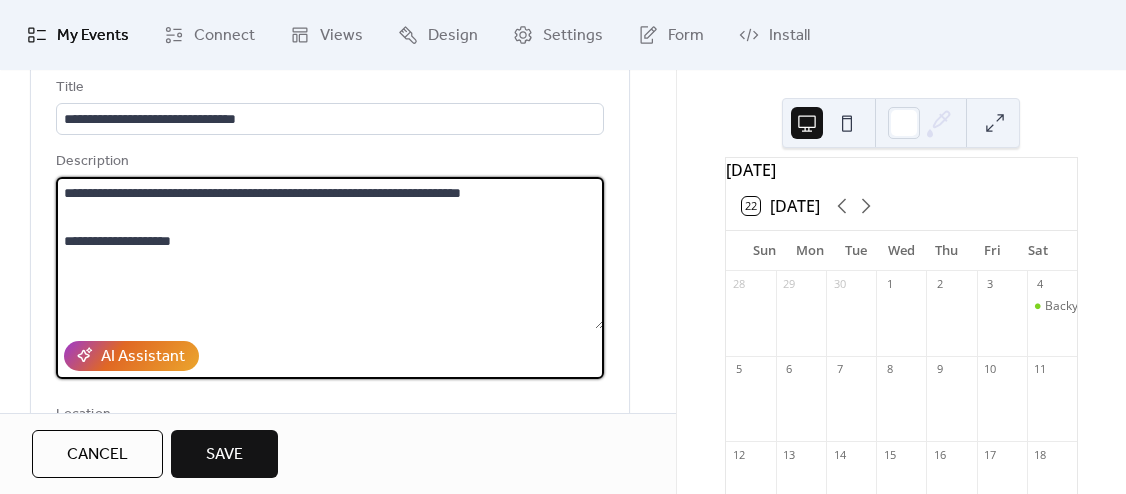 click on "**********" at bounding box center [330, 253] 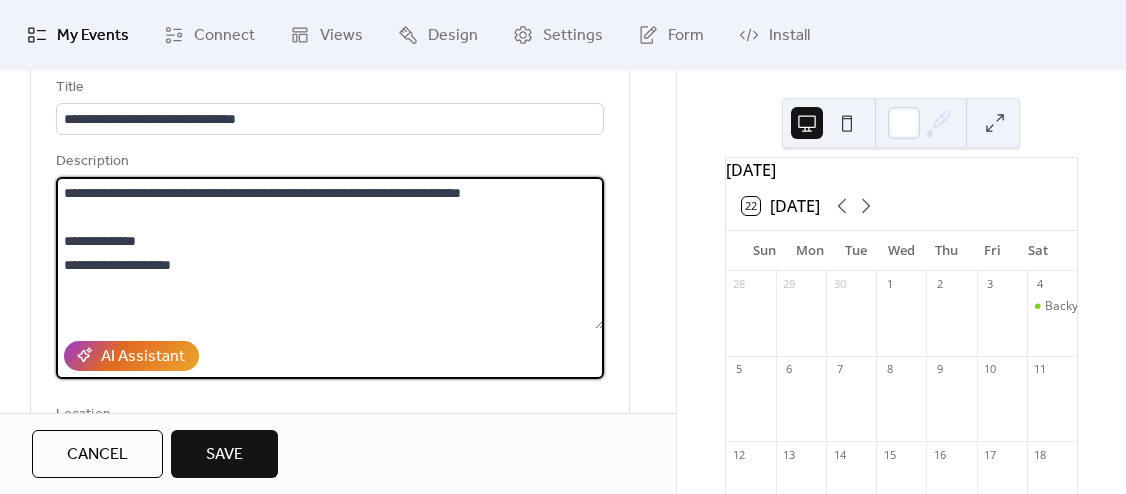 click on "**********" at bounding box center [330, 253] 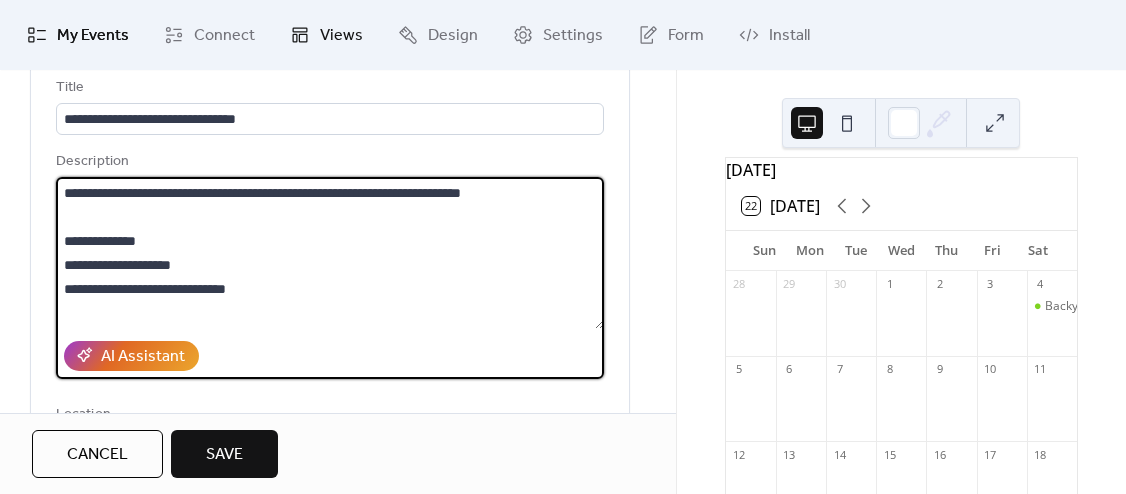 type on "**********" 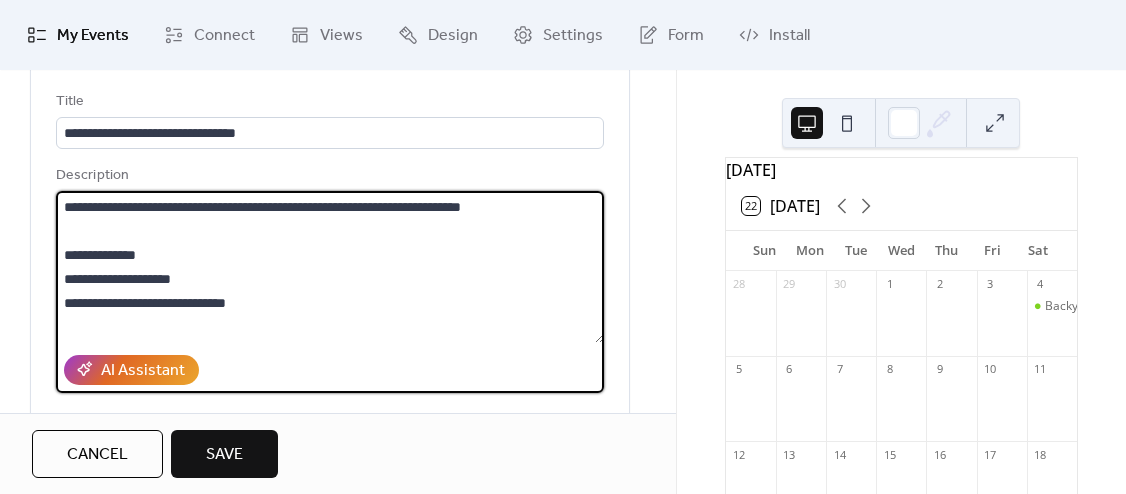 scroll, scrollTop: 121, scrollLeft: 0, axis: vertical 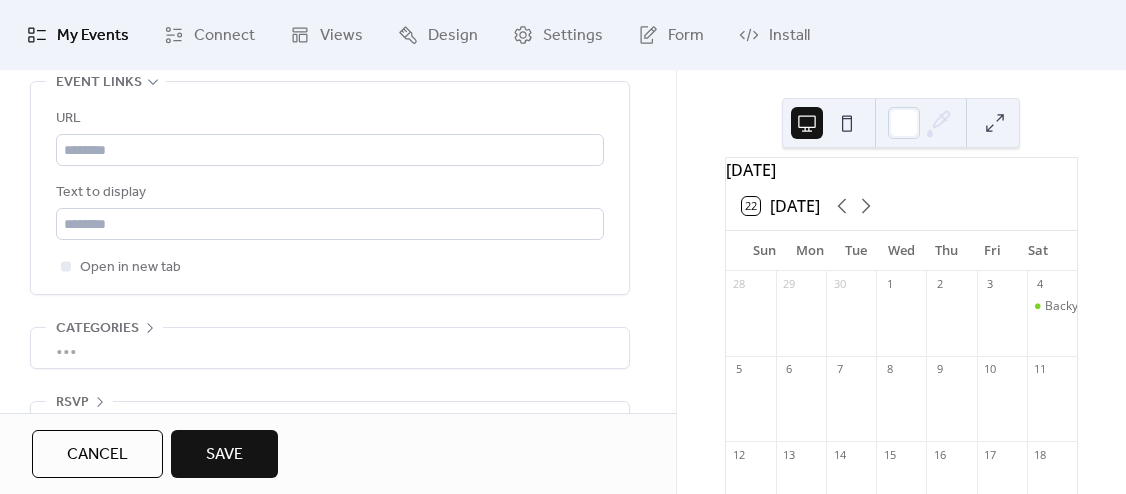 click on "Save" at bounding box center (224, 455) 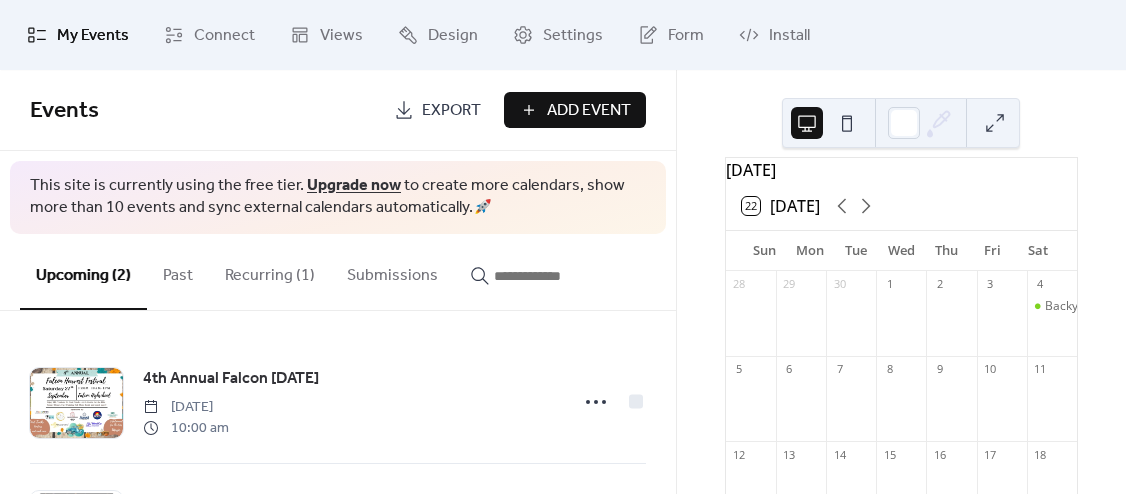 click at bounding box center (751, 408) 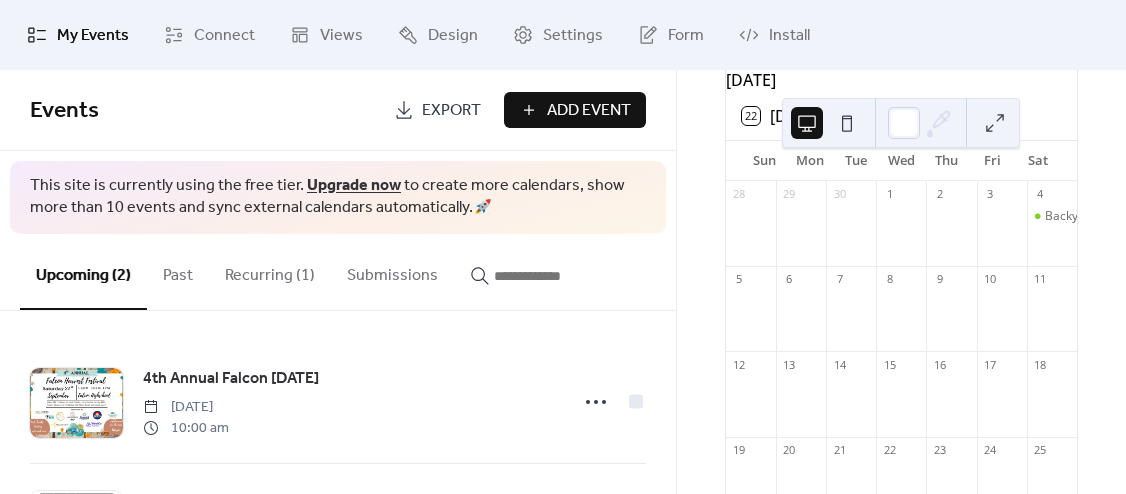 scroll, scrollTop: 117, scrollLeft: 0, axis: vertical 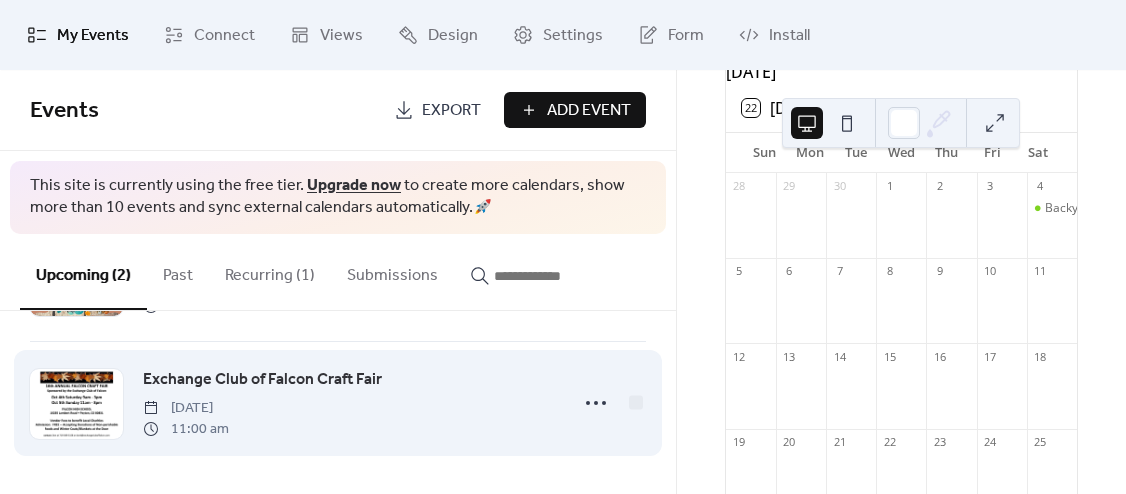 click on "Exchange Club of Falcon Craft Fair" at bounding box center (262, 380) 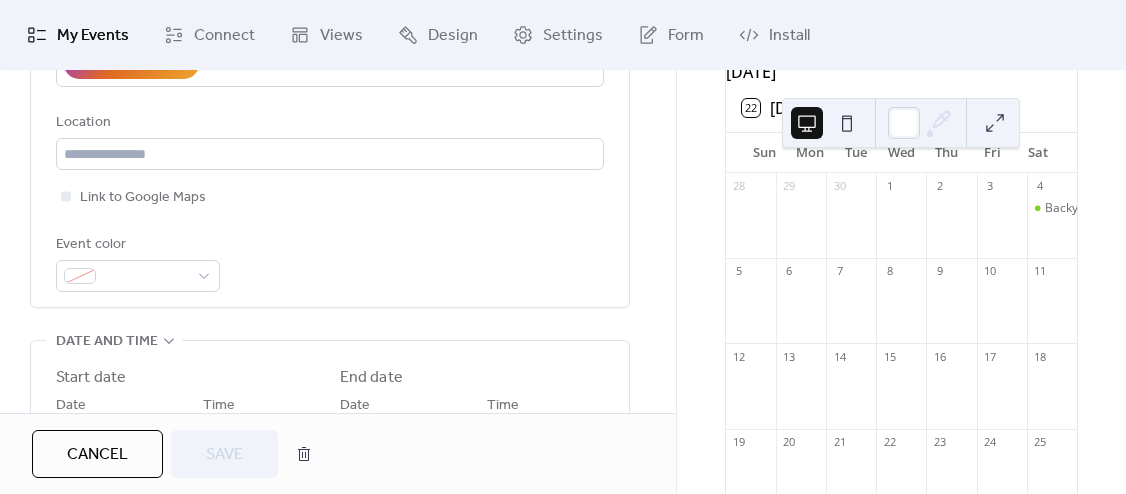 scroll, scrollTop: 437, scrollLeft: 0, axis: vertical 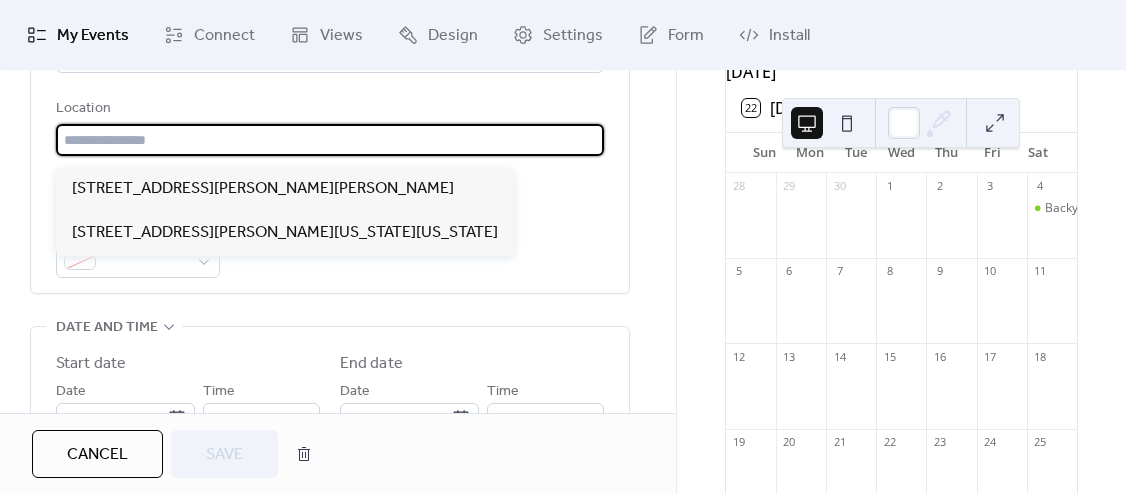 click at bounding box center [330, 140] 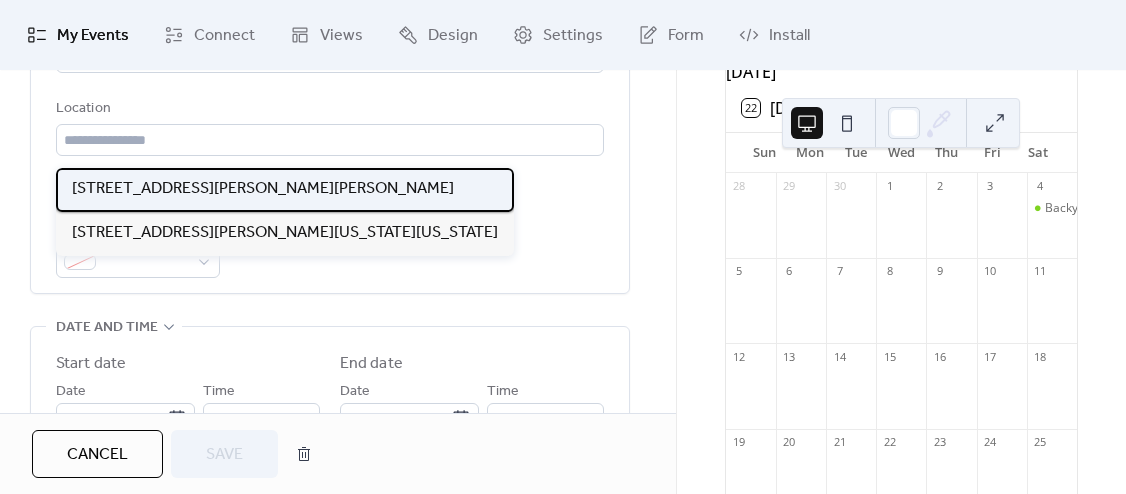 click on "[STREET_ADDRESS][PERSON_NAME][PERSON_NAME]" at bounding box center [263, 189] 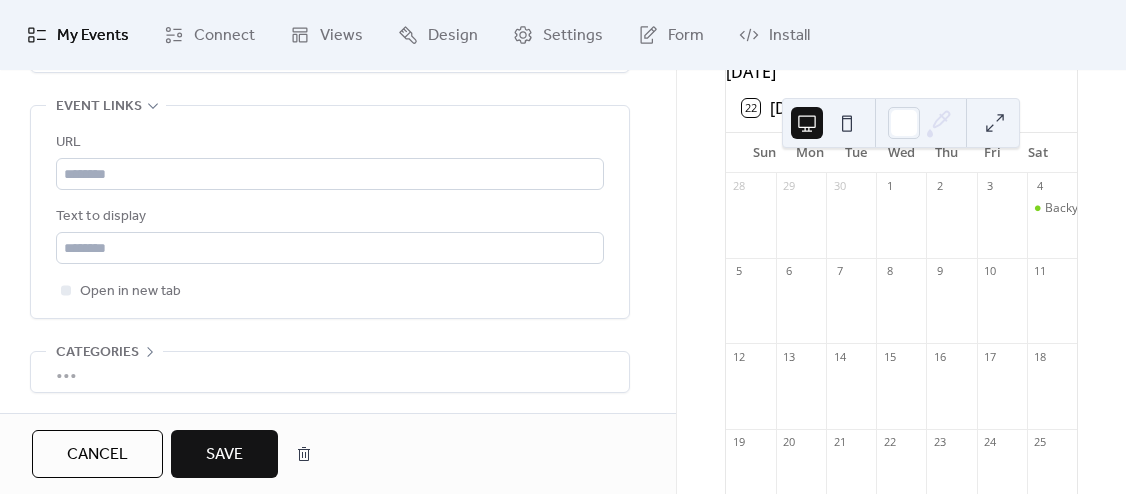 scroll, scrollTop: 1244, scrollLeft: 0, axis: vertical 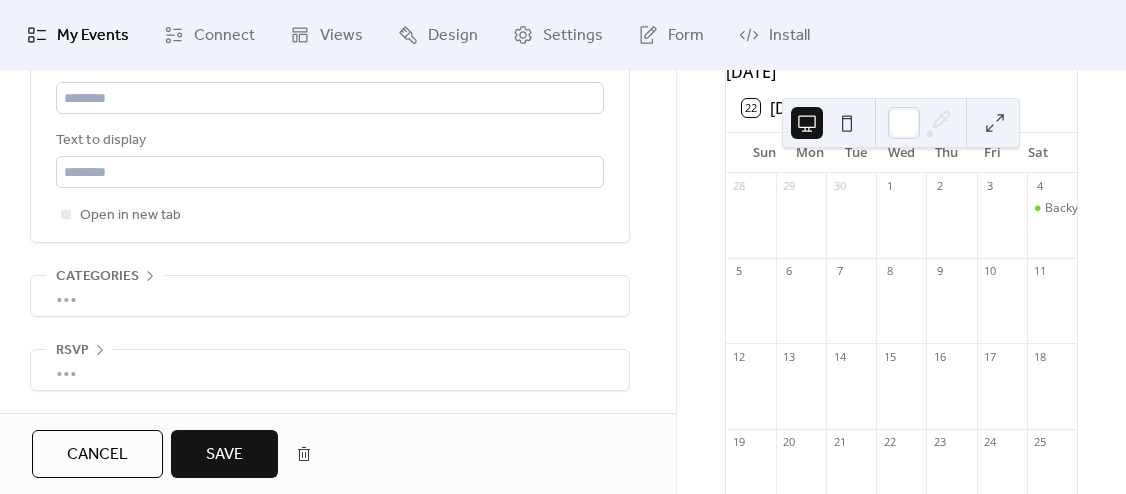 click on "Save" at bounding box center (224, 455) 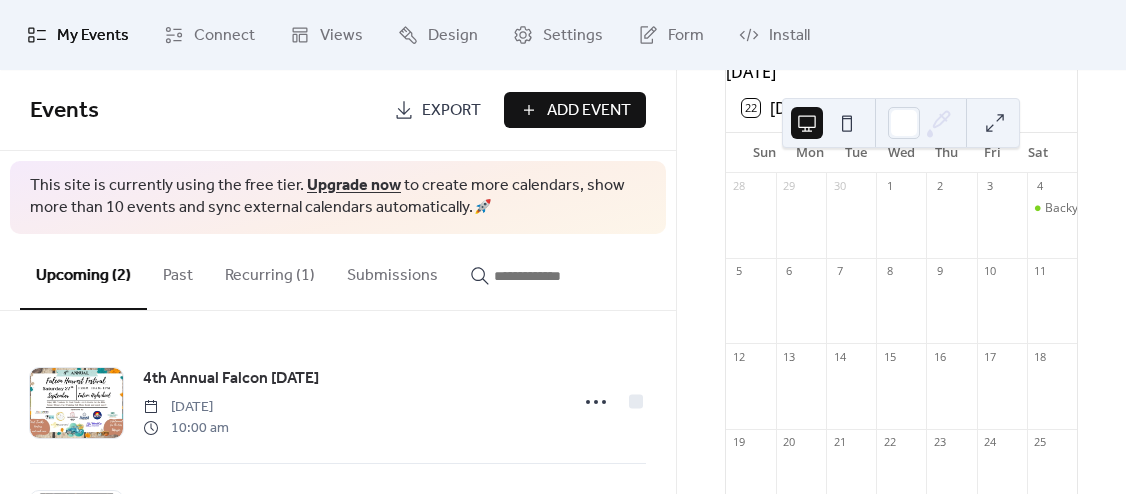 click at bounding box center [847, 123] 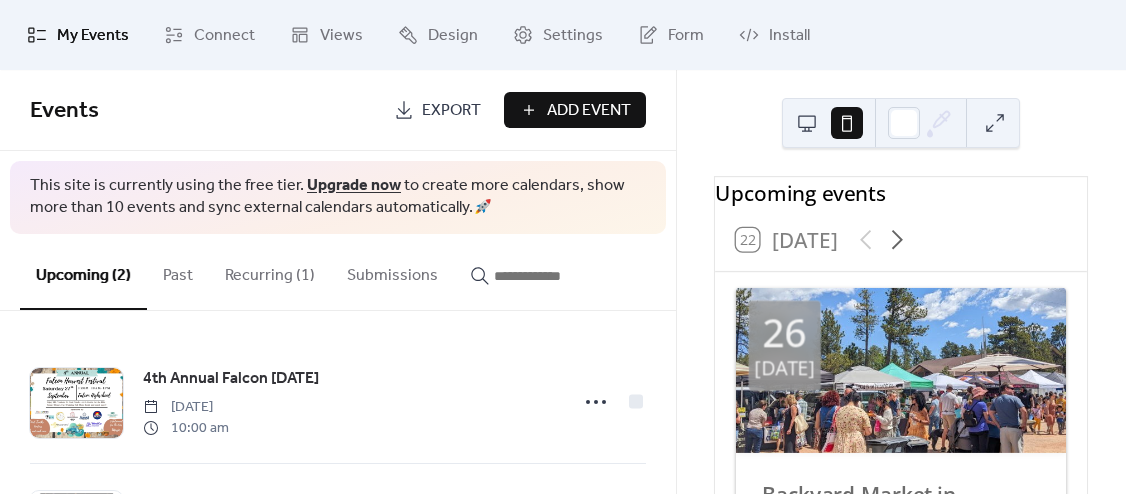 click at bounding box center (807, 123) 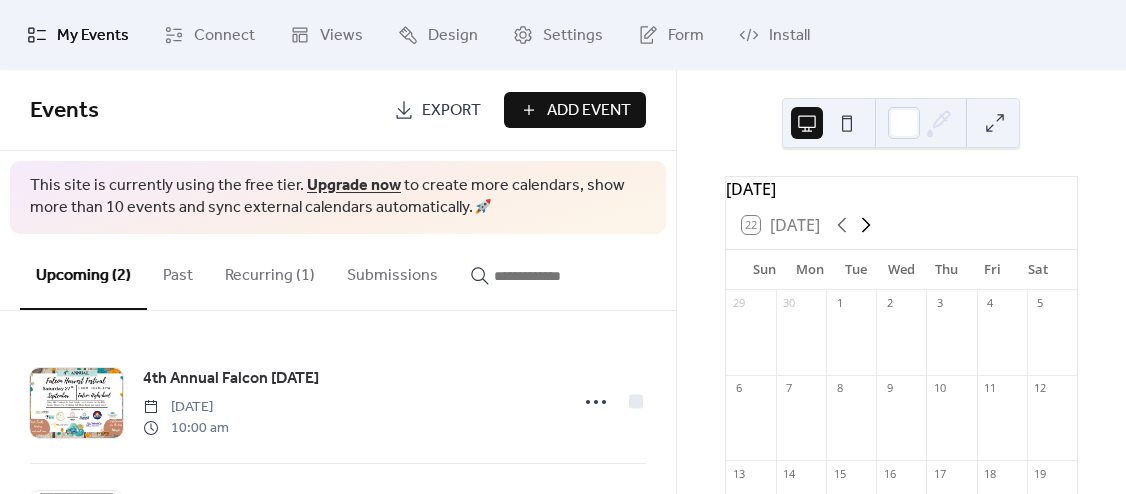 click 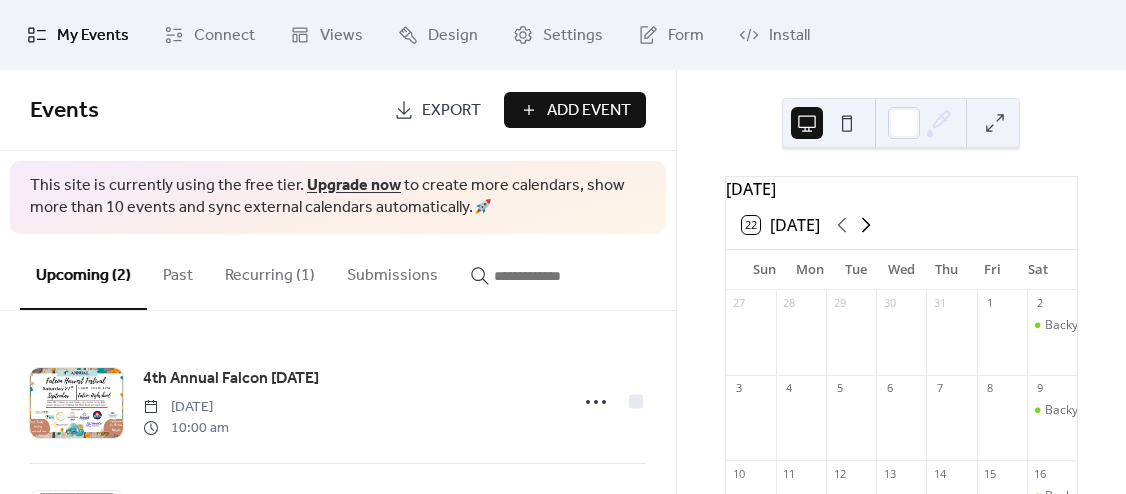 click 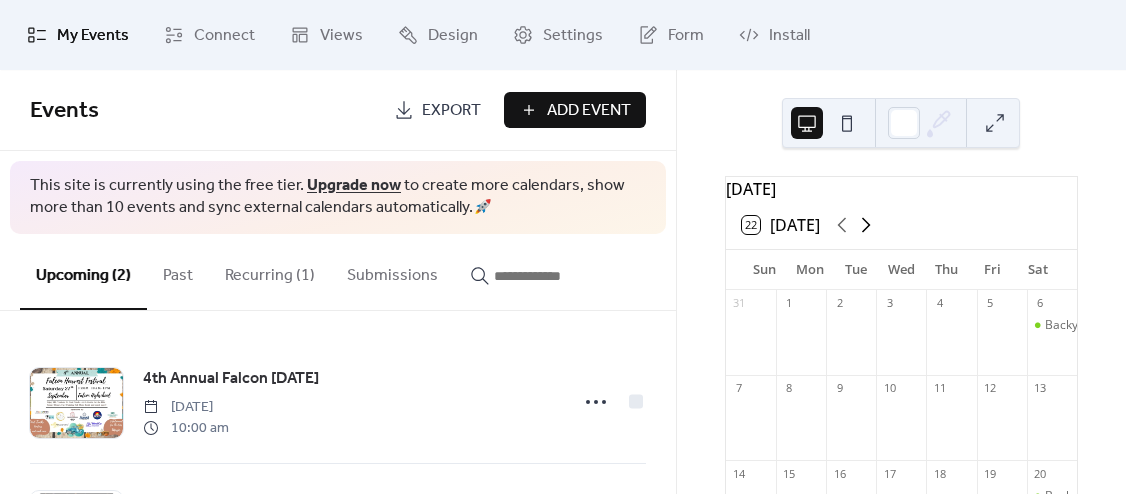 click 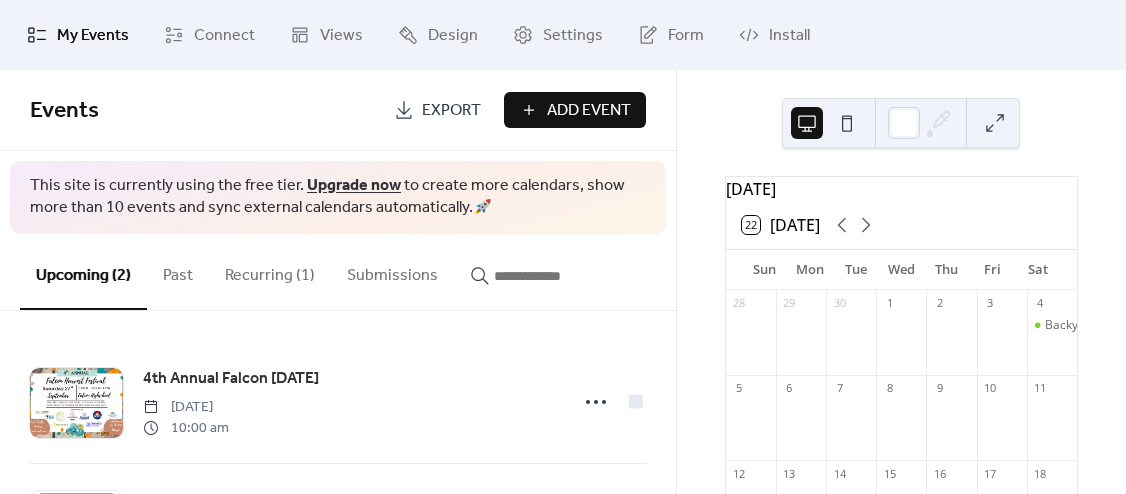 click on "5" at bounding box center (739, 388) 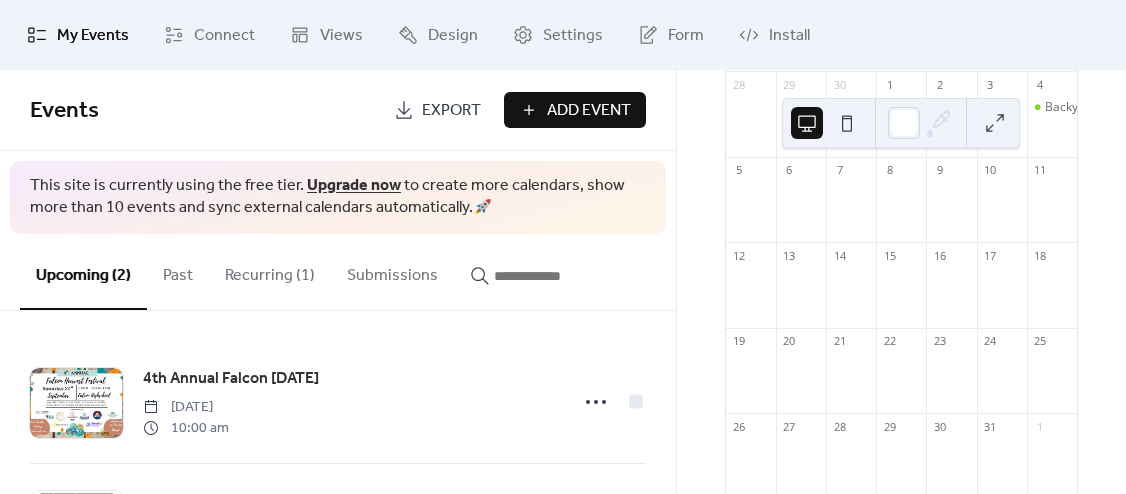 scroll, scrollTop: 243, scrollLeft: 0, axis: vertical 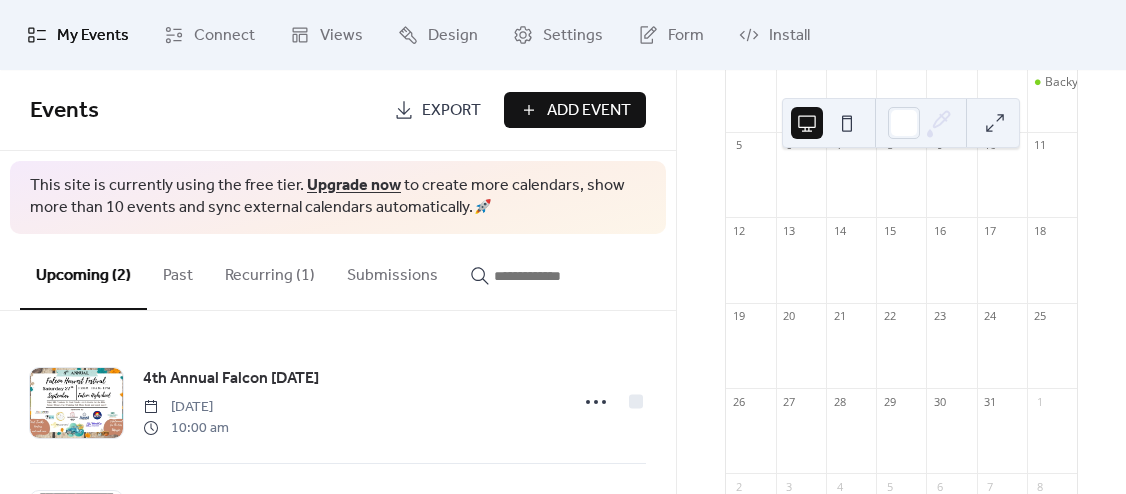 click on "Upcoming (2) Past Recurring (1) Submissions" at bounding box center (338, 272) 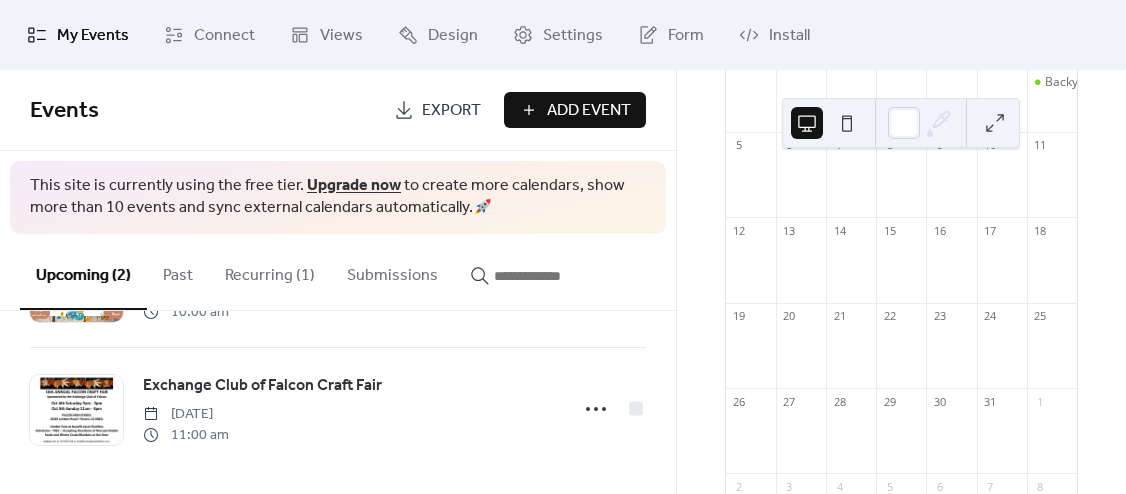 scroll, scrollTop: 125, scrollLeft: 0, axis: vertical 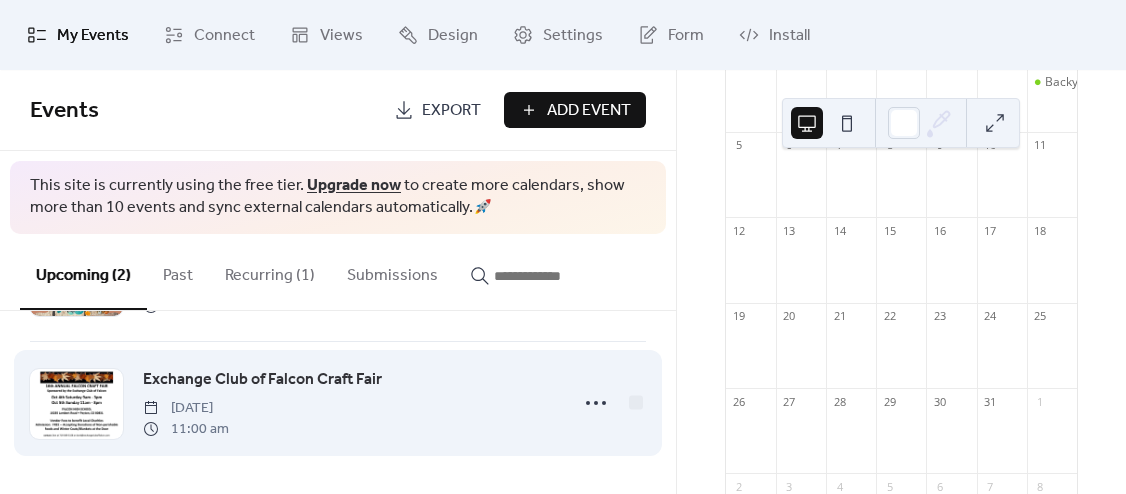 click on "[DATE]" at bounding box center [186, 408] 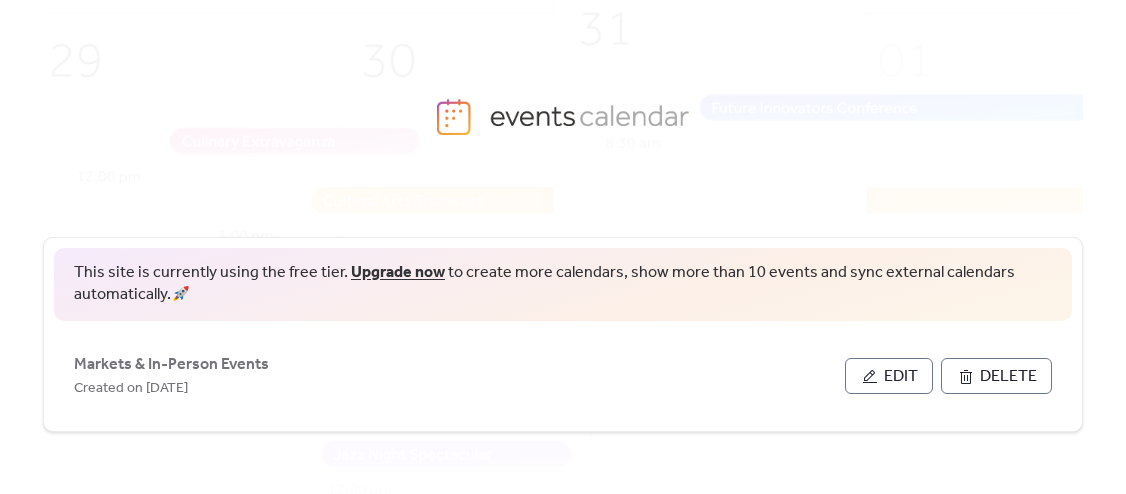 scroll, scrollTop: 0, scrollLeft: 0, axis: both 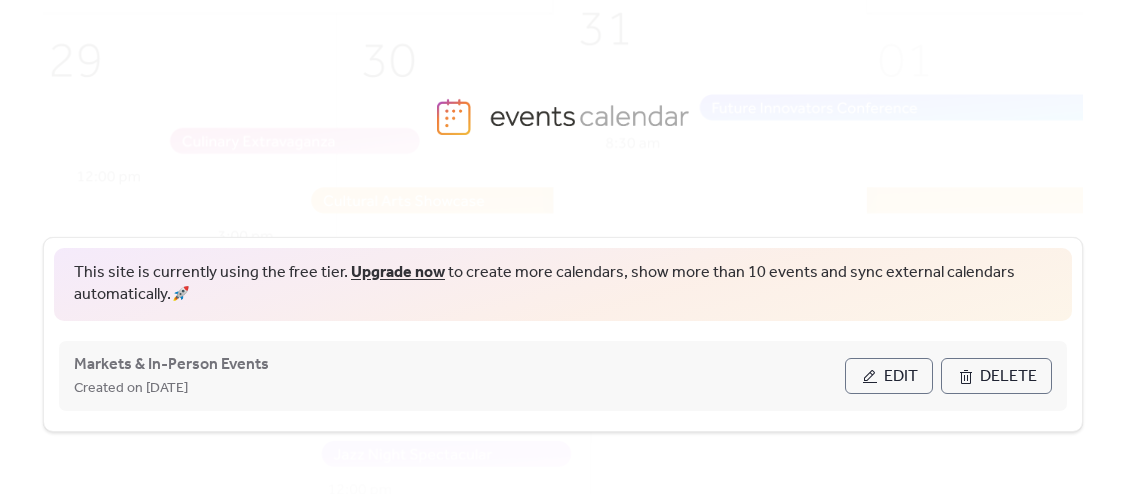 click on "Edit" at bounding box center [901, 377] 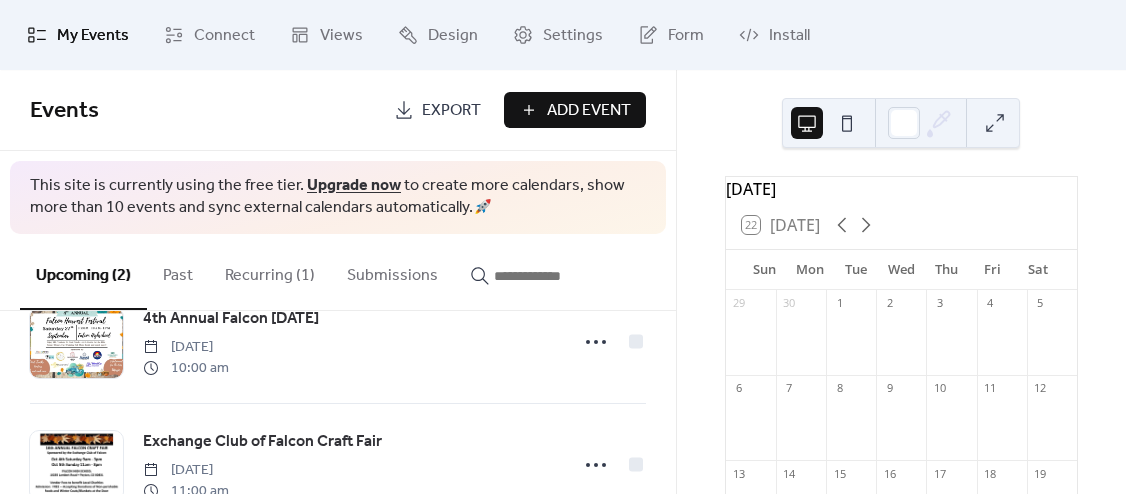 scroll, scrollTop: 58, scrollLeft: 0, axis: vertical 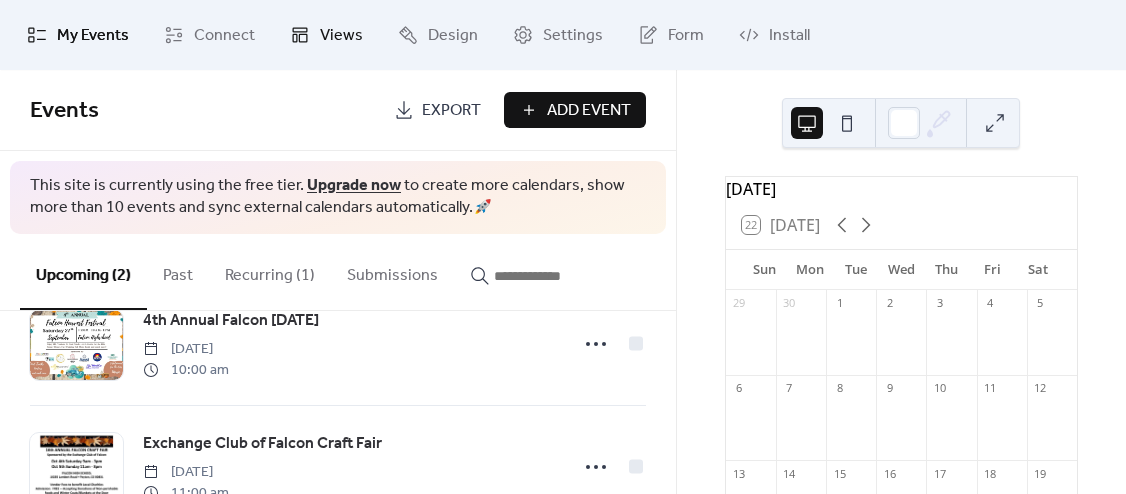 click on "Views" at bounding box center (341, 36) 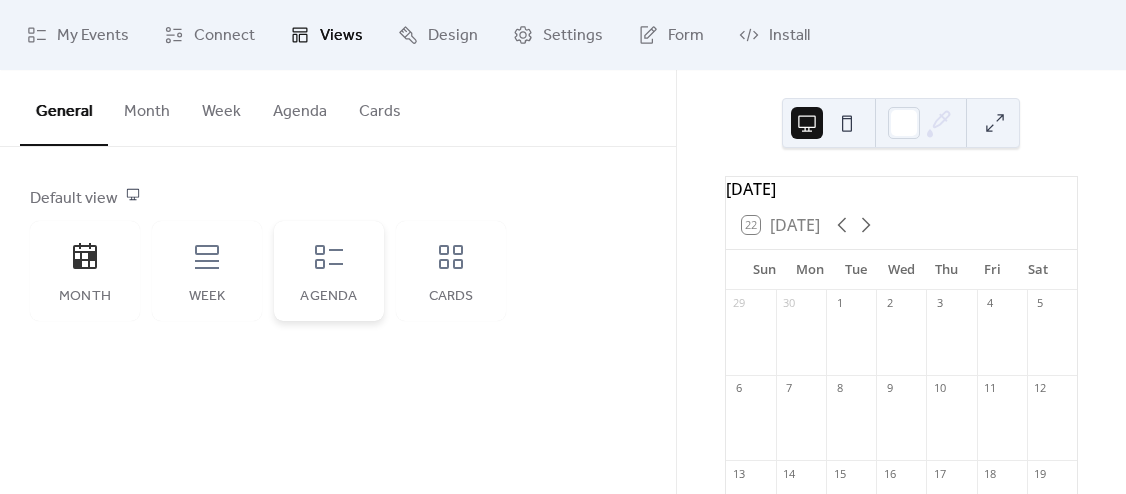 click 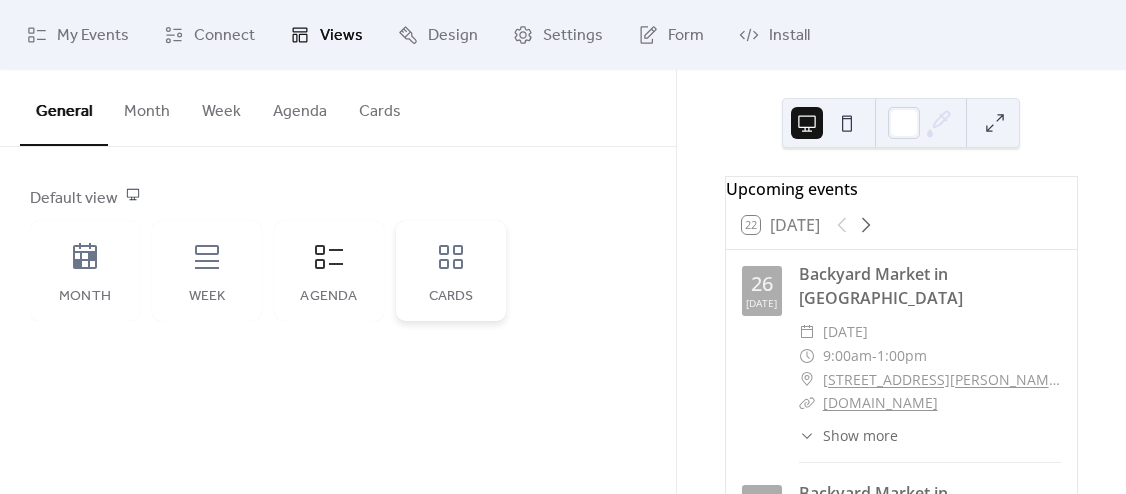 click 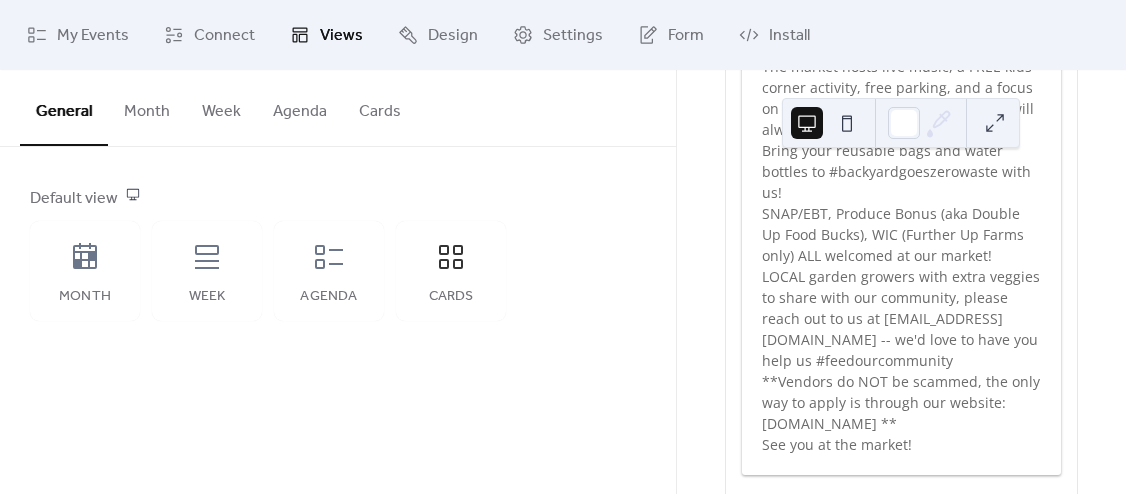 scroll, scrollTop: 5174, scrollLeft: 0, axis: vertical 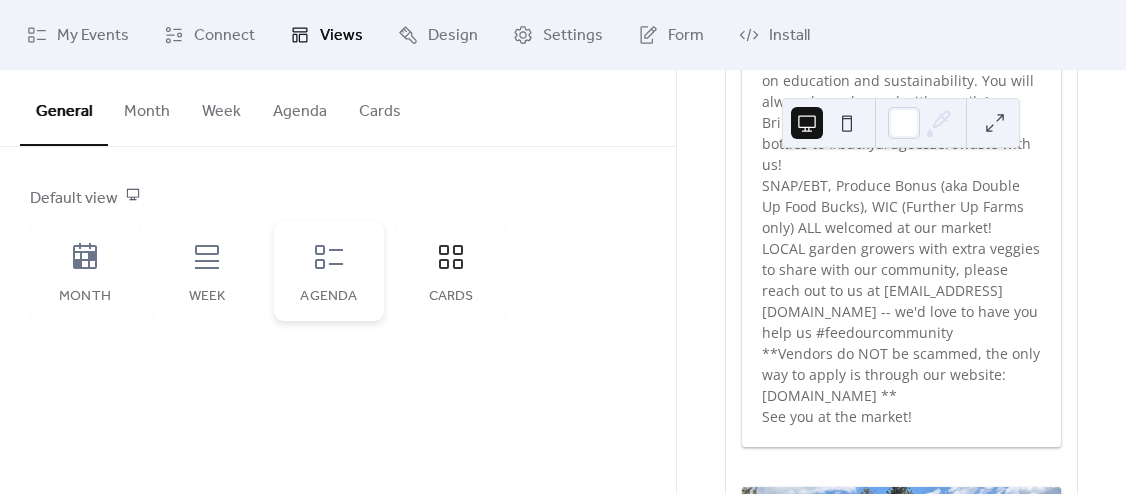 click on "Agenda" at bounding box center [329, 271] 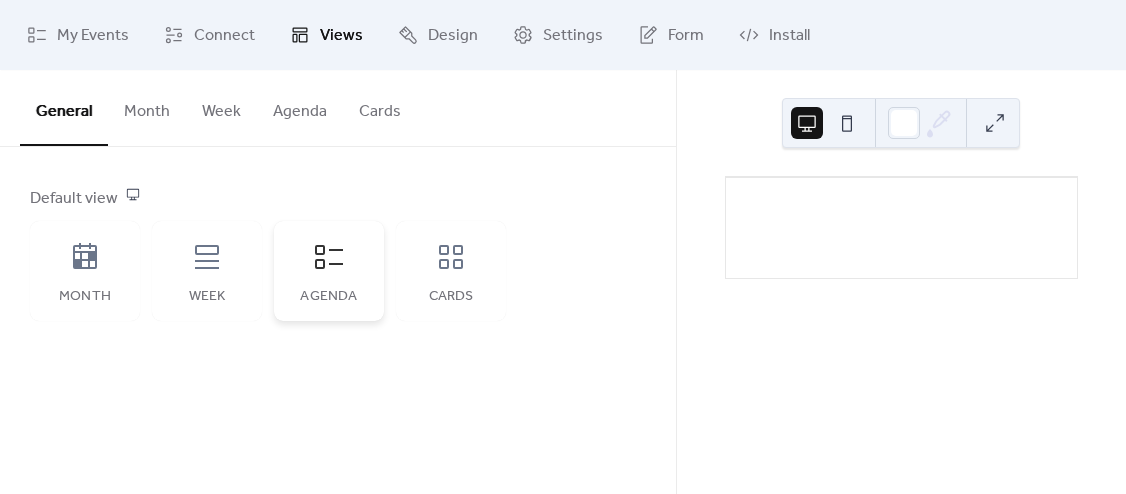 scroll, scrollTop: 0, scrollLeft: 0, axis: both 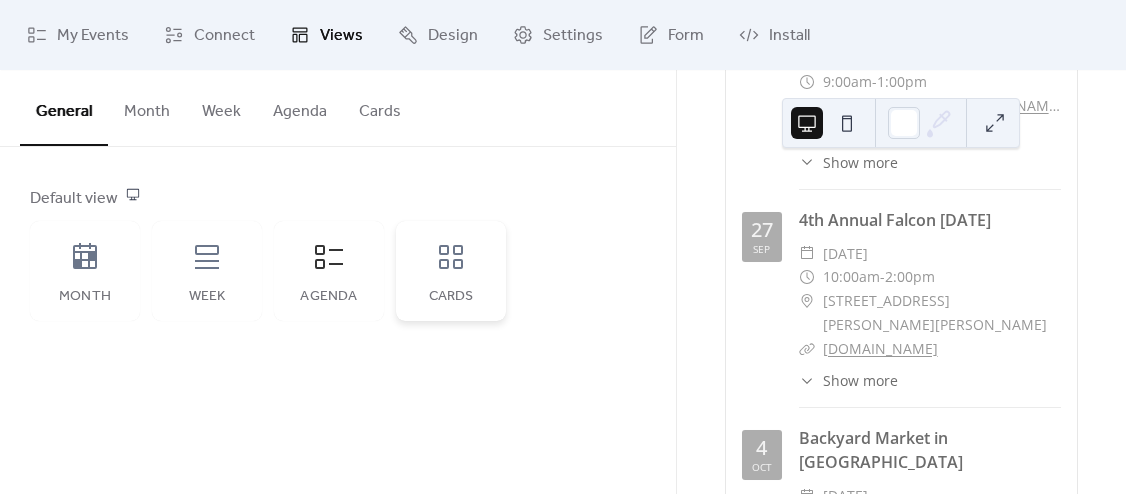 click 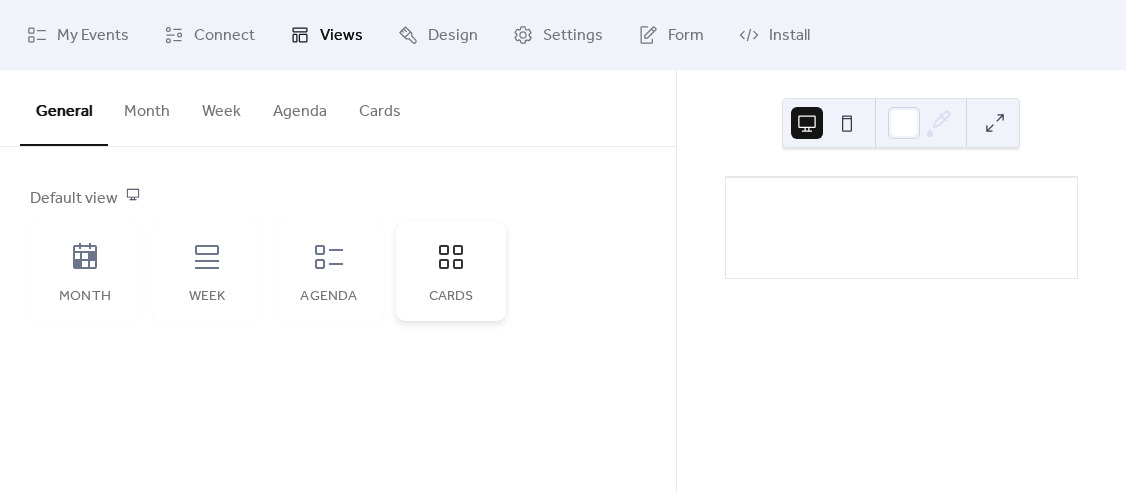 scroll, scrollTop: 0, scrollLeft: 0, axis: both 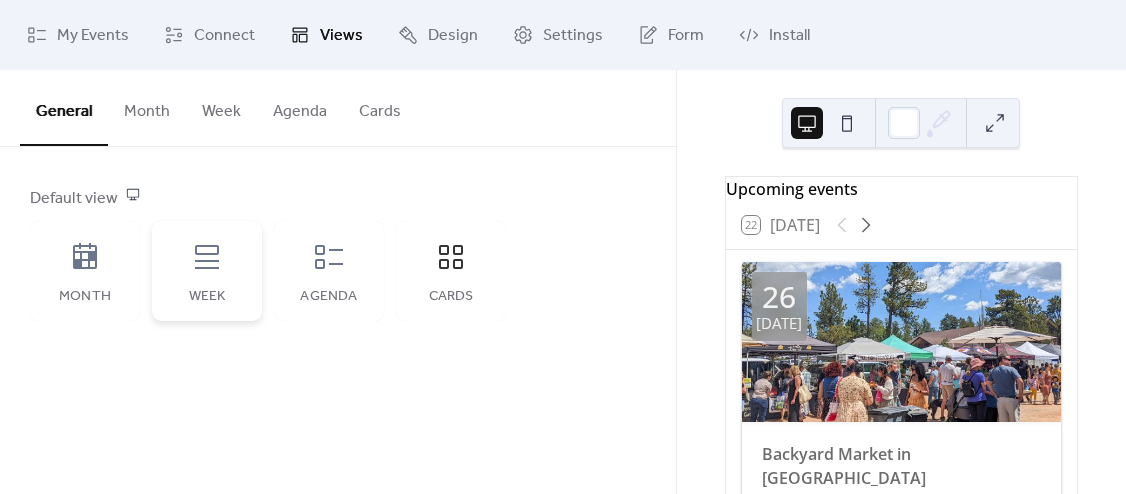 click 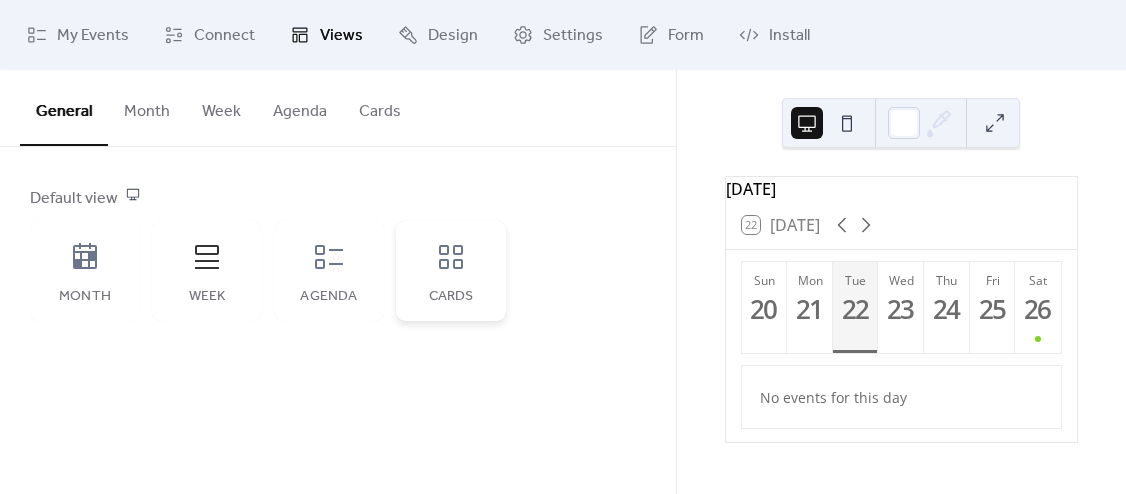 click 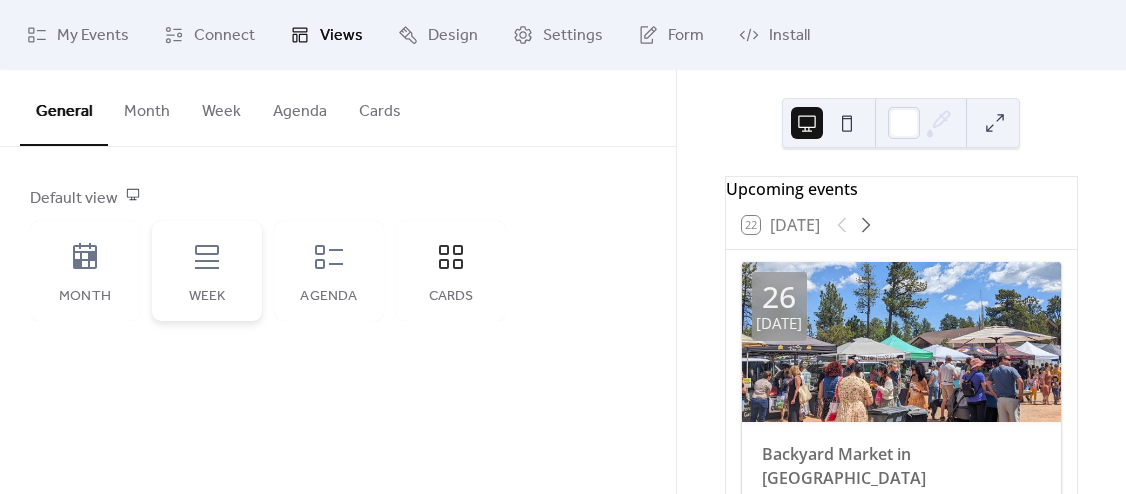 click 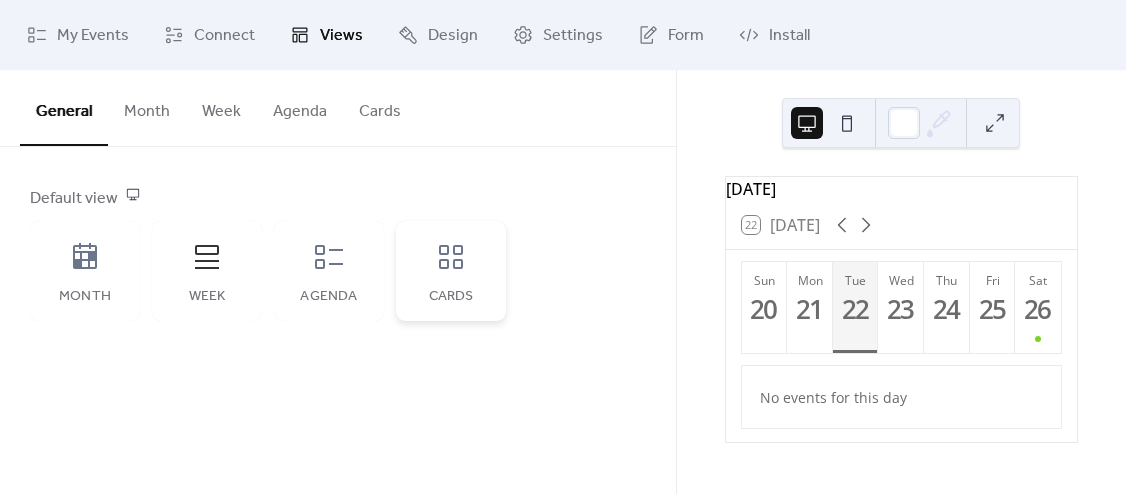 click 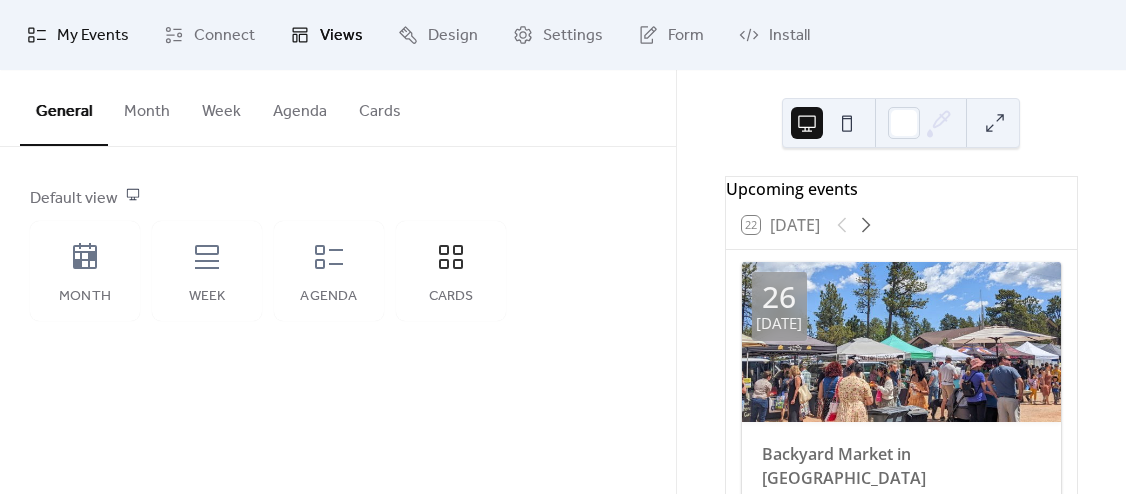 click on "My Events" at bounding box center (93, 36) 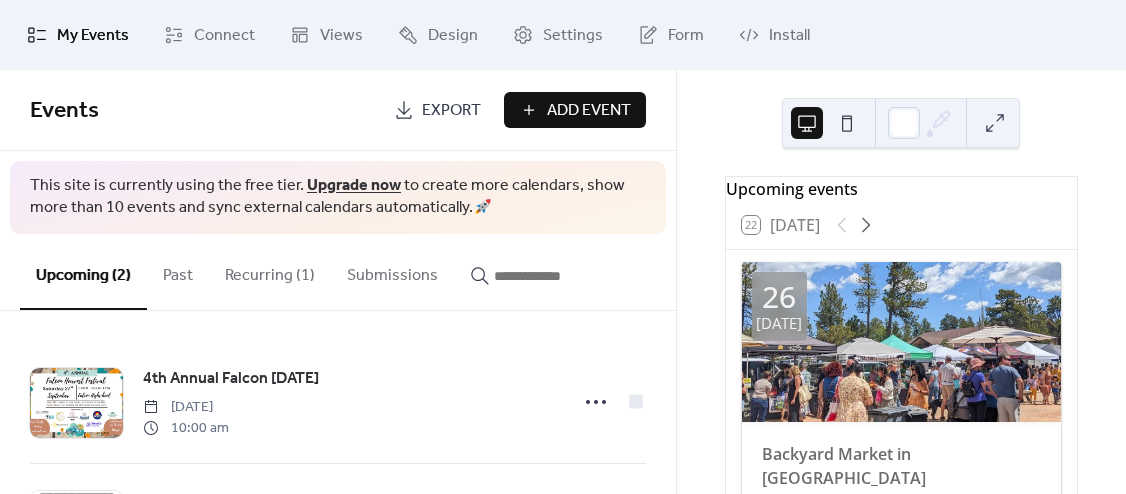 click on "Recurring (1)" at bounding box center [270, 271] 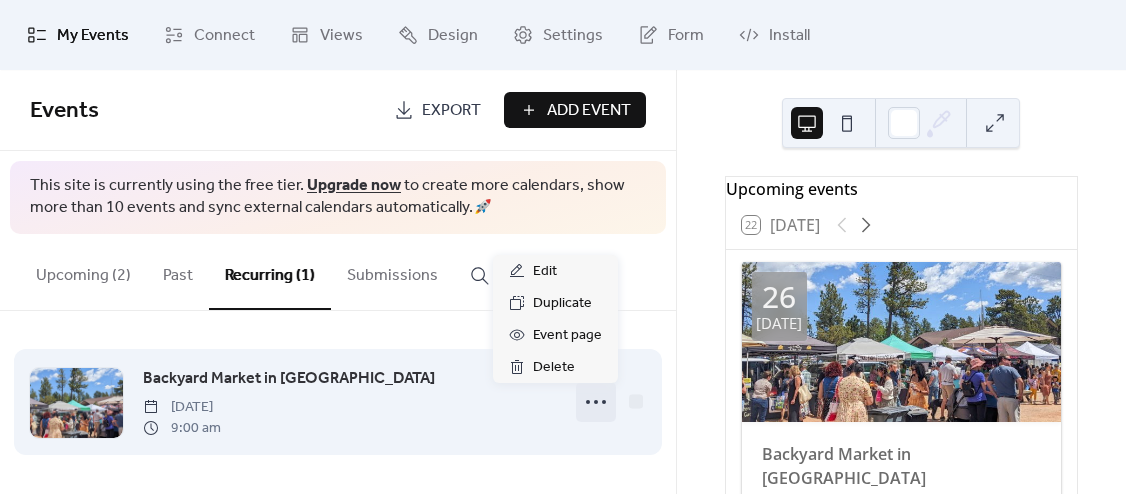 click 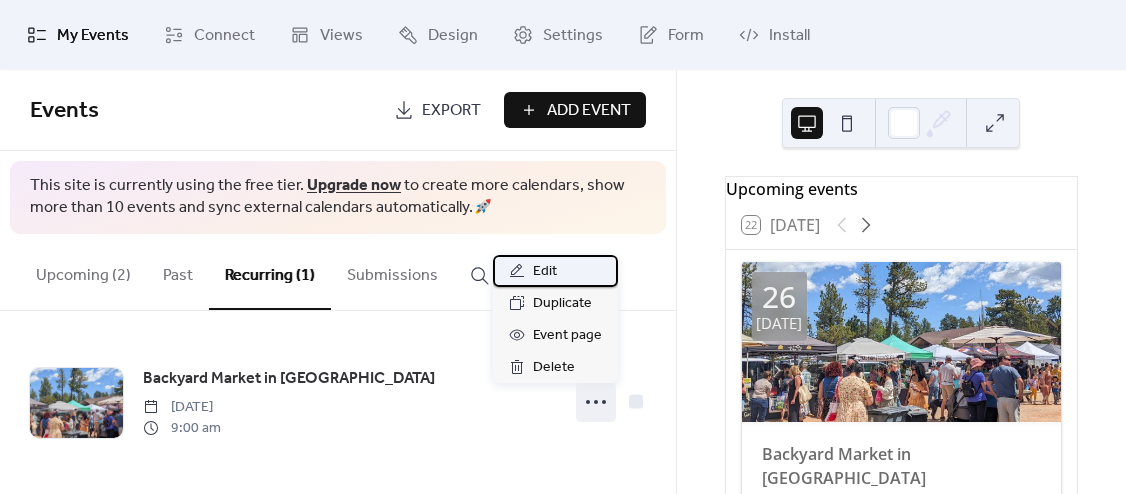 click on "Edit" at bounding box center (545, 272) 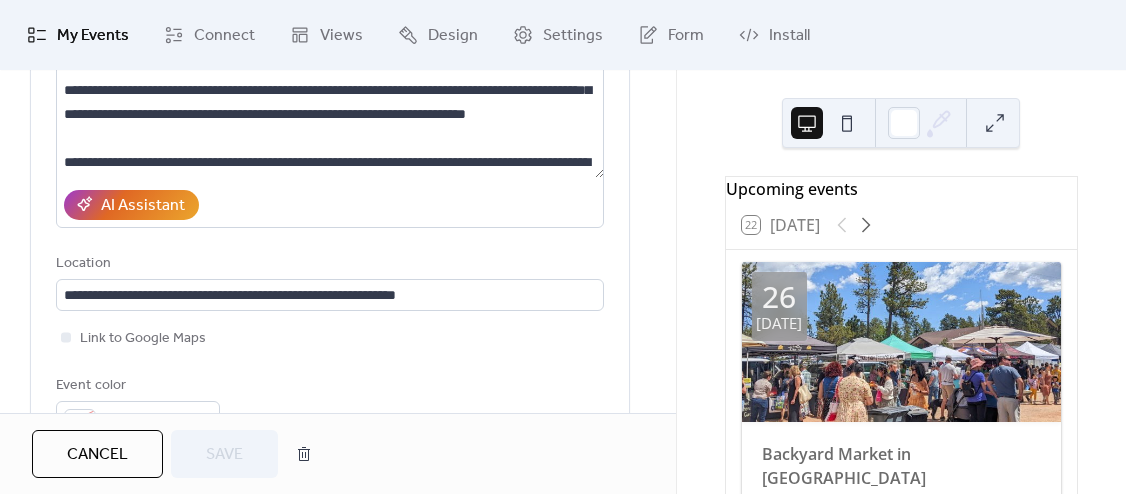 scroll, scrollTop: 295, scrollLeft: 0, axis: vertical 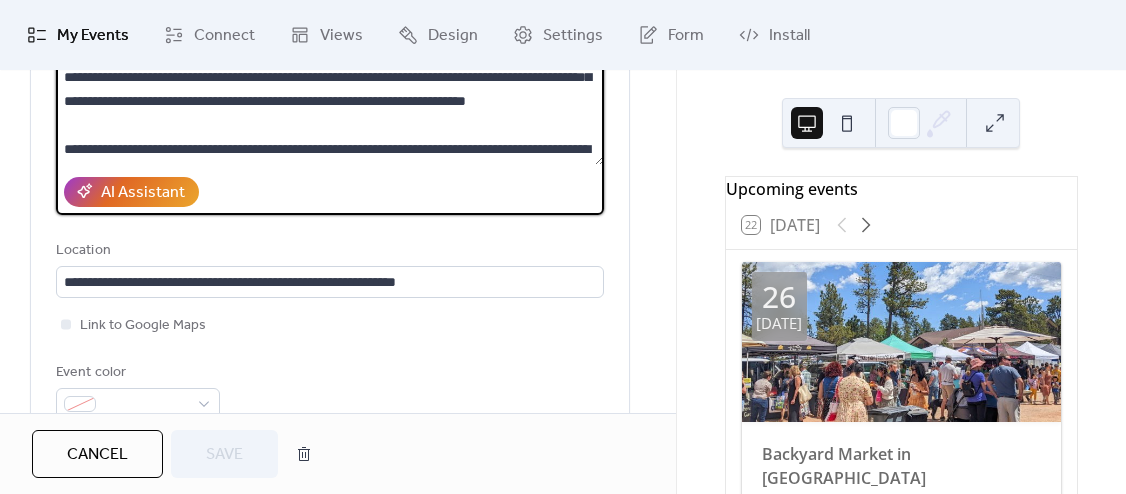 click at bounding box center [330, 89] 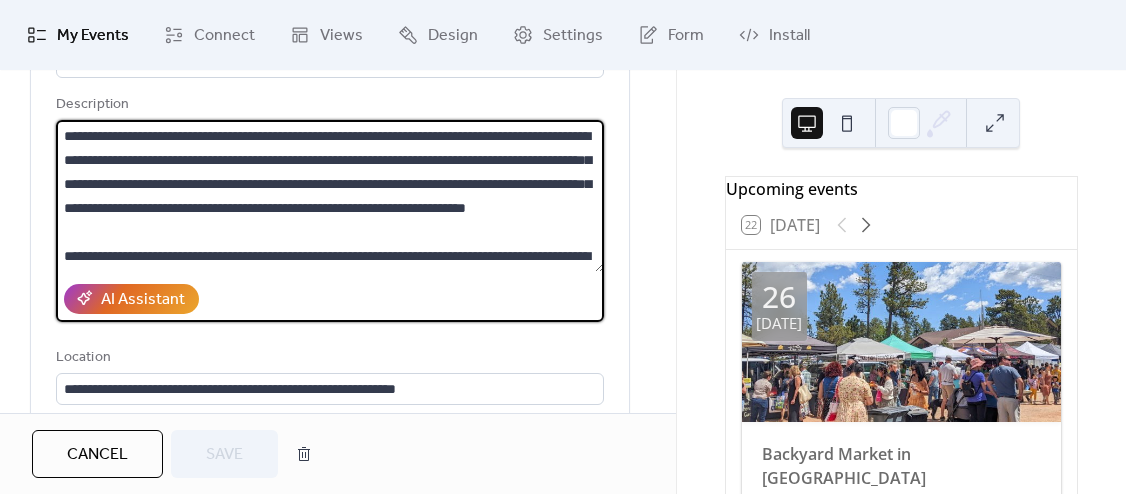 scroll, scrollTop: 175, scrollLeft: 0, axis: vertical 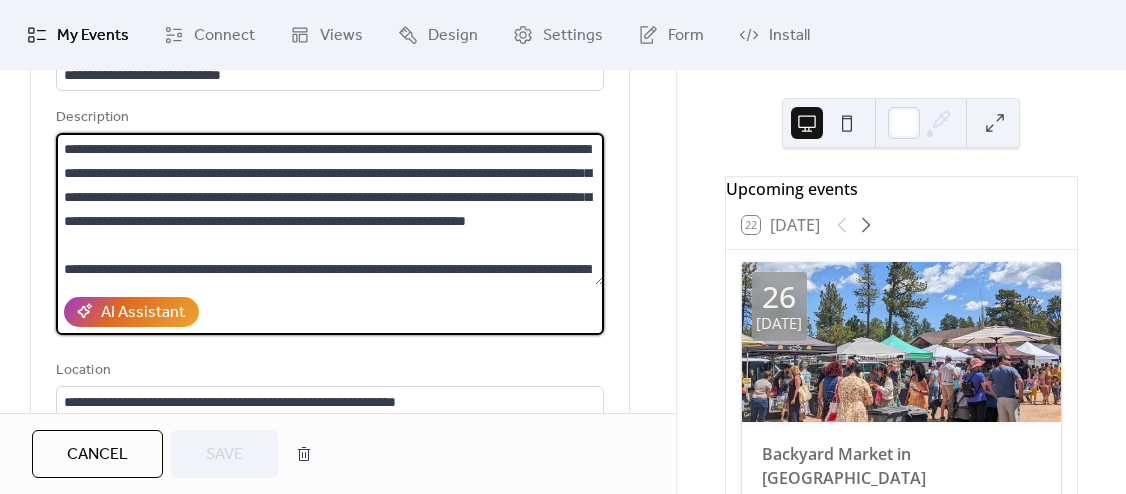 click at bounding box center [330, 209] 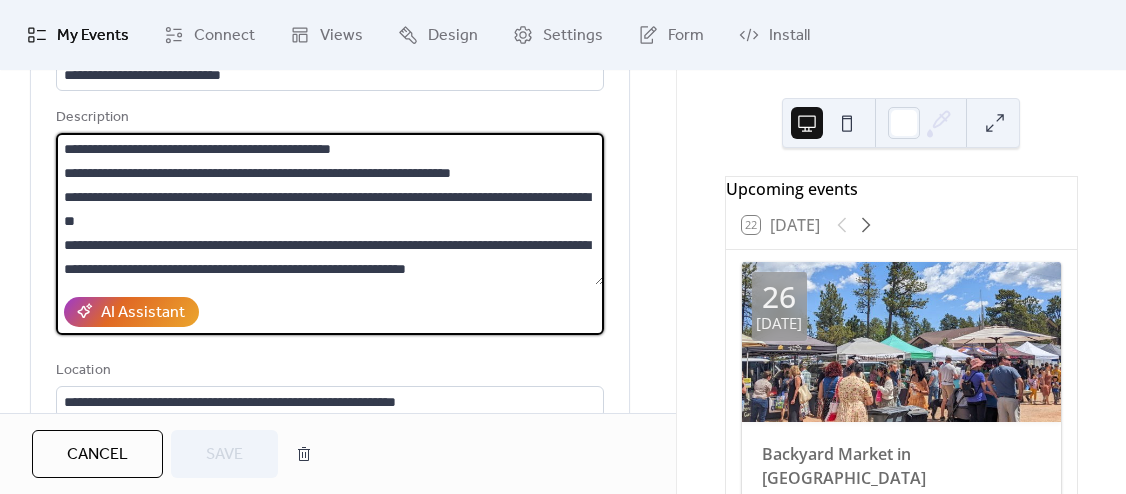 scroll, scrollTop: 264, scrollLeft: 0, axis: vertical 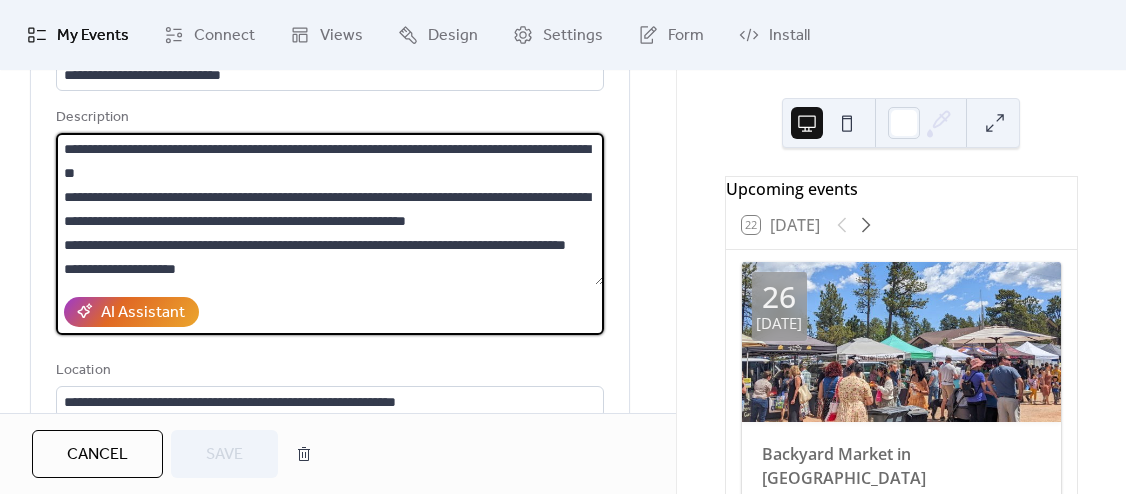 drag, startPoint x: 261, startPoint y: 248, endPoint x: 58, endPoint y: 156, distance: 222.8744 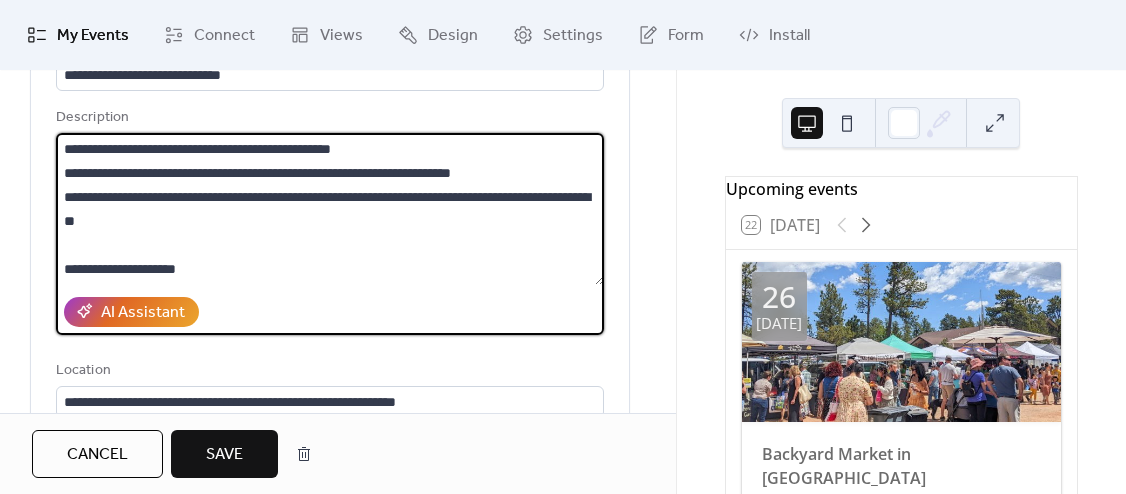 scroll, scrollTop: 168, scrollLeft: 0, axis: vertical 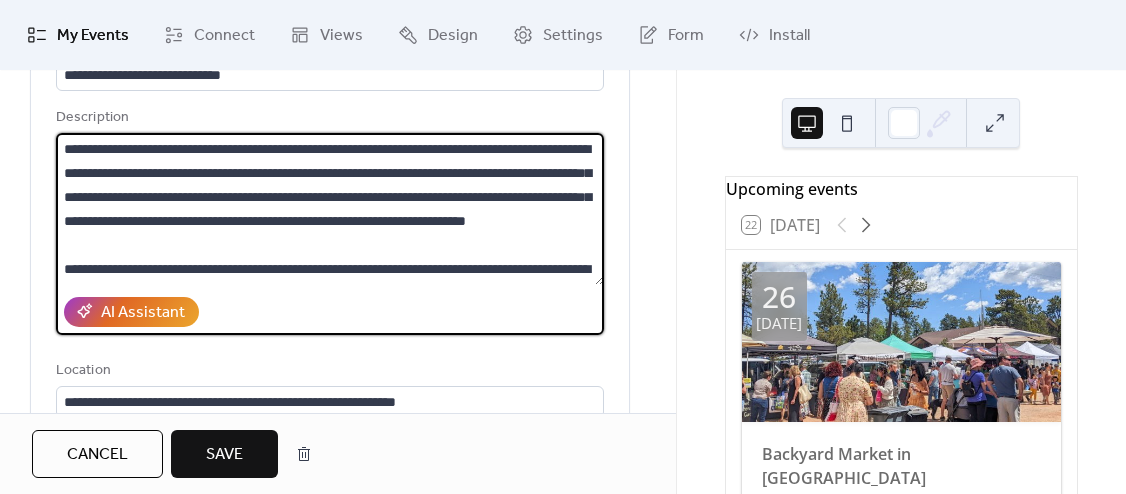 type on "**********" 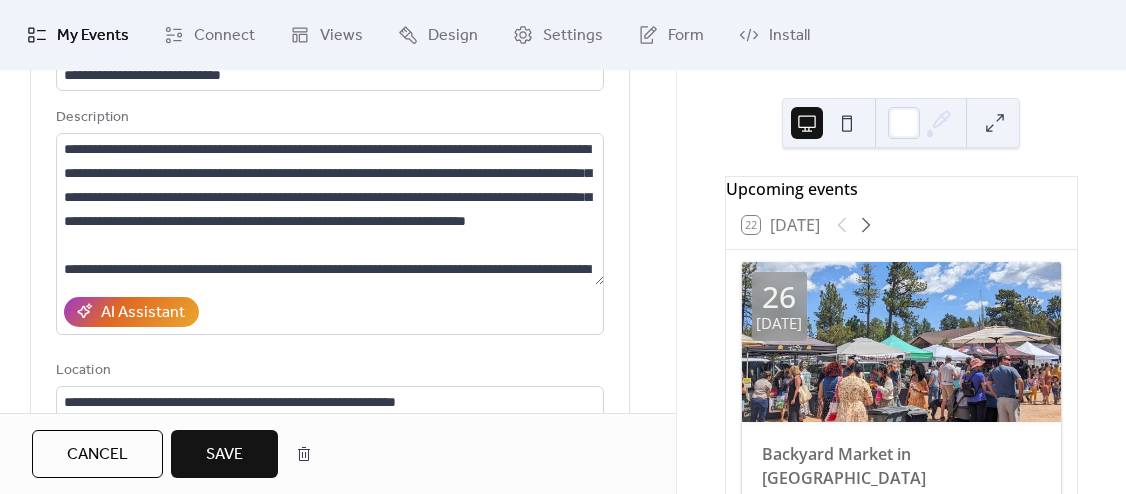 click on "Save" at bounding box center (224, 455) 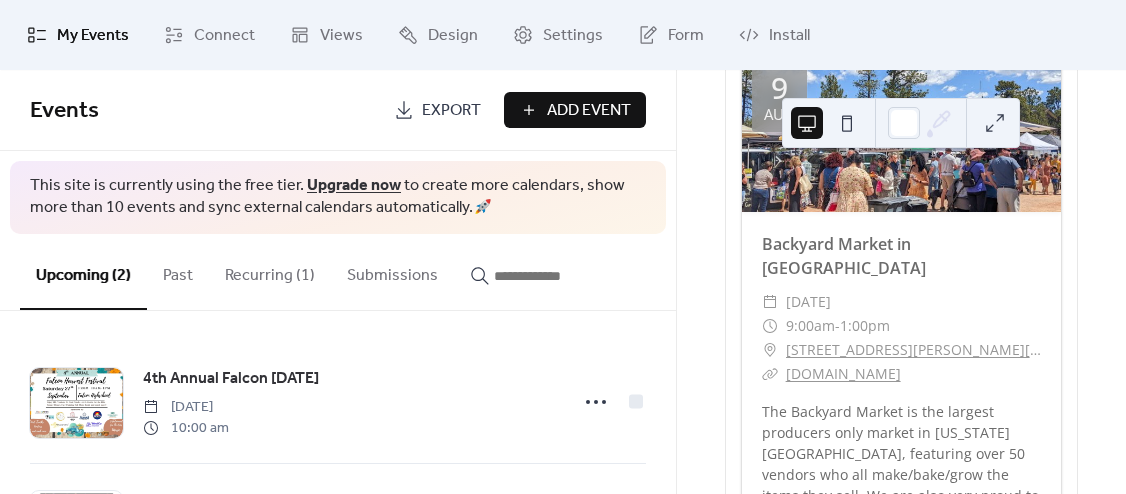 scroll, scrollTop: 2100, scrollLeft: 0, axis: vertical 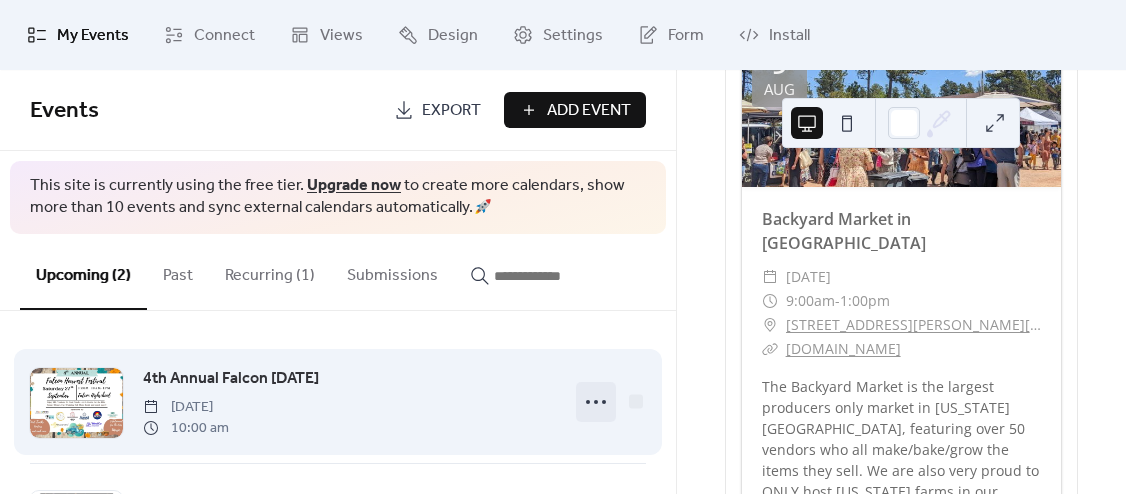 click 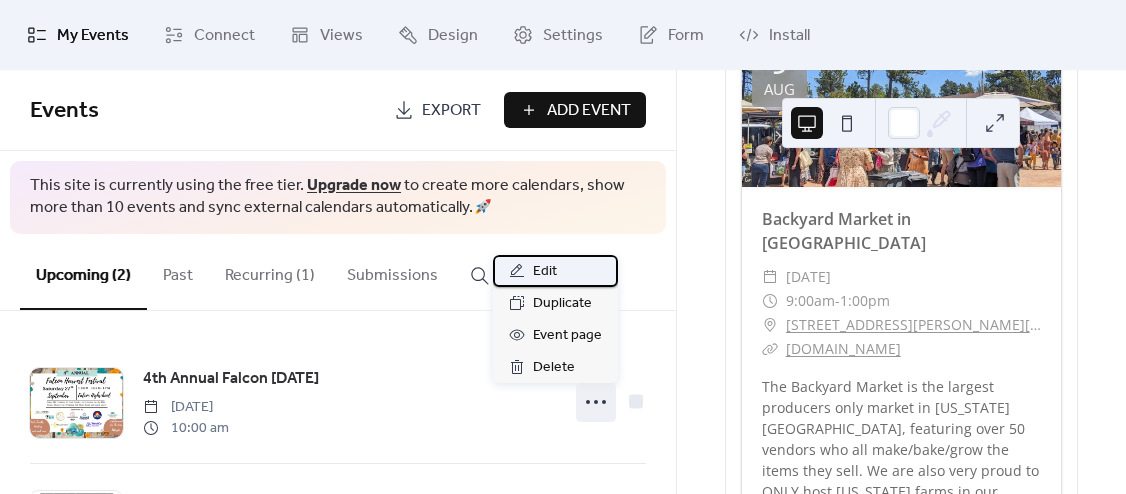 click on "Edit" at bounding box center [555, 271] 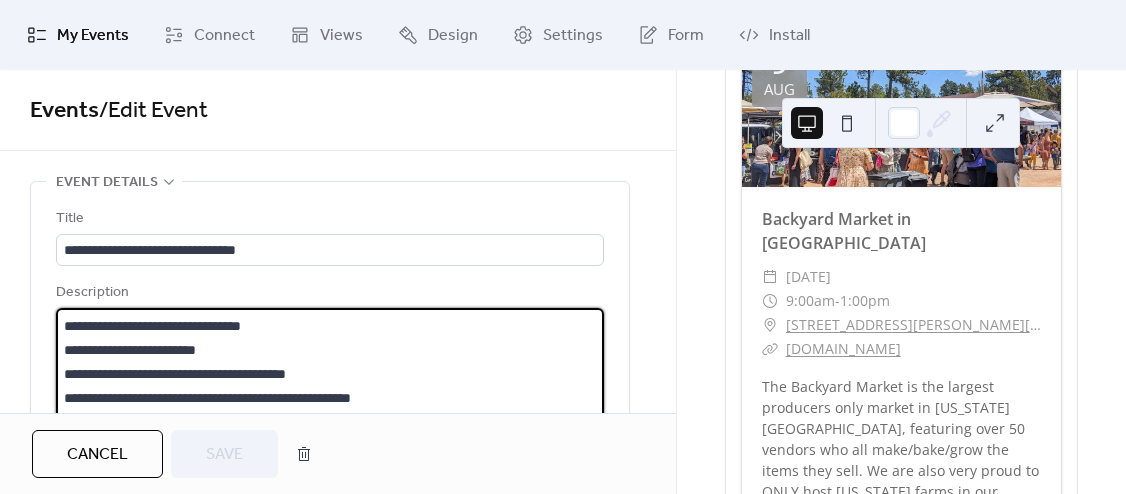 scroll, scrollTop: 816, scrollLeft: 0, axis: vertical 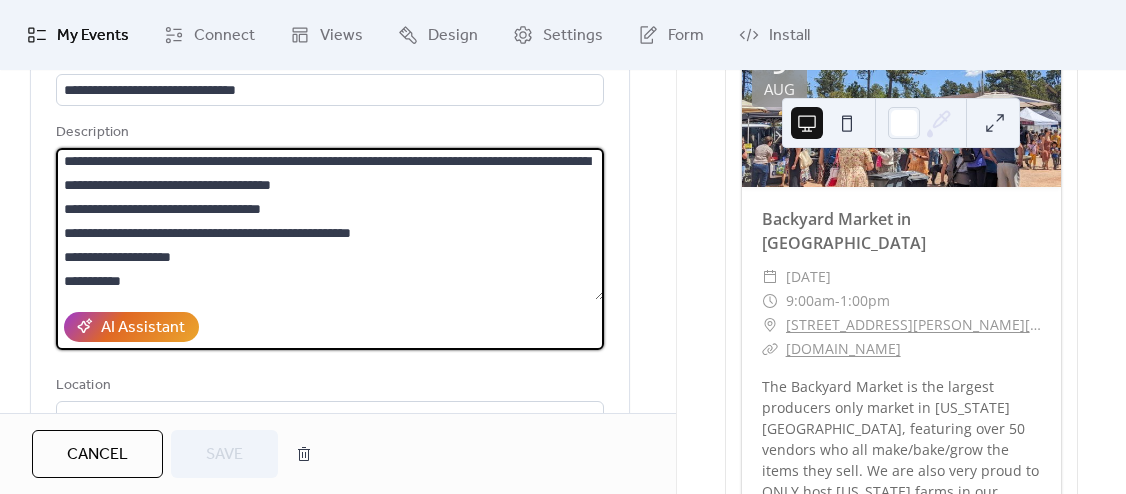 drag, startPoint x: 422, startPoint y: 243, endPoint x: 55, endPoint y: 197, distance: 369.8716 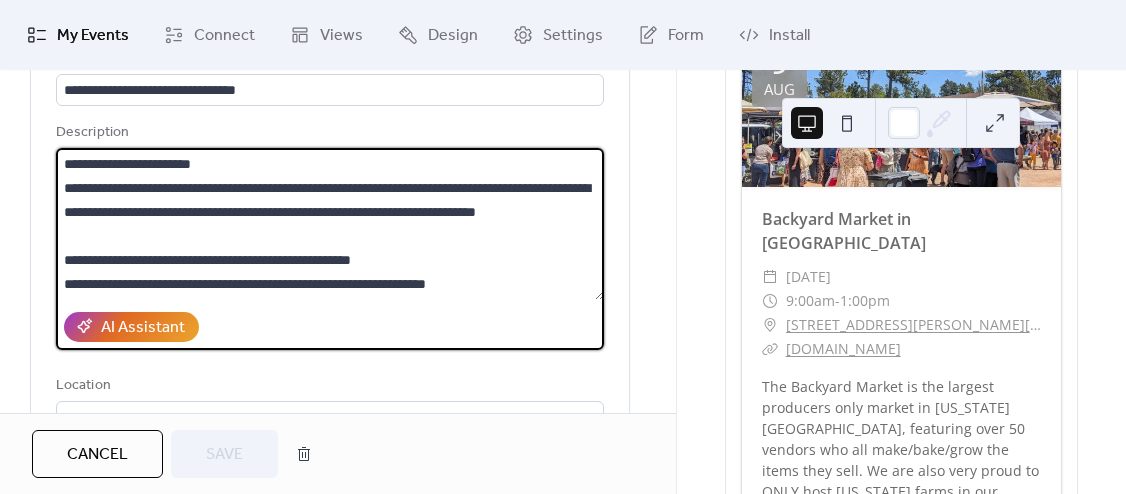 scroll, scrollTop: 408, scrollLeft: 0, axis: vertical 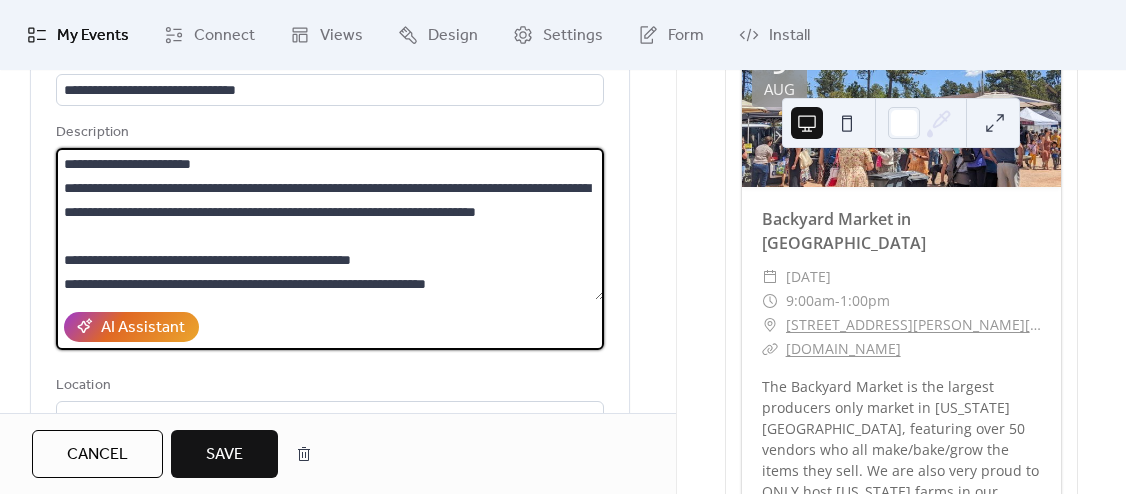 drag, startPoint x: 213, startPoint y: 219, endPoint x: 64, endPoint y: 171, distance: 156.54073 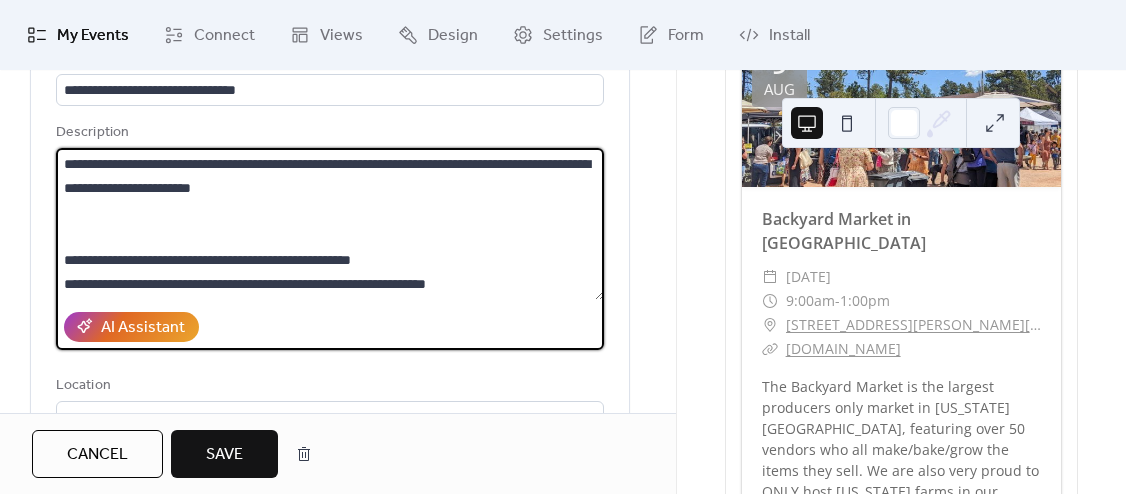 scroll, scrollTop: 360, scrollLeft: 0, axis: vertical 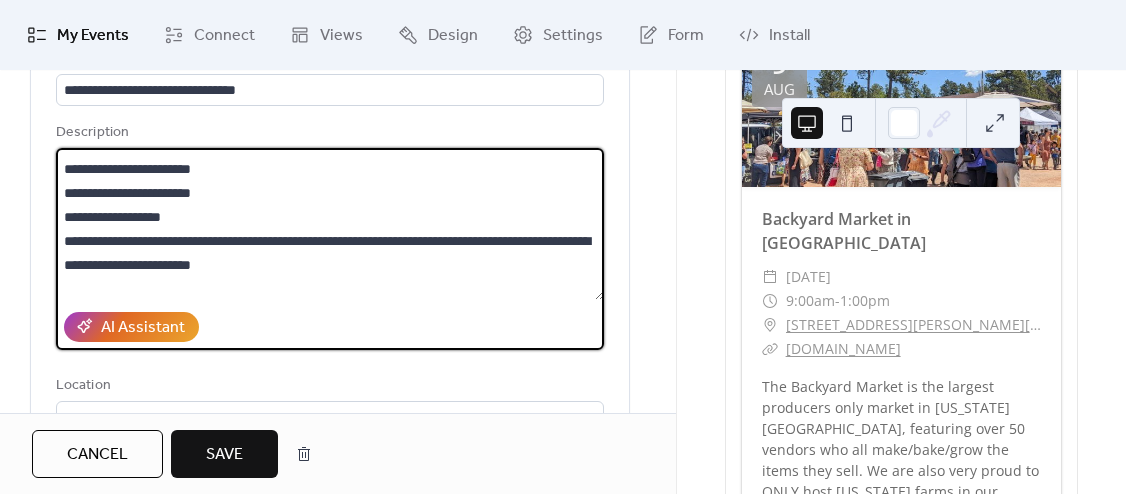 drag, startPoint x: 331, startPoint y: 264, endPoint x: 60, endPoint y: 251, distance: 271.3116 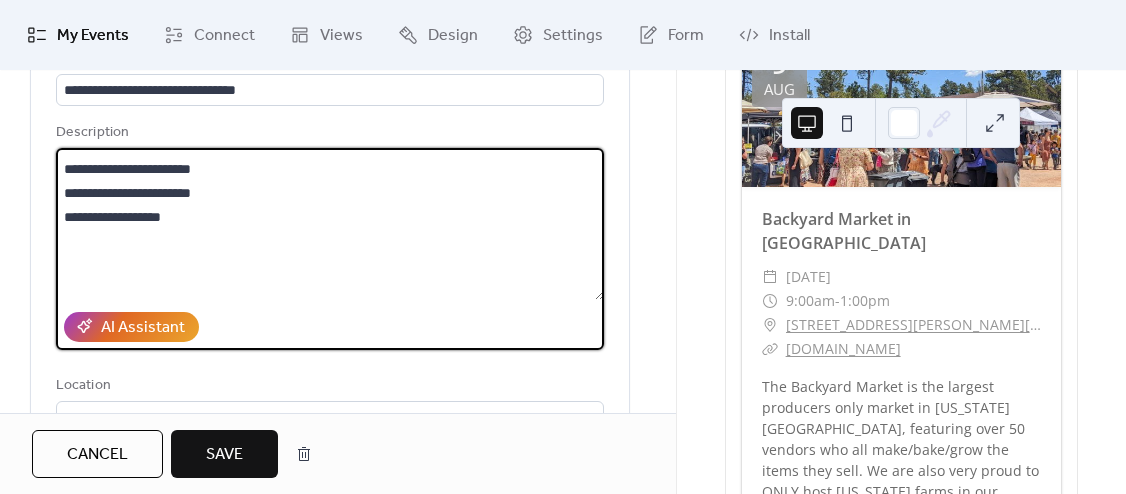 click on "**********" at bounding box center [330, 224] 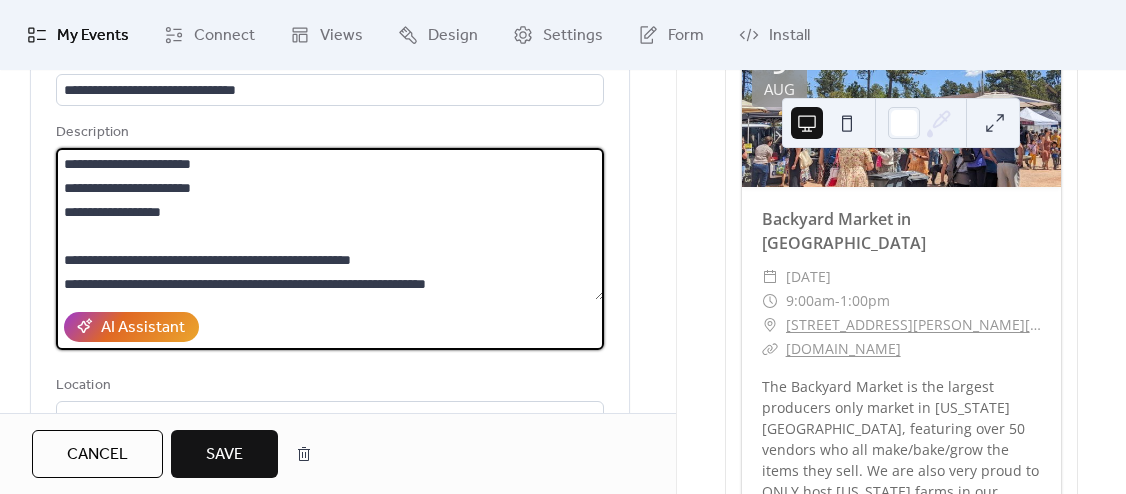 scroll, scrollTop: 288, scrollLeft: 0, axis: vertical 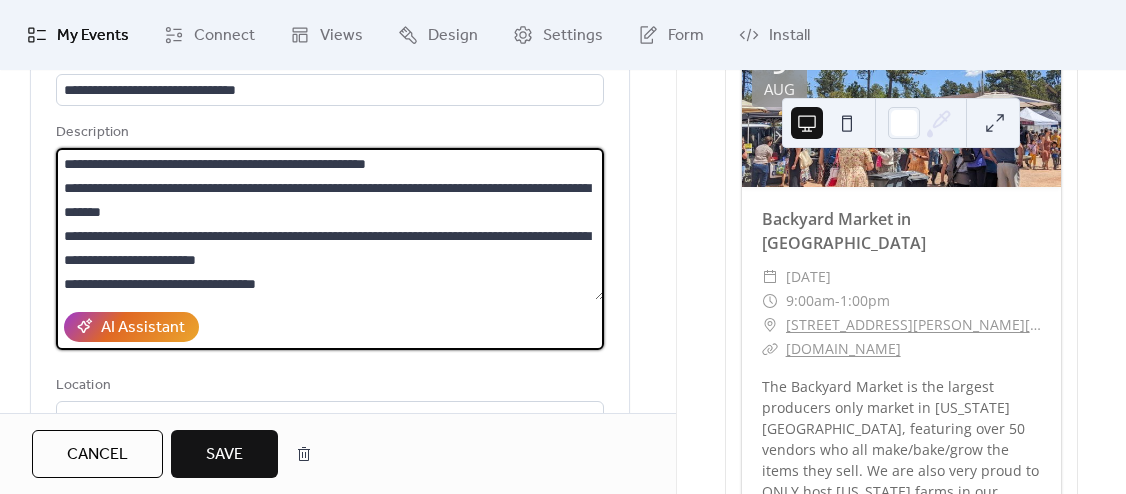type on "**********" 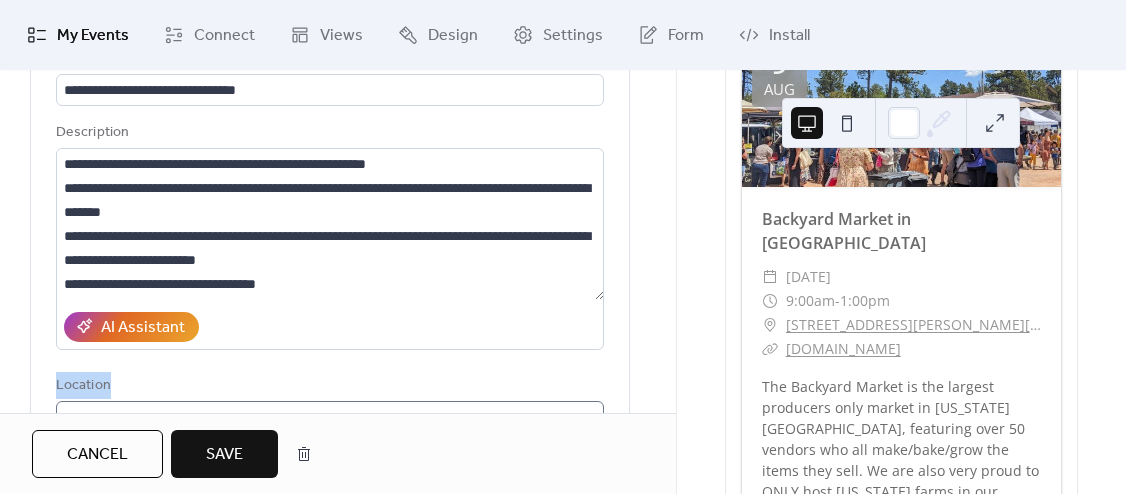 drag, startPoint x: 599, startPoint y: 255, endPoint x: 303, endPoint y: 436, distance: 346.9539 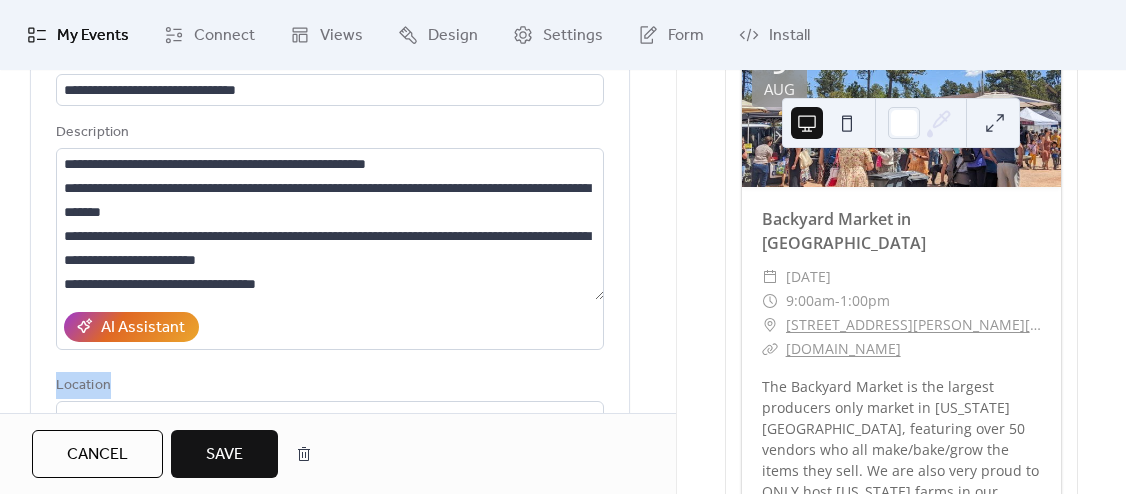 click on "Save" at bounding box center (224, 455) 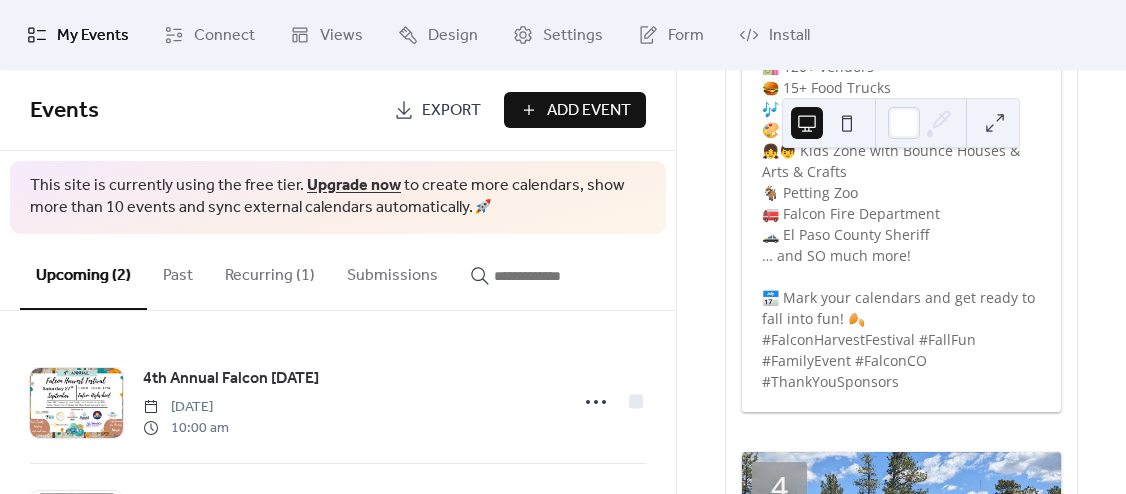 scroll, scrollTop: 8706, scrollLeft: 0, axis: vertical 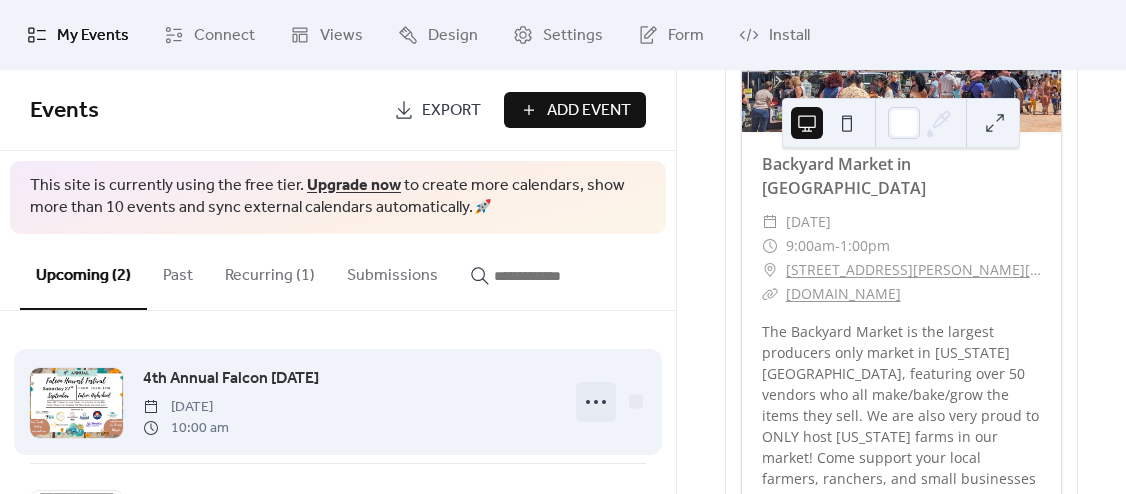 click 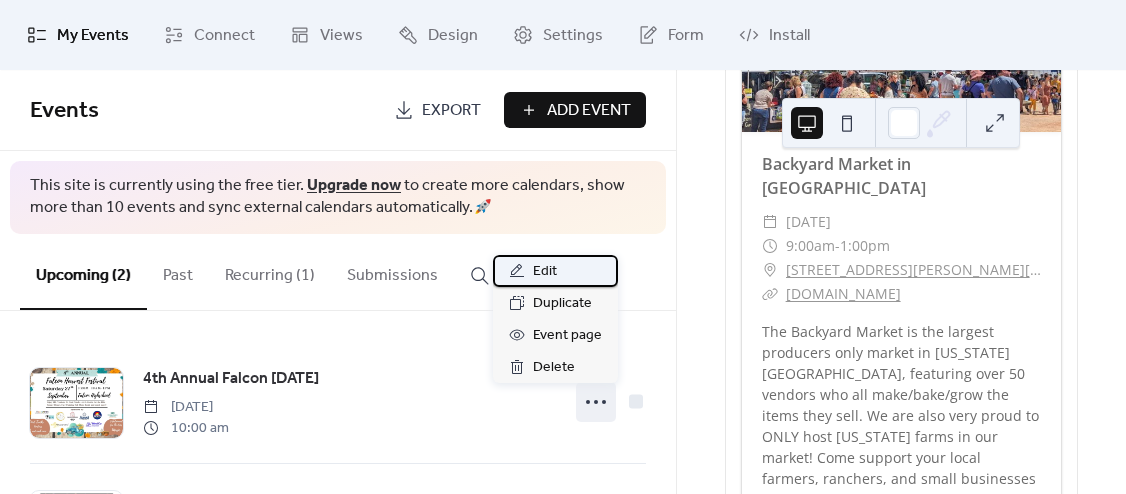 click on "Edit" at bounding box center (545, 272) 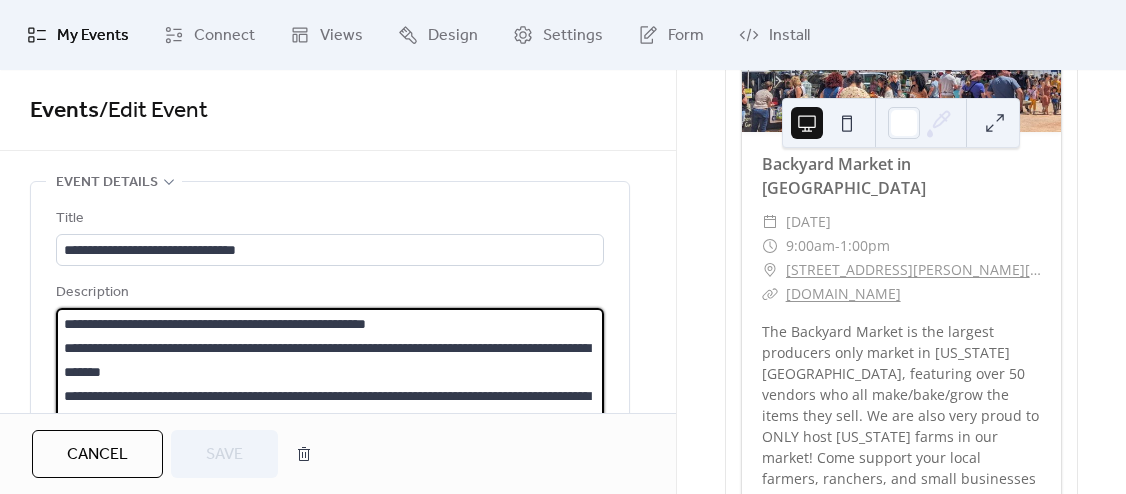 scroll, scrollTop: 288, scrollLeft: 0, axis: vertical 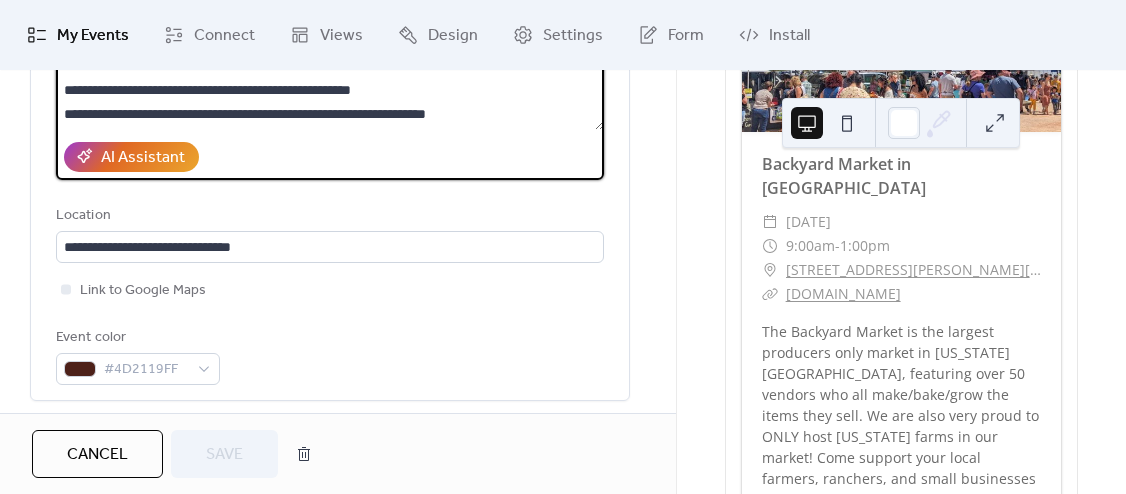 drag, startPoint x: 563, startPoint y: 123, endPoint x: 41, endPoint y: 139, distance: 522.2452 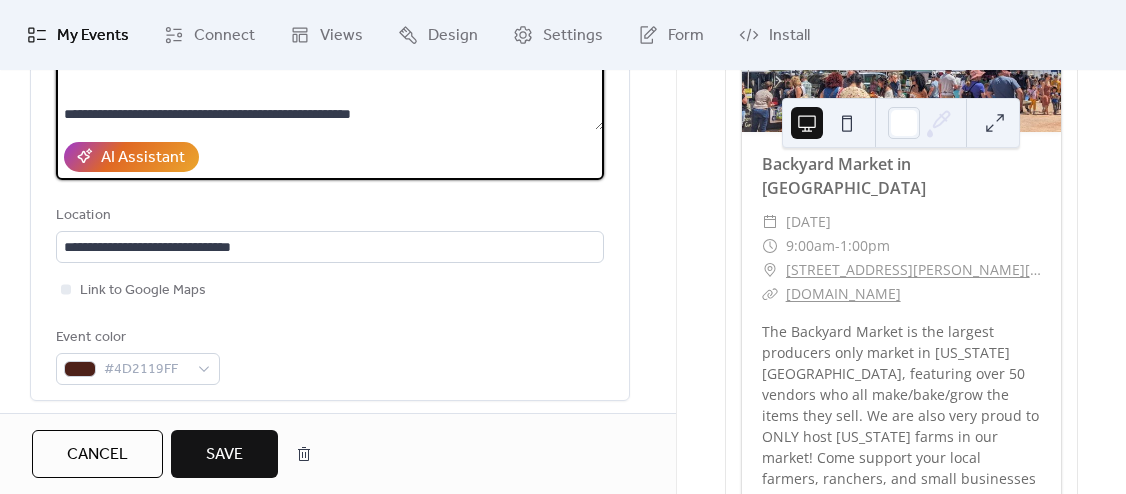 scroll, scrollTop: 264, scrollLeft: 0, axis: vertical 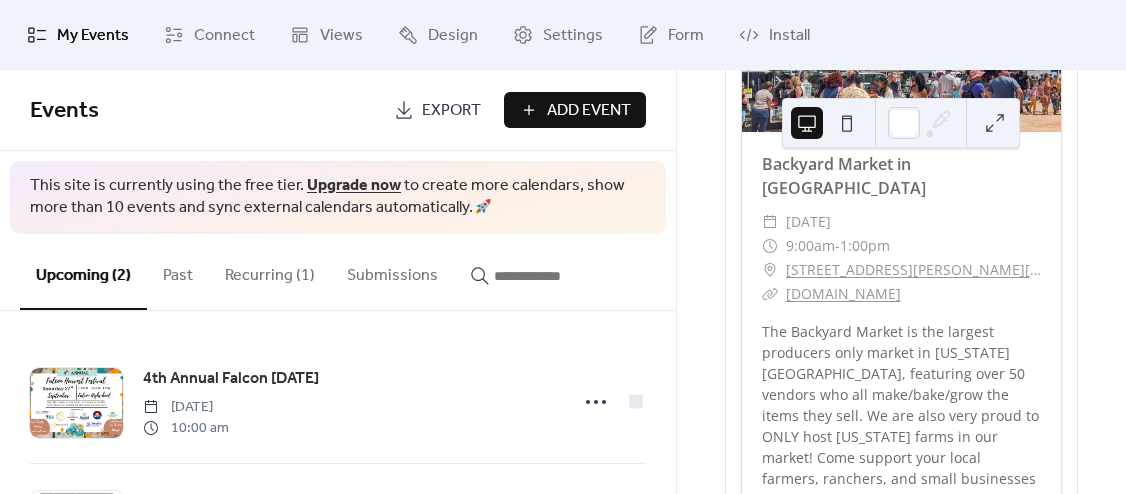 click on "Recurring (1)" at bounding box center (270, 271) 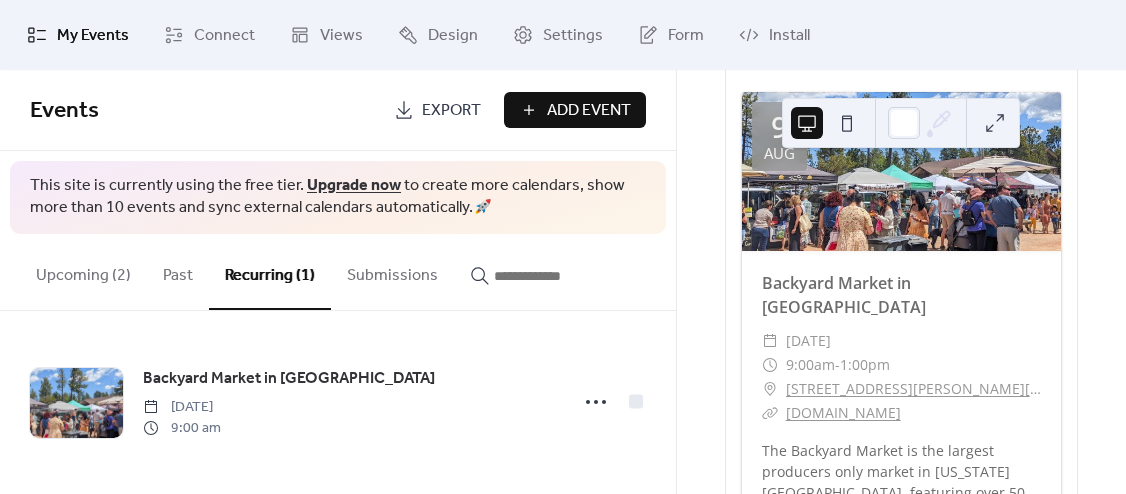scroll, scrollTop: 1991, scrollLeft: 0, axis: vertical 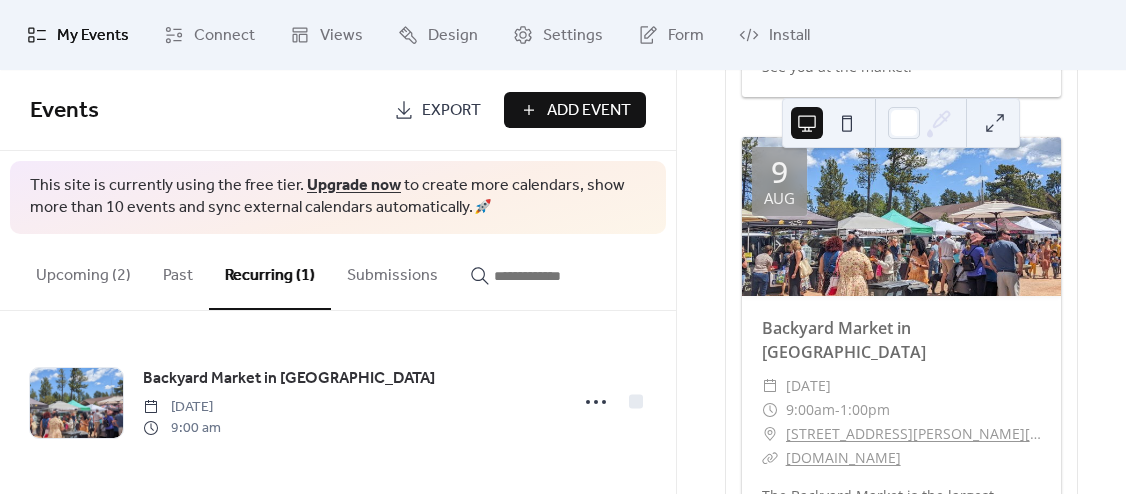 click at bounding box center (901, 217) 